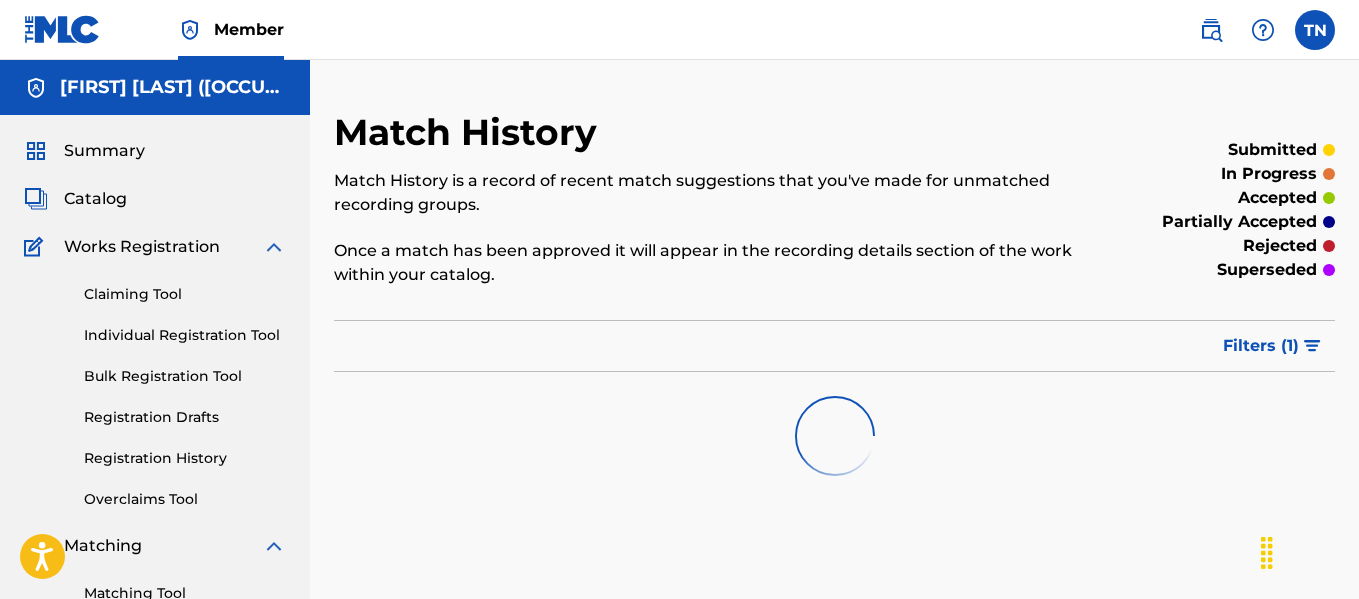 scroll, scrollTop: 0, scrollLeft: 0, axis: both 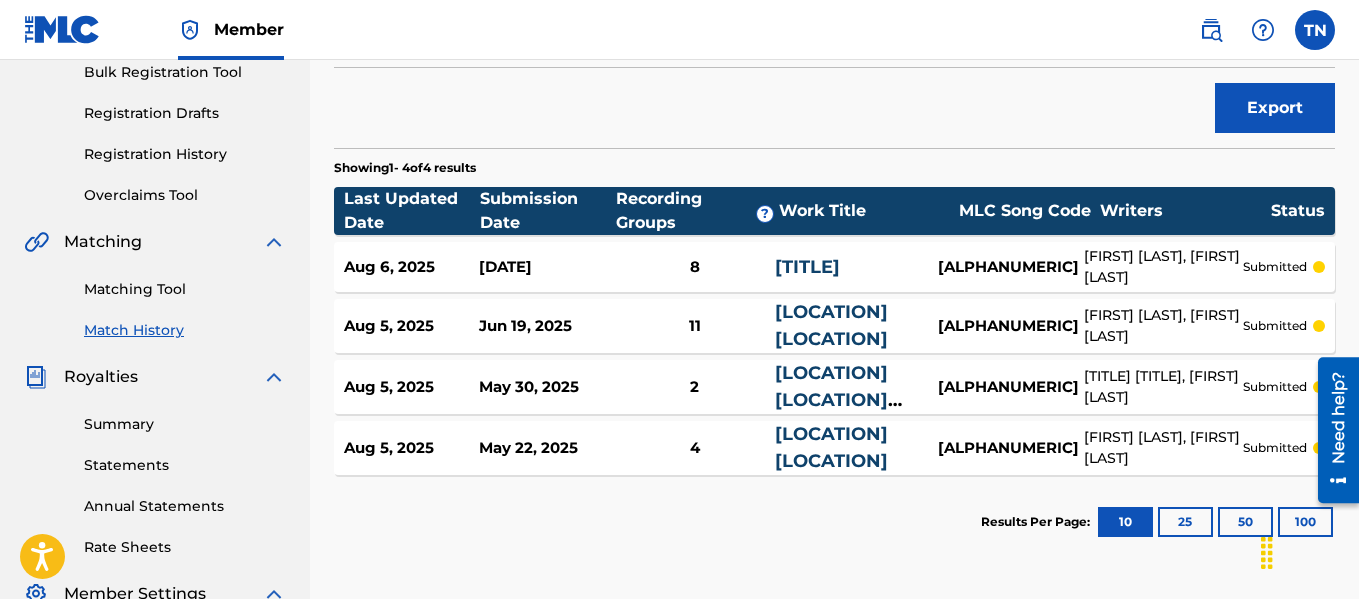 click on "[LOCATION] [LOCATION] (FEAT. [FIRST] [LAST])" at bounding box center [840, 413] 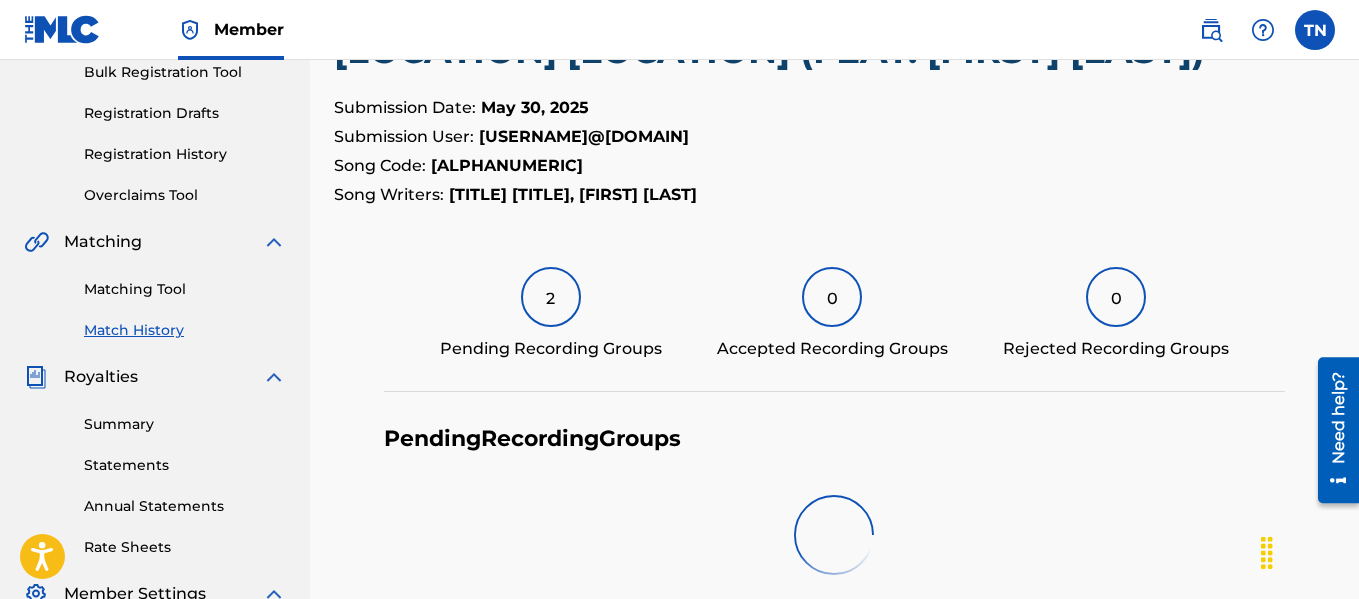 scroll, scrollTop: 0, scrollLeft: 0, axis: both 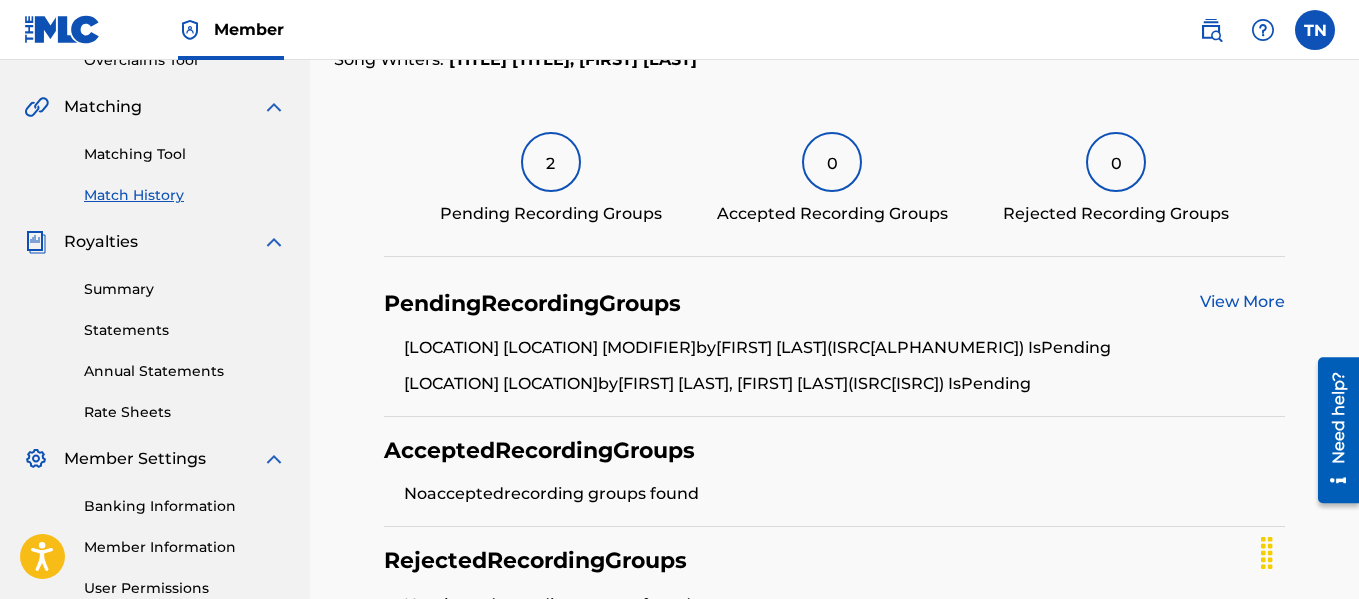 click on "View More" at bounding box center [1242, 301] 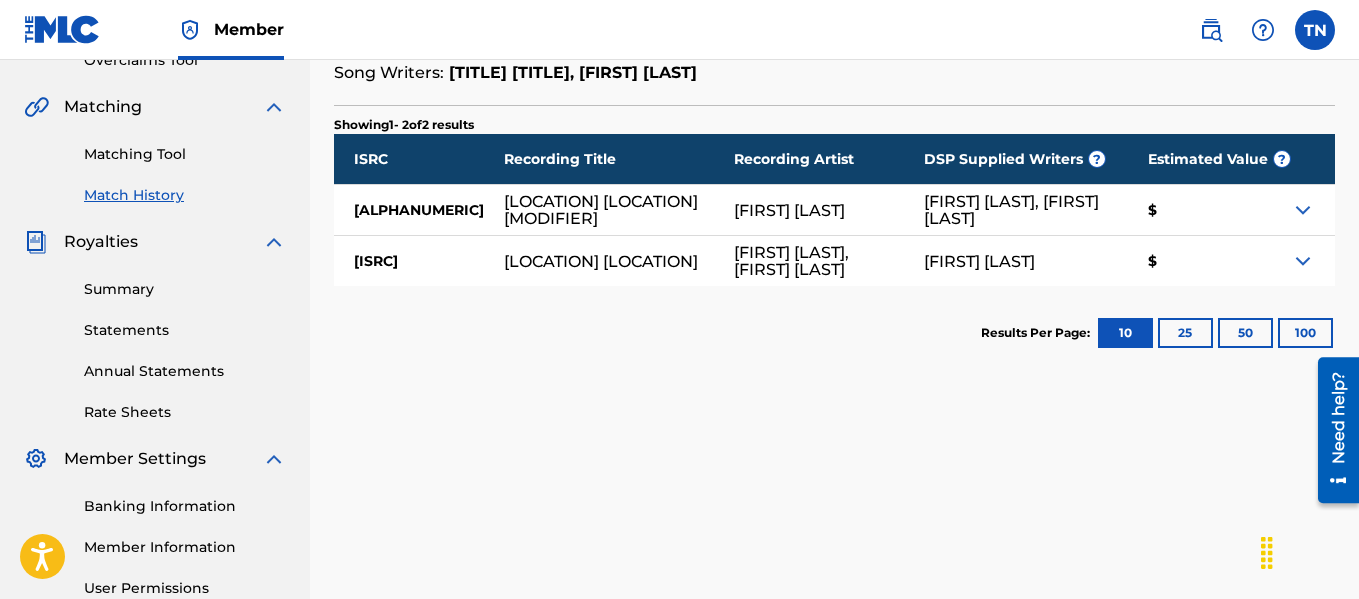 scroll, scrollTop: 0, scrollLeft: 0, axis: both 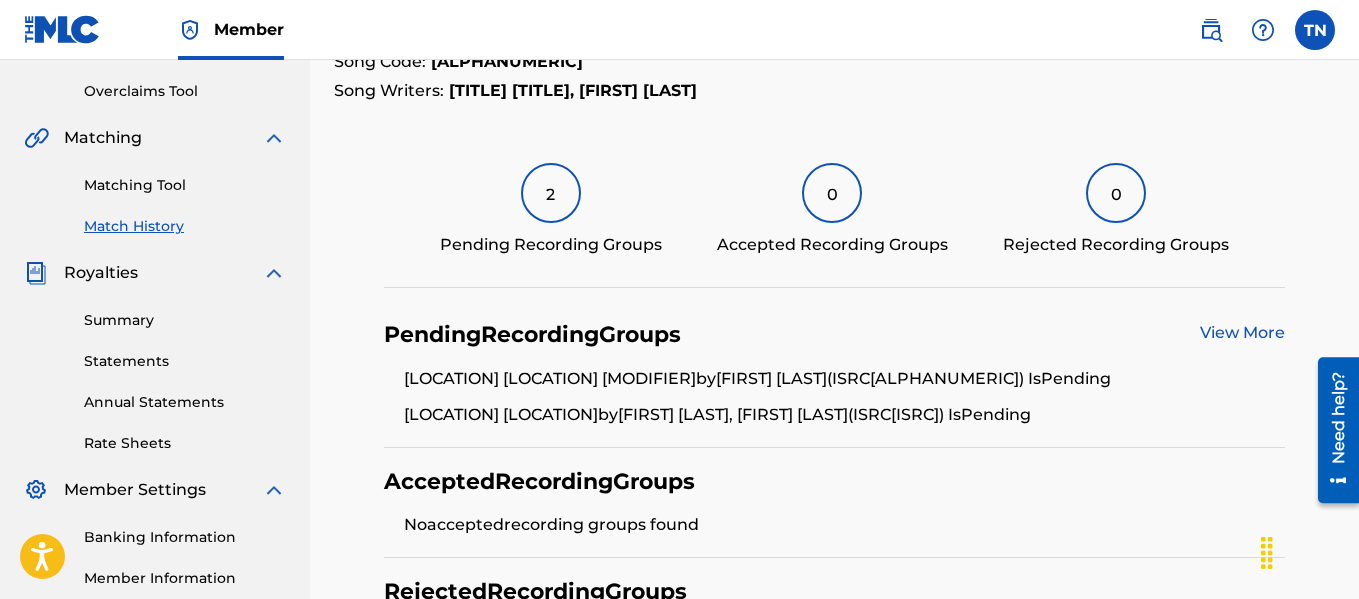 click on "View More" at bounding box center [1242, 332] 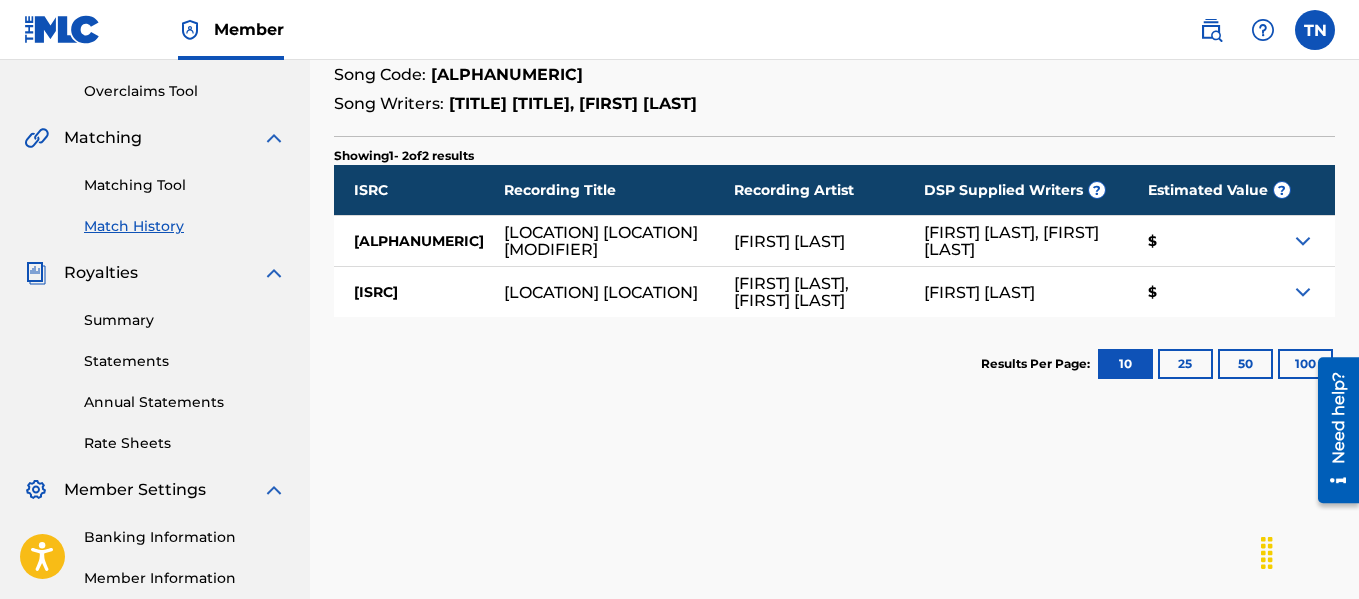 scroll, scrollTop: 0, scrollLeft: 0, axis: both 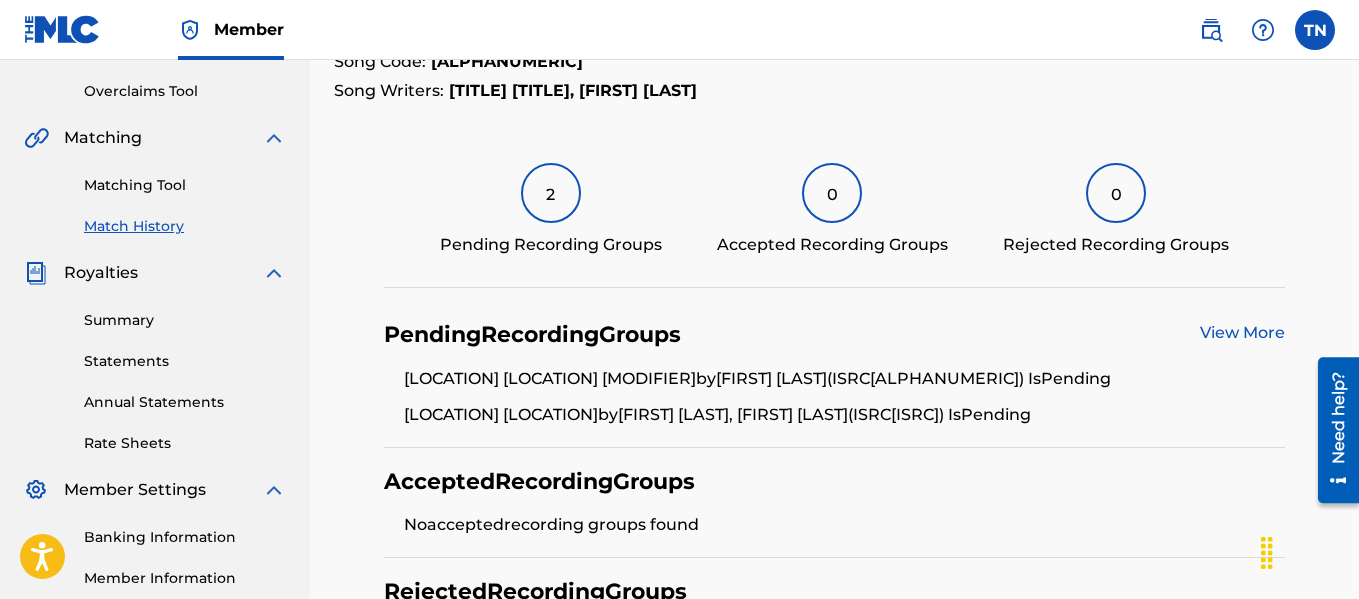 click on "Matching Tool" at bounding box center (185, 185) 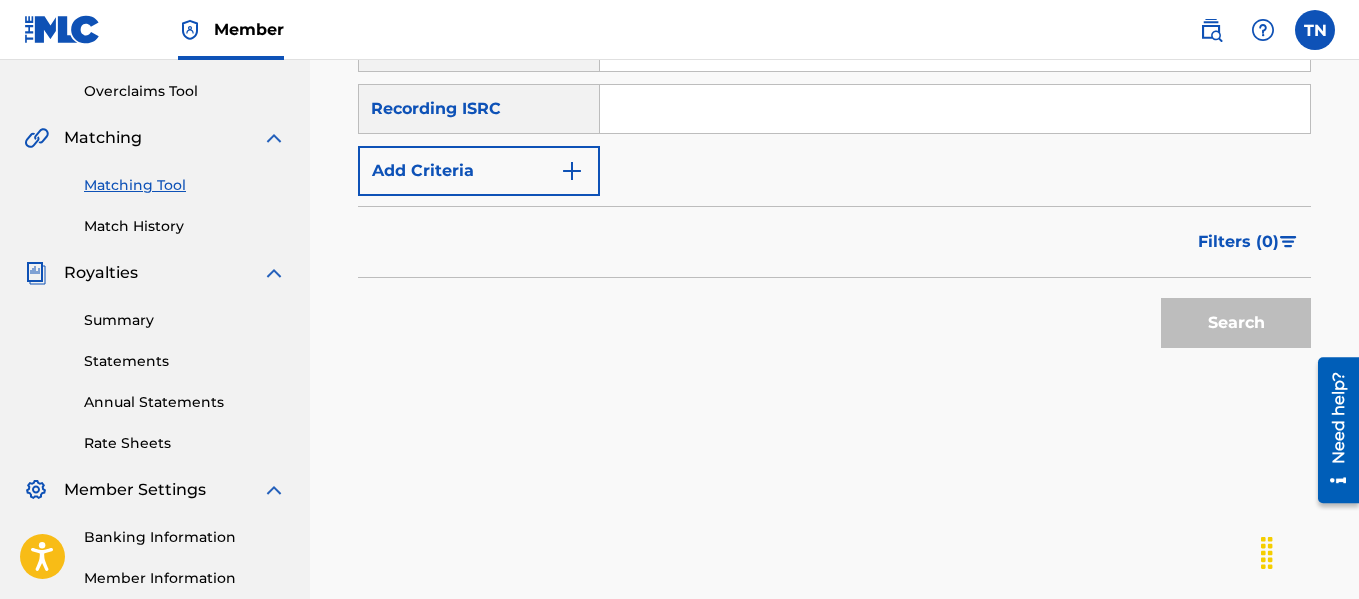 scroll, scrollTop: 0, scrollLeft: 0, axis: both 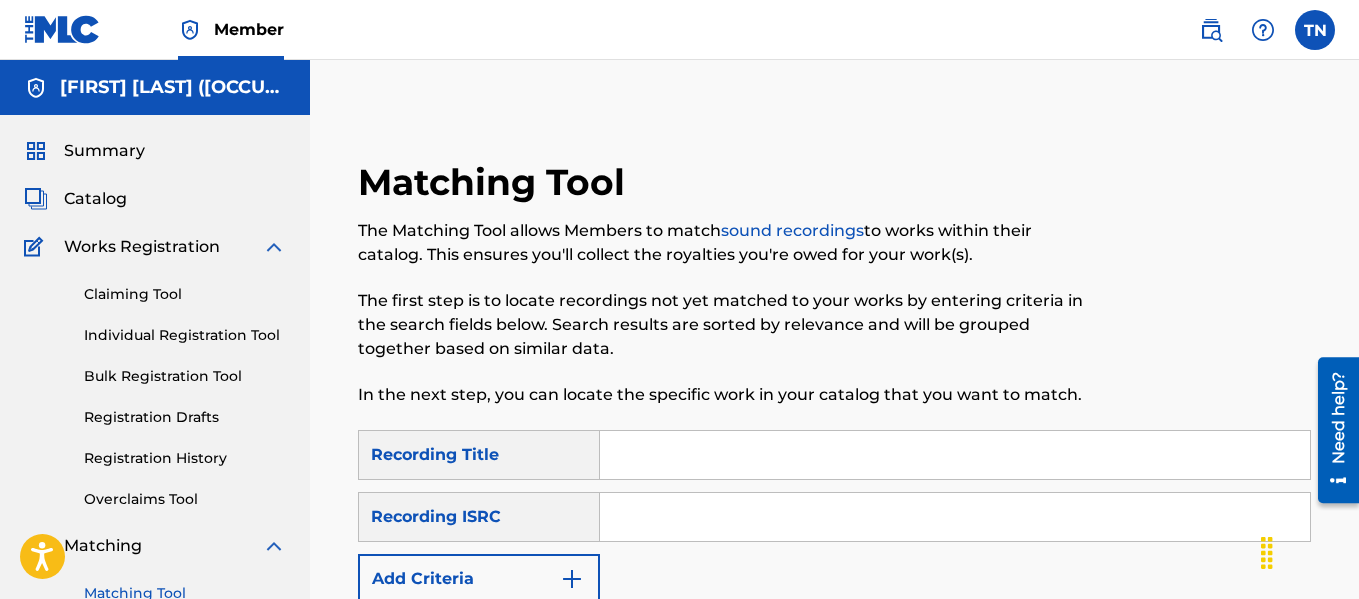click at bounding box center [955, 455] 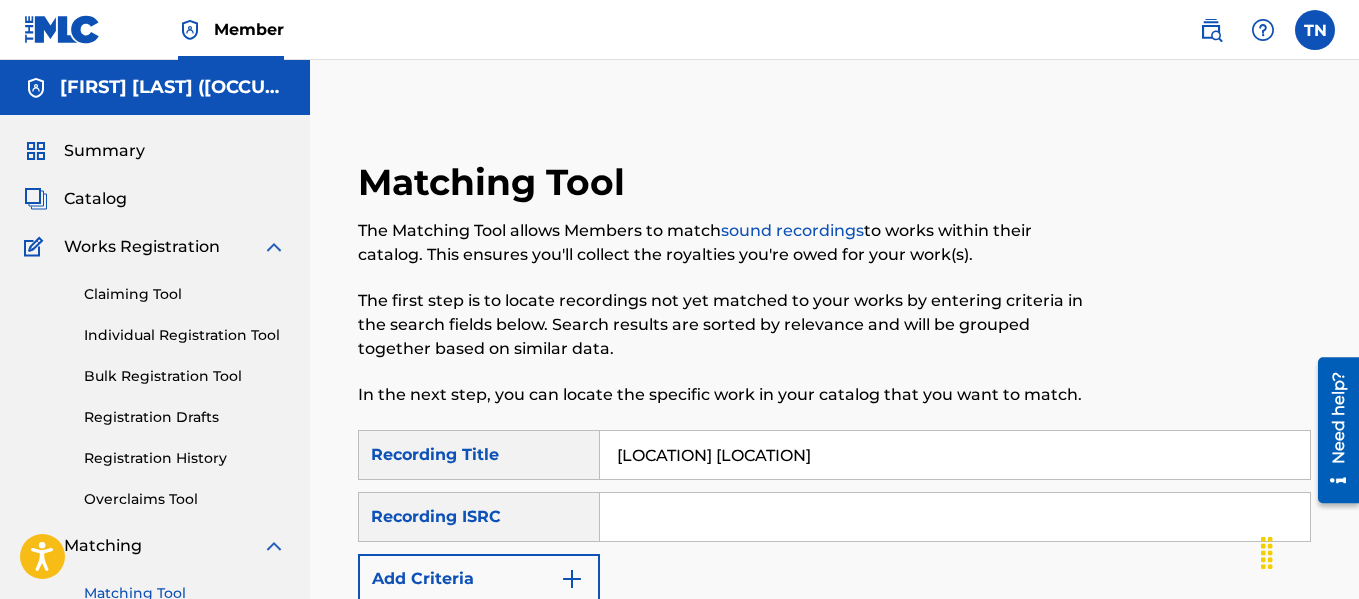 type on "[LOCATION] [LOCATION]" 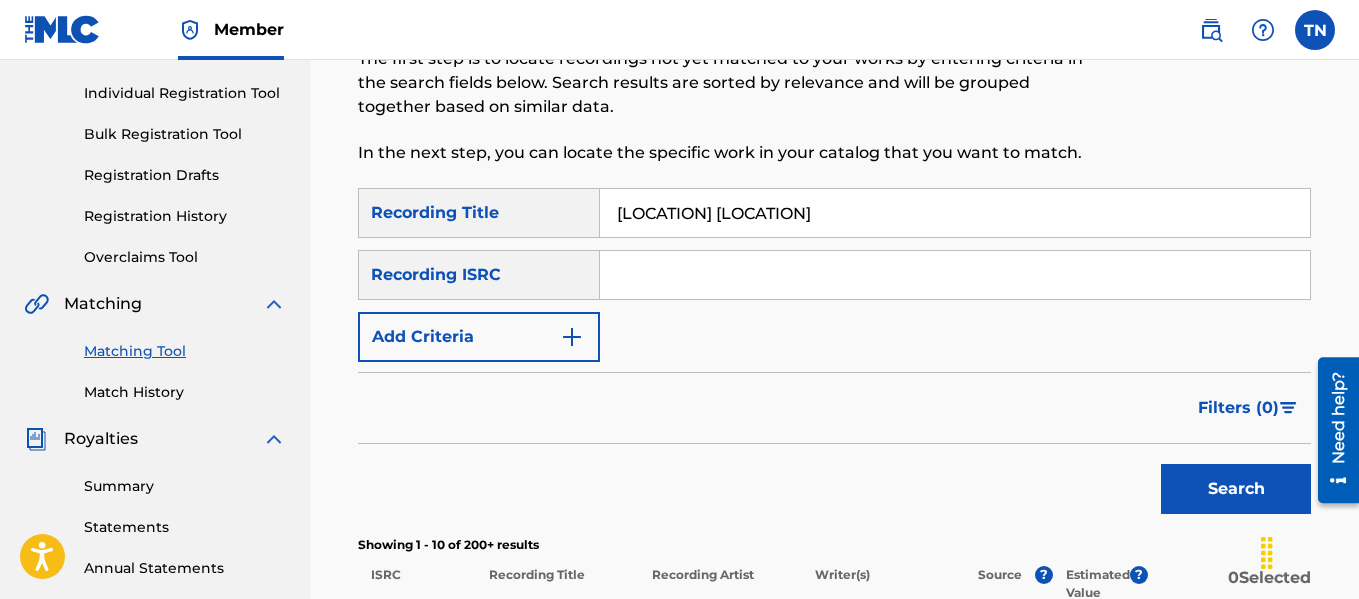 scroll, scrollTop: 263, scrollLeft: 0, axis: vertical 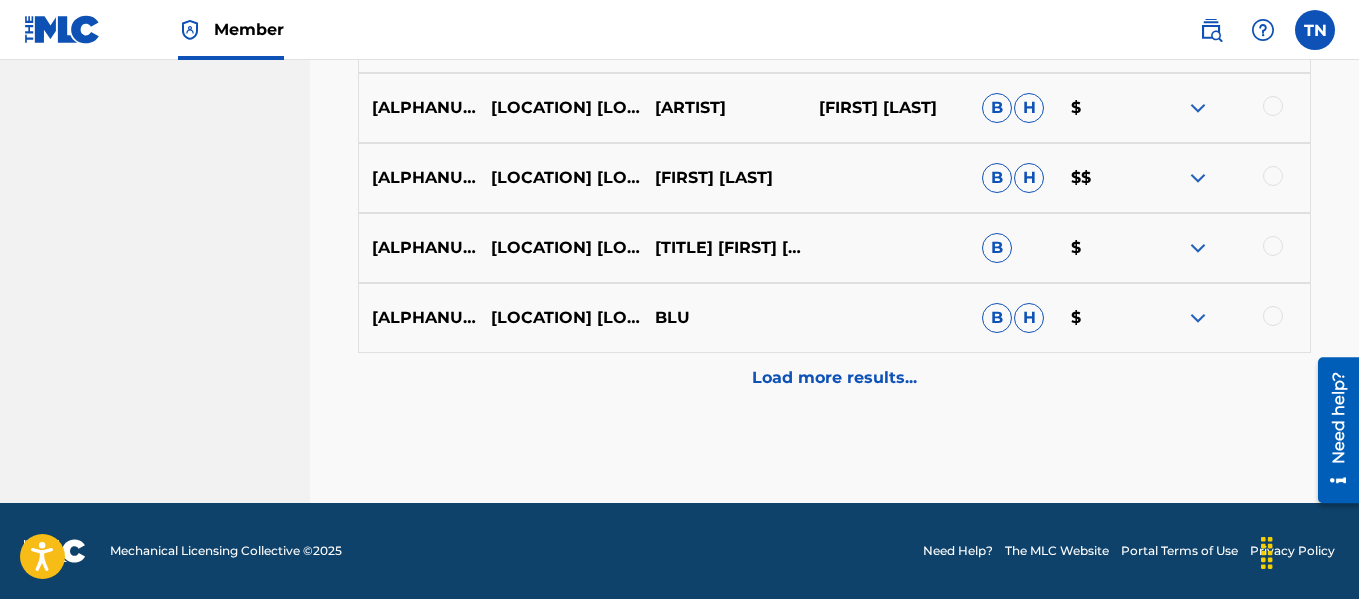 click on "Load more results..." at bounding box center [834, 378] 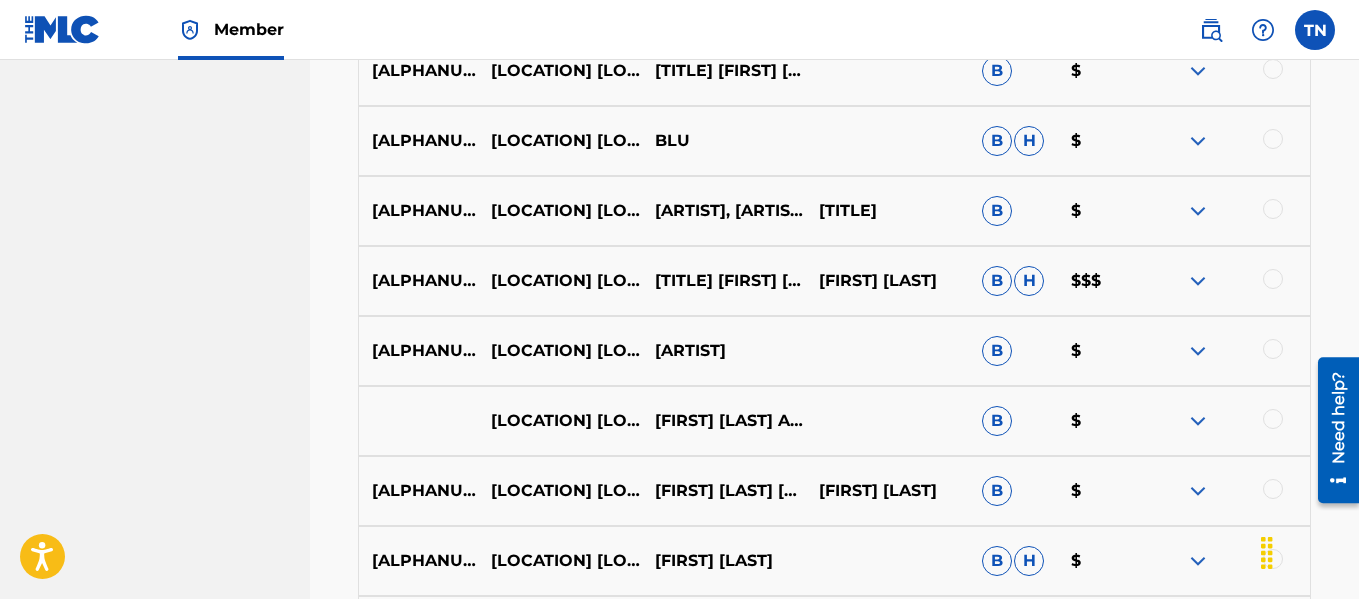 scroll, scrollTop: 1371, scrollLeft: 0, axis: vertical 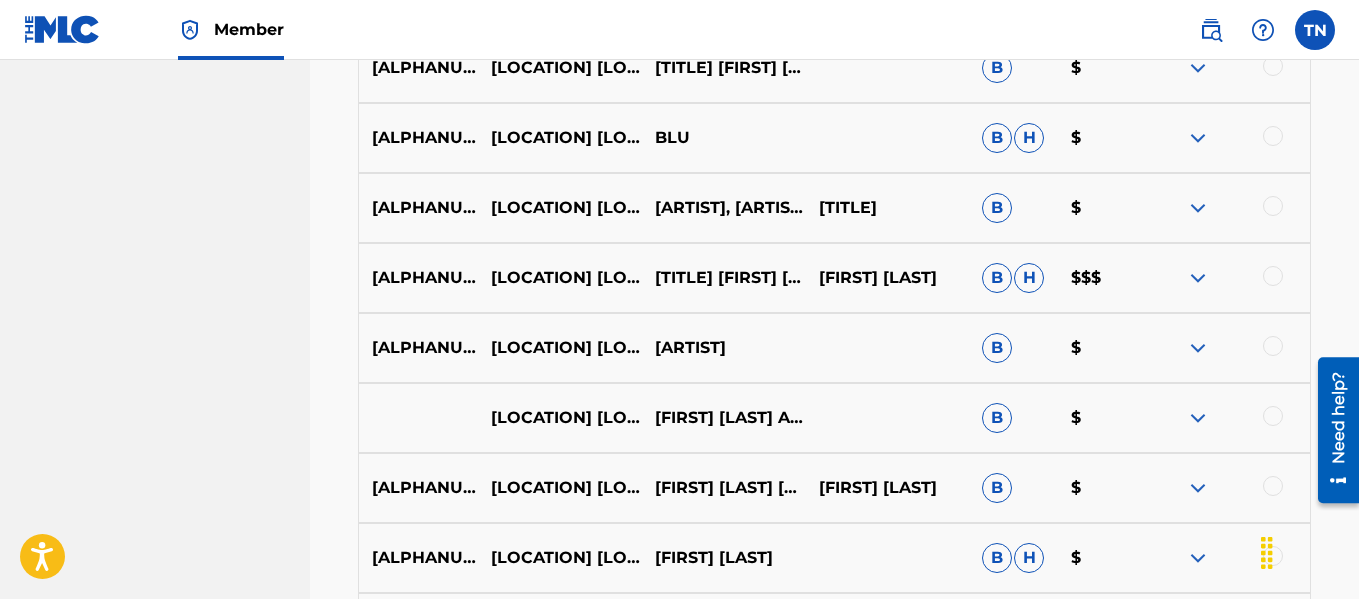 click at bounding box center (1198, 278) 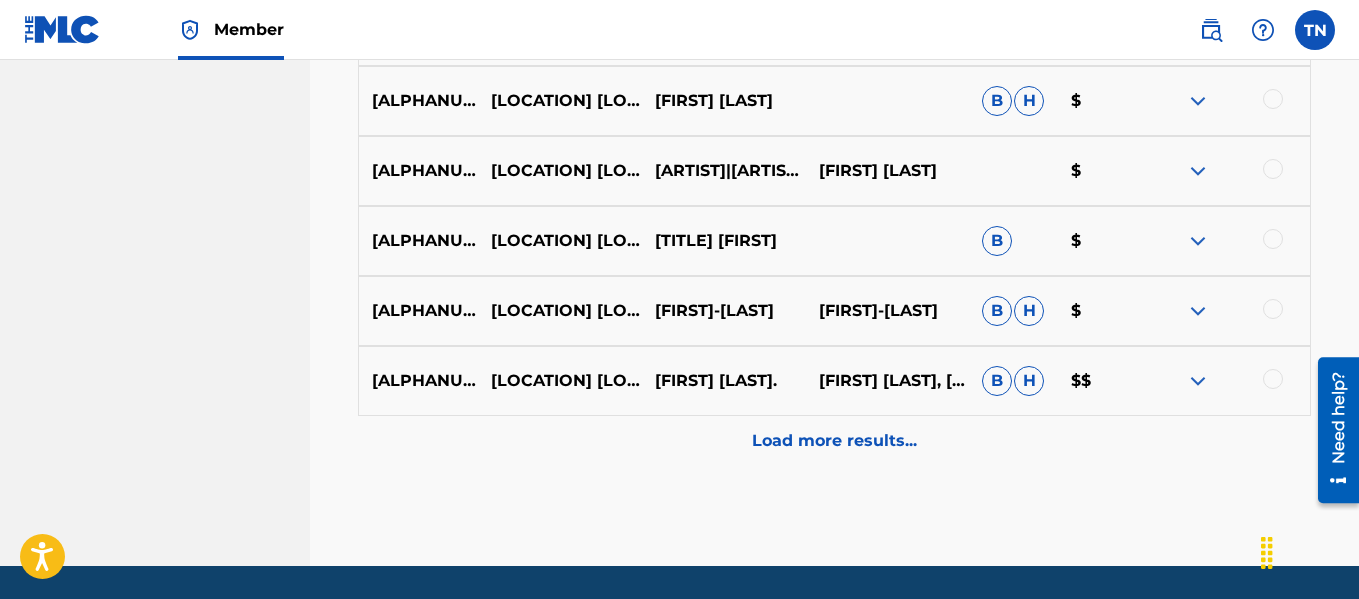 scroll, scrollTop: 1975, scrollLeft: 0, axis: vertical 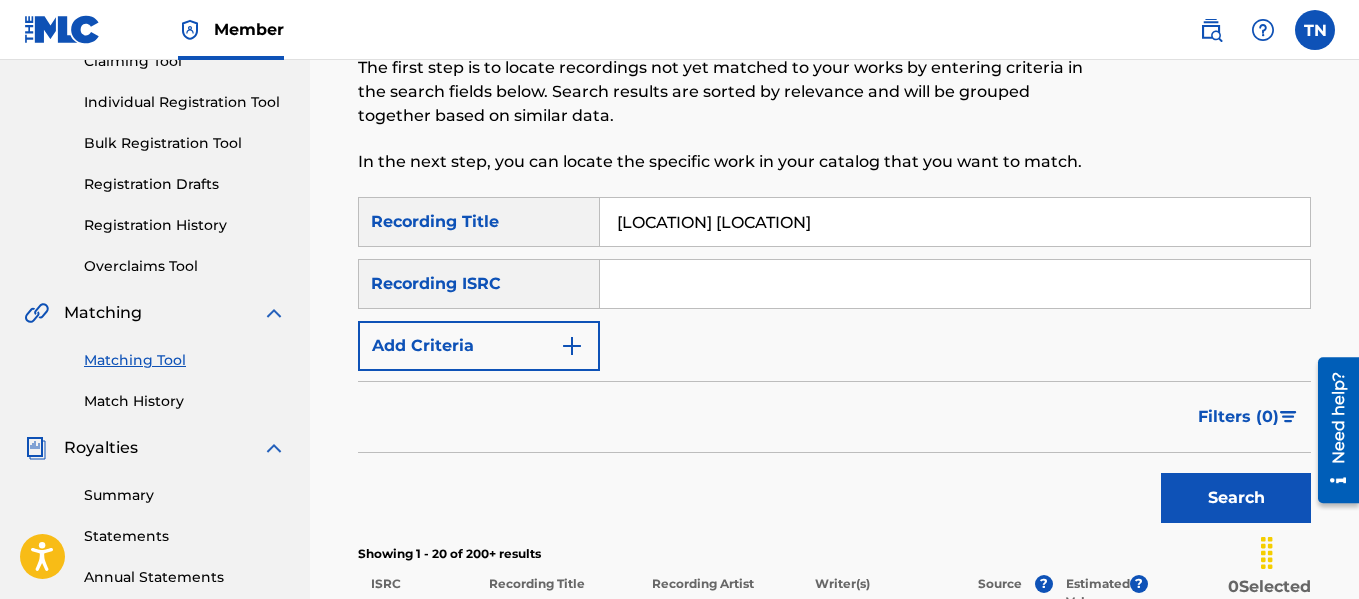 click on "Add Criteria" at bounding box center [479, 346] 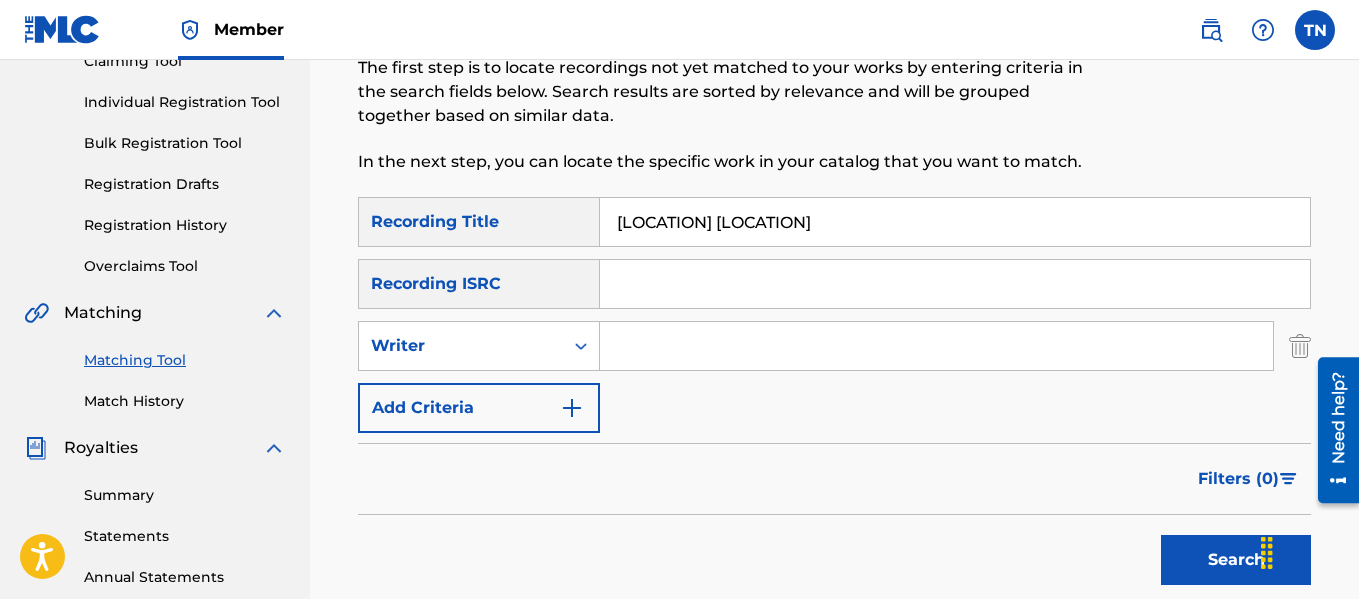 click at bounding box center [936, 346] 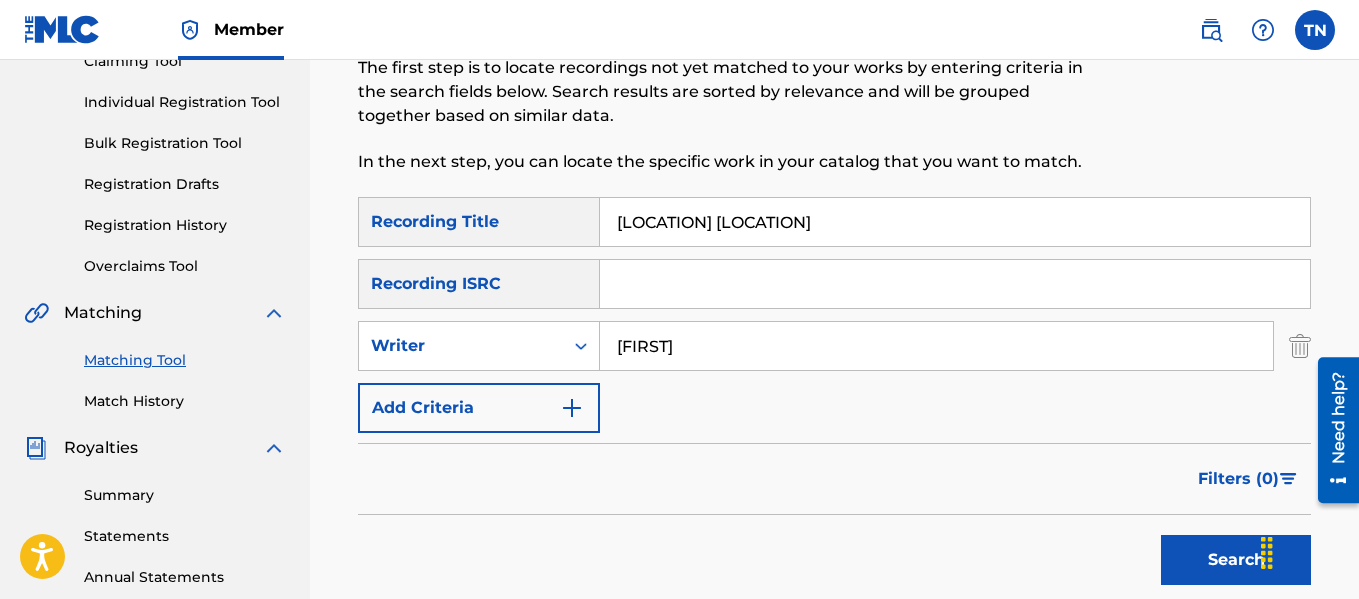 click on "Search" at bounding box center (1236, 560) 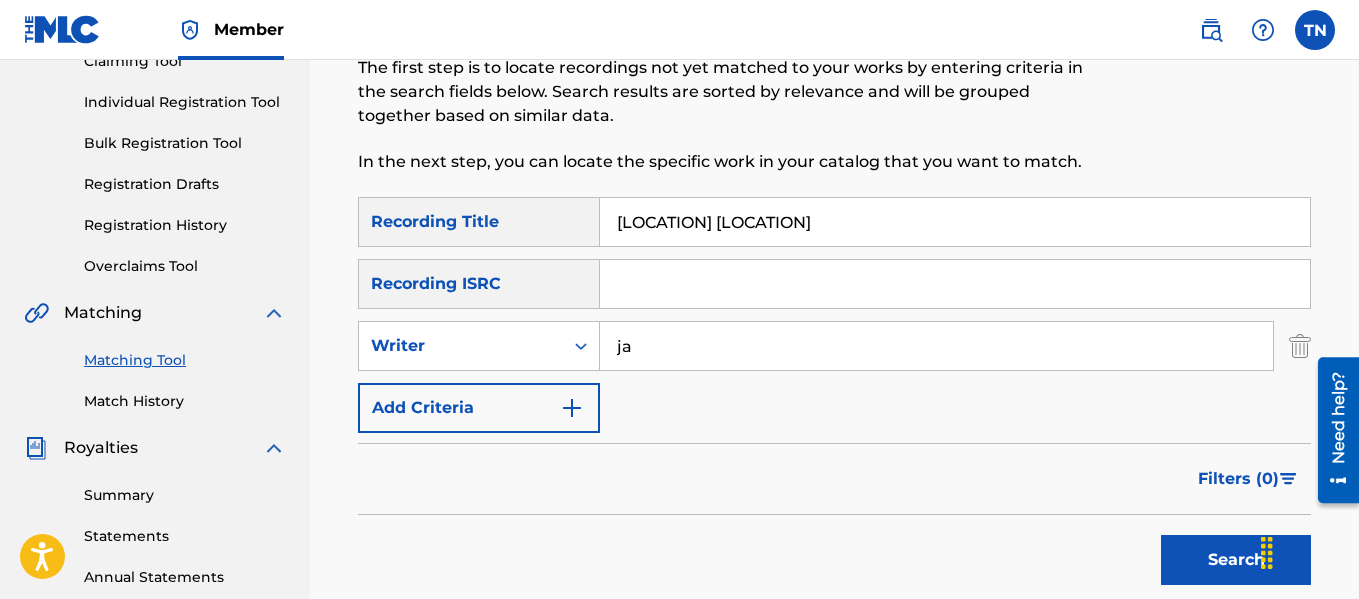type on "j" 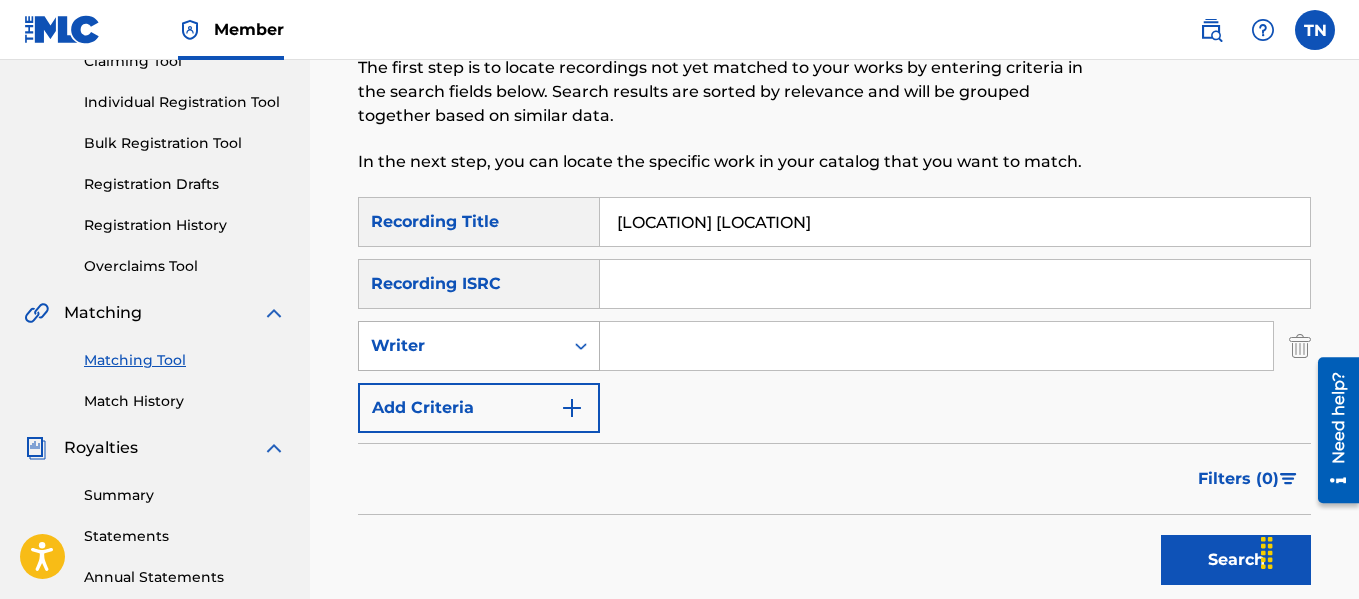 type 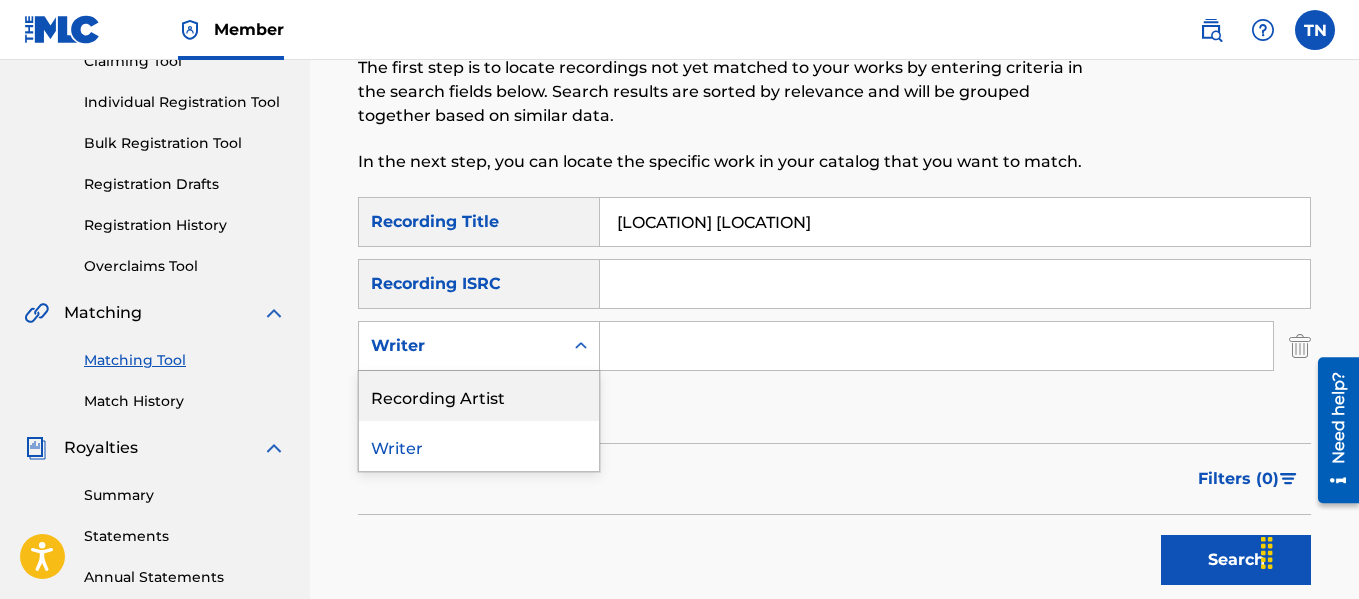 click on "Recording Artist" at bounding box center [479, 396] 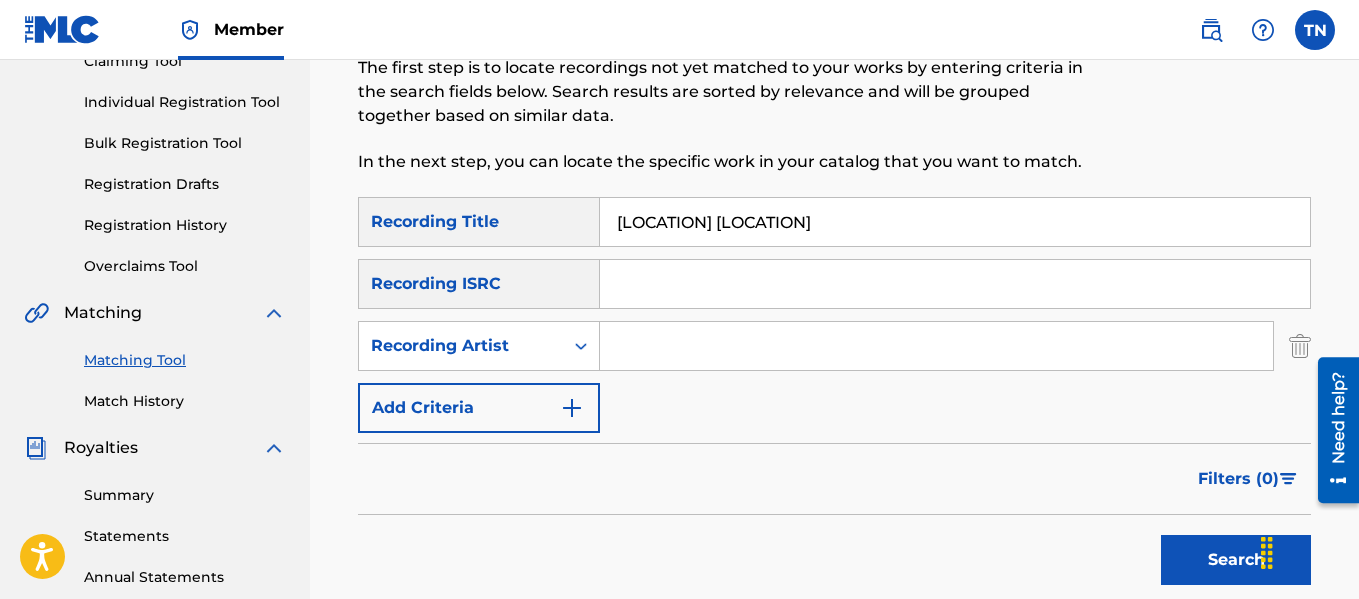 click at bounding box center (936, 346) 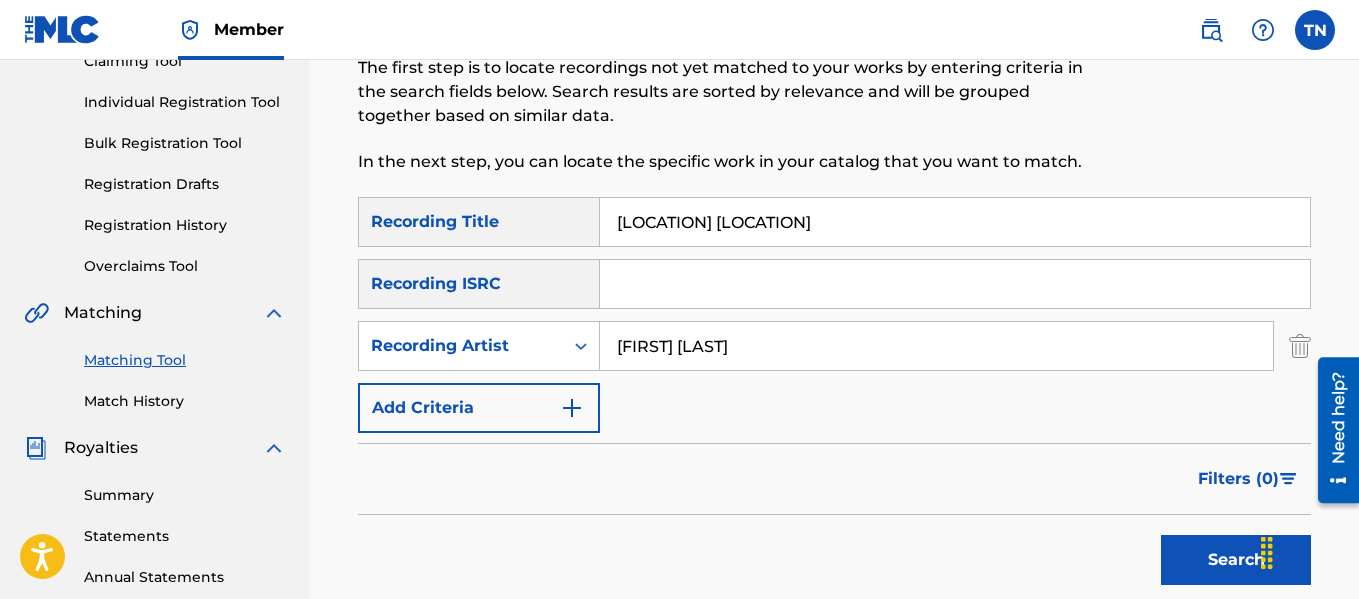 type on "[FIRST] [LAST]" 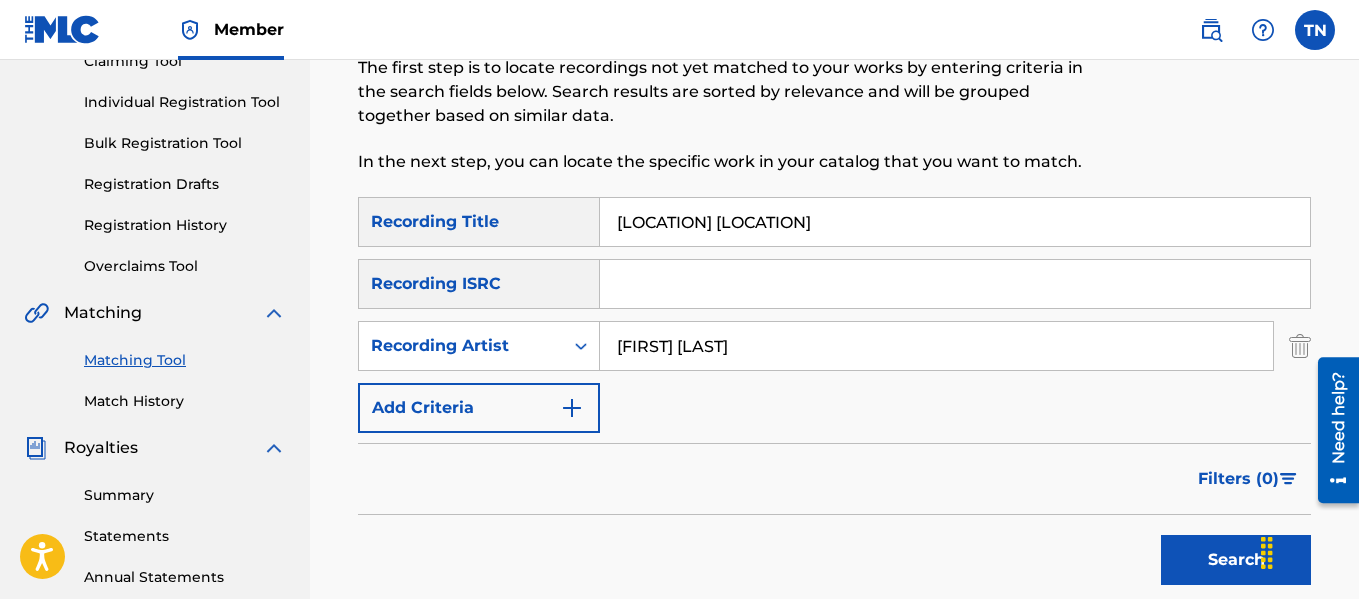 drag, startPoint x: 695, startPoint y: 343, endPoint x: 421, endPoint y: 311, distance: 275.86227 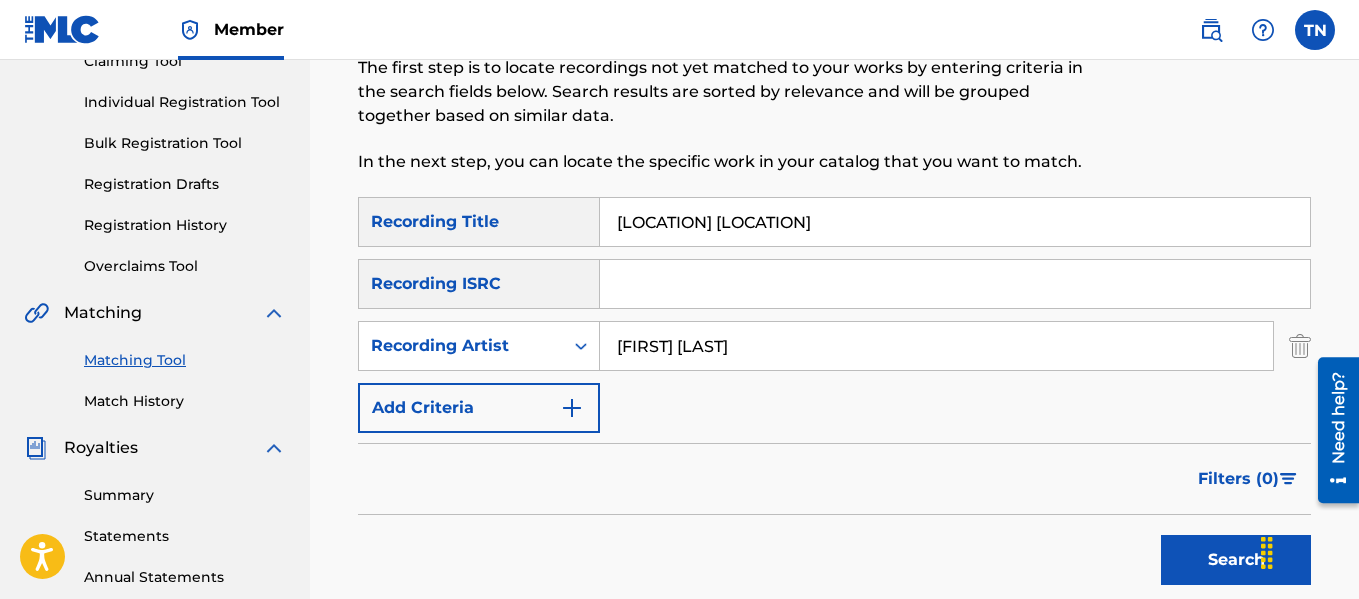 click on "[FIRST] [LAST]" at bounding box center [936, 346] 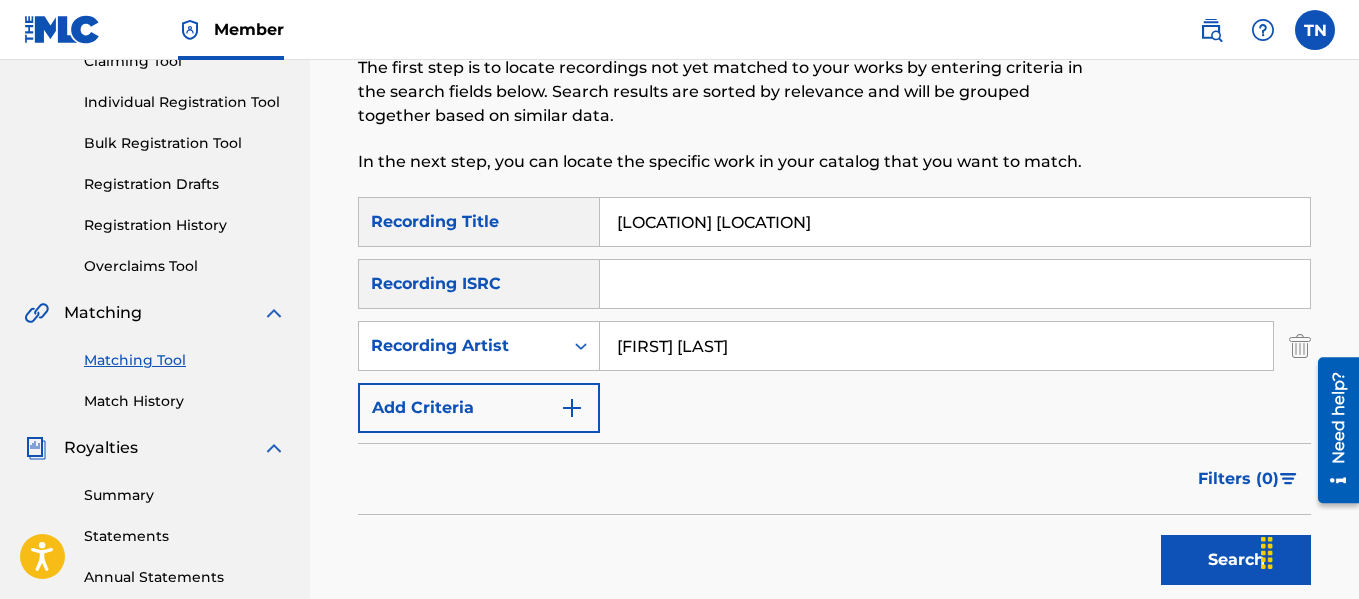 drag, startPoint x: 724, startPoint y: 349, endPoint x: 488, endPoint y: 312, distance: 238.88281 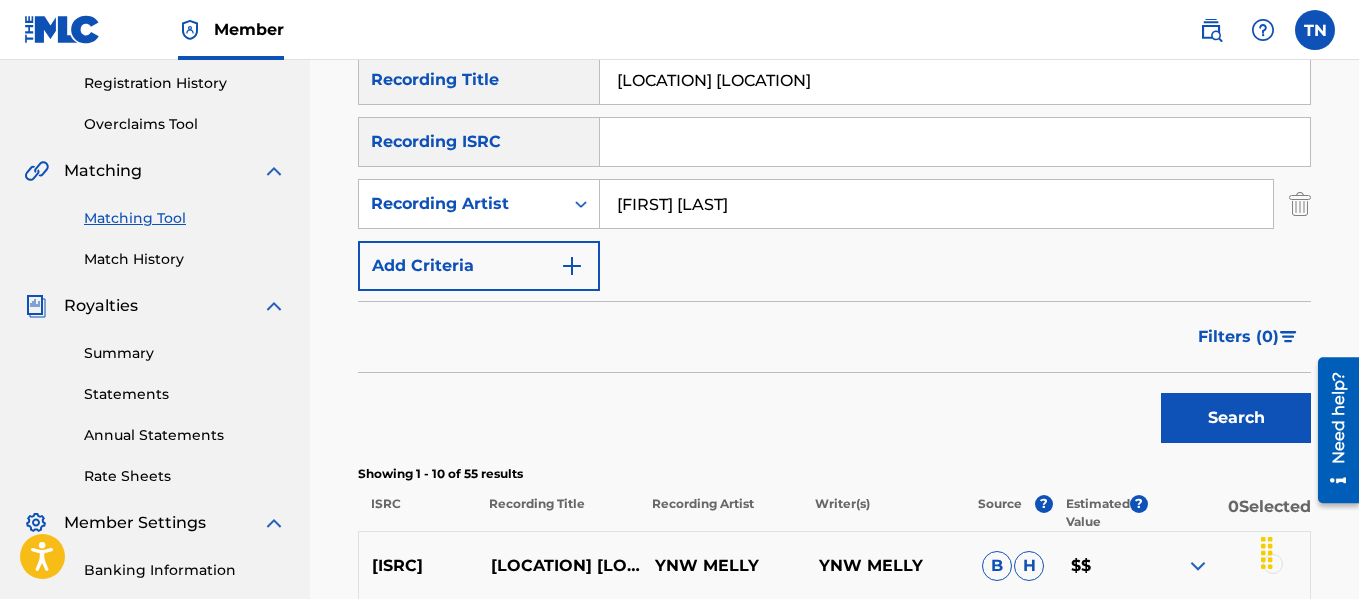 scroll, scrollTop: 362, scrollLeft: 0, axis: vertical 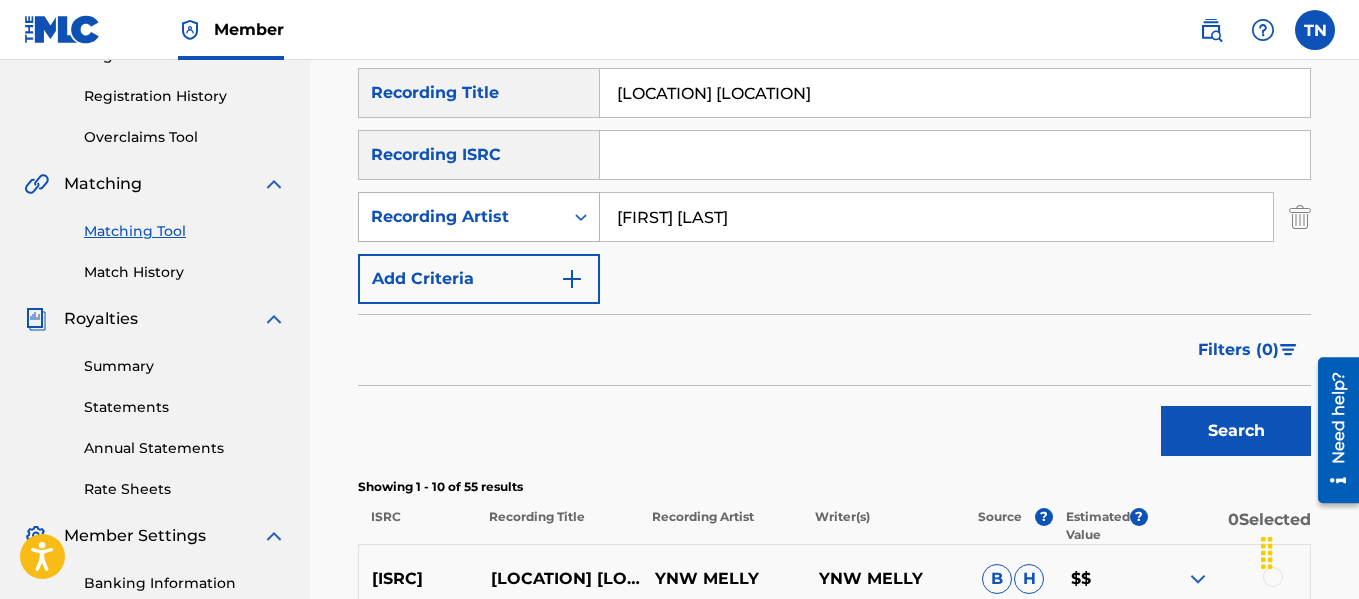 drag, startPoint x: 742, startPoint y: 219, endPoint x: 451, endPoint y: 232, distance: 291.29022 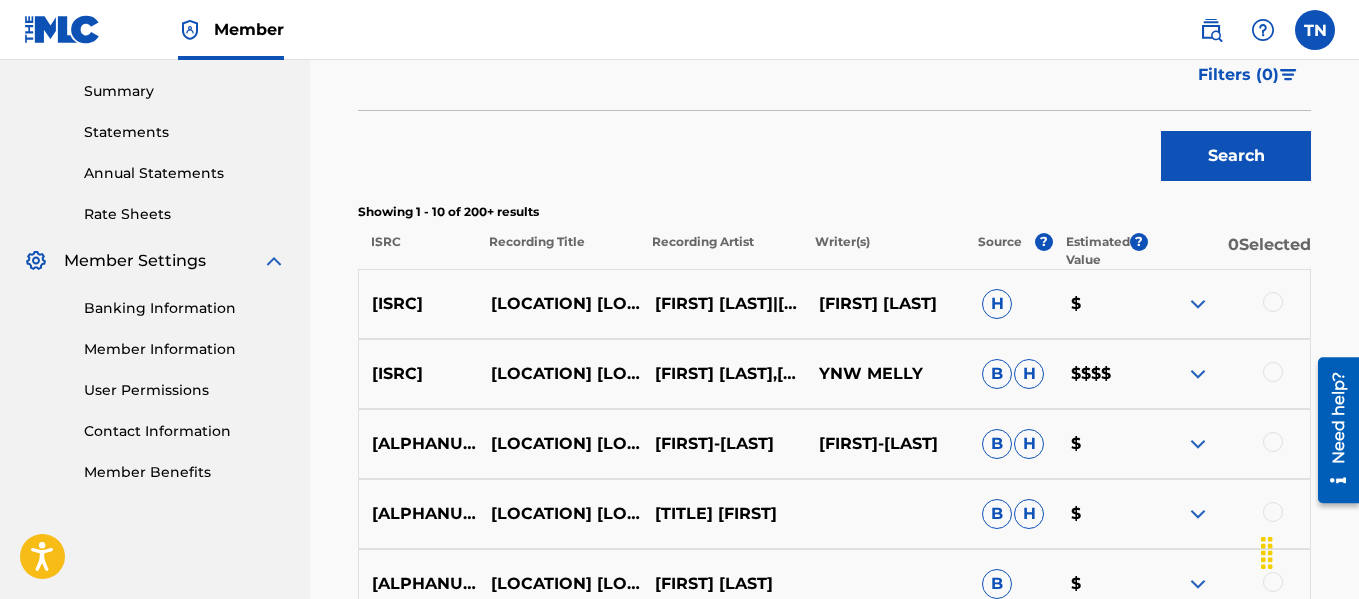 scroll, scrollTop: 653, scrollLeft: 0, axis: vertical 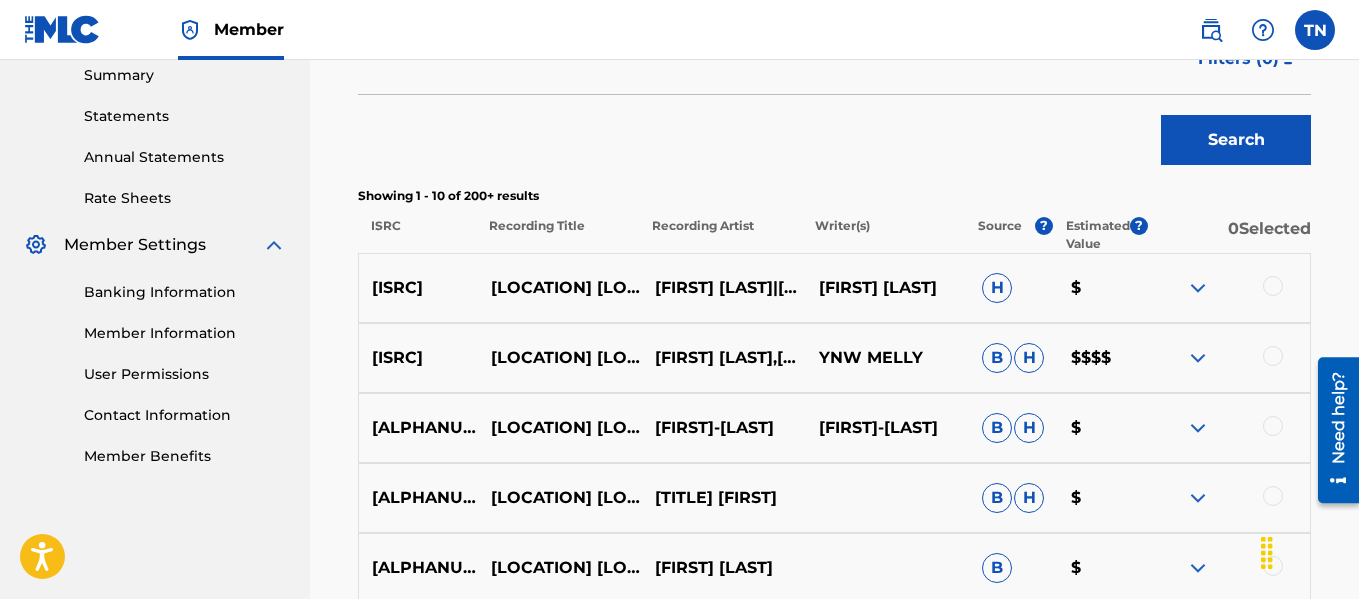 click at bounding box center [1198, 288] 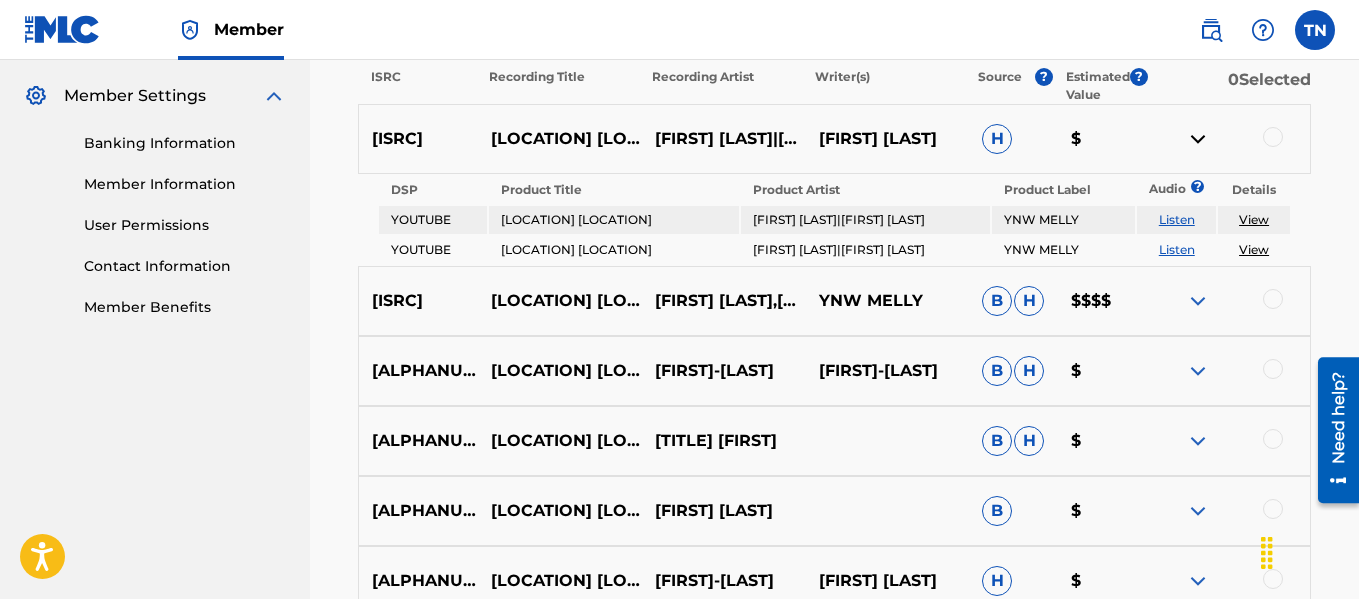 scroll, scrollTop: 806, scrollLeft: 0, axis: vertical 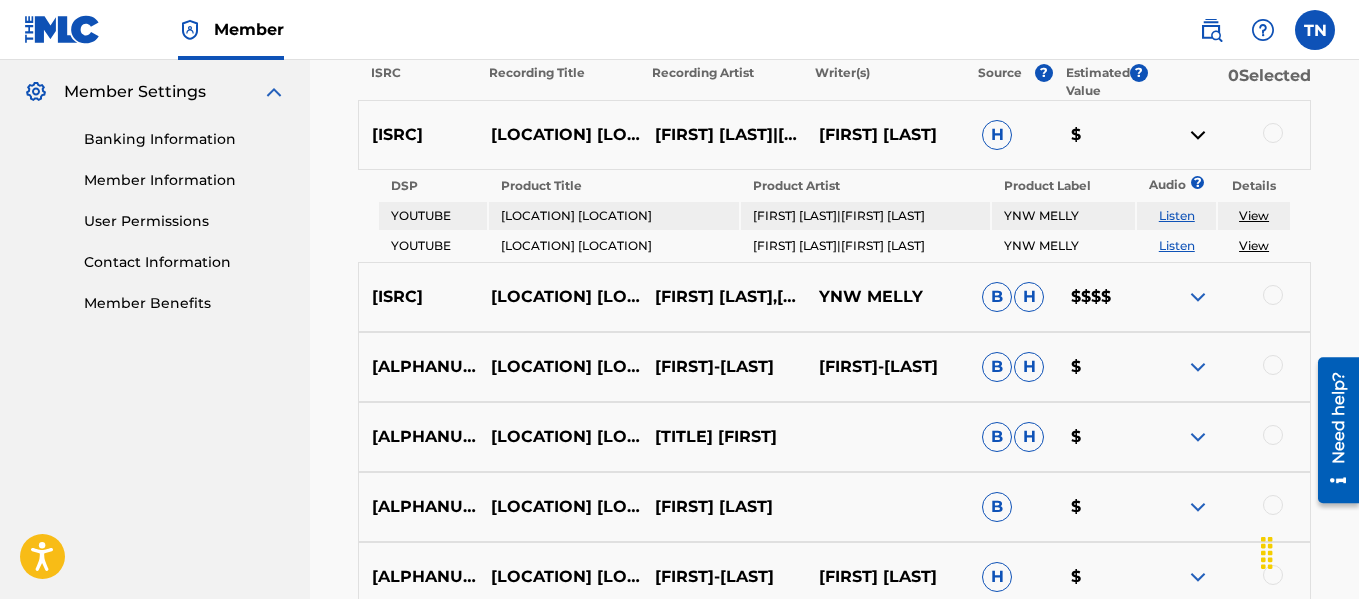 click at bounding box center (1198, 297) 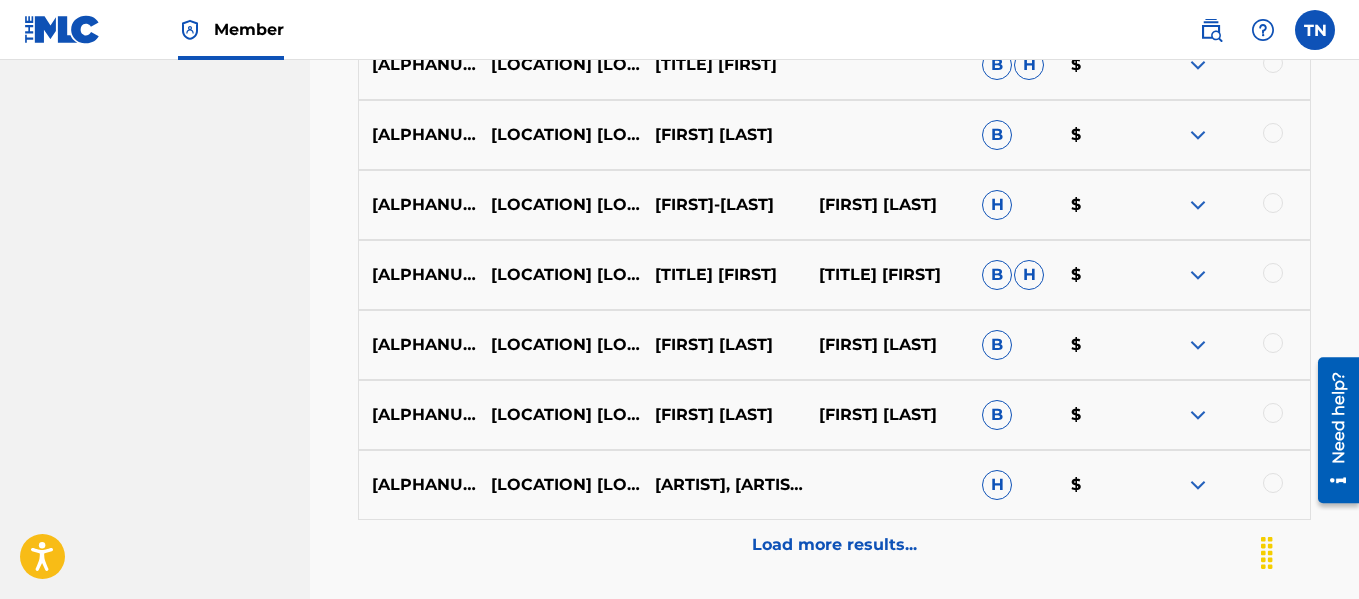 scroll, scrollTop: 1274, scrollLeft: 0, axis: vertical 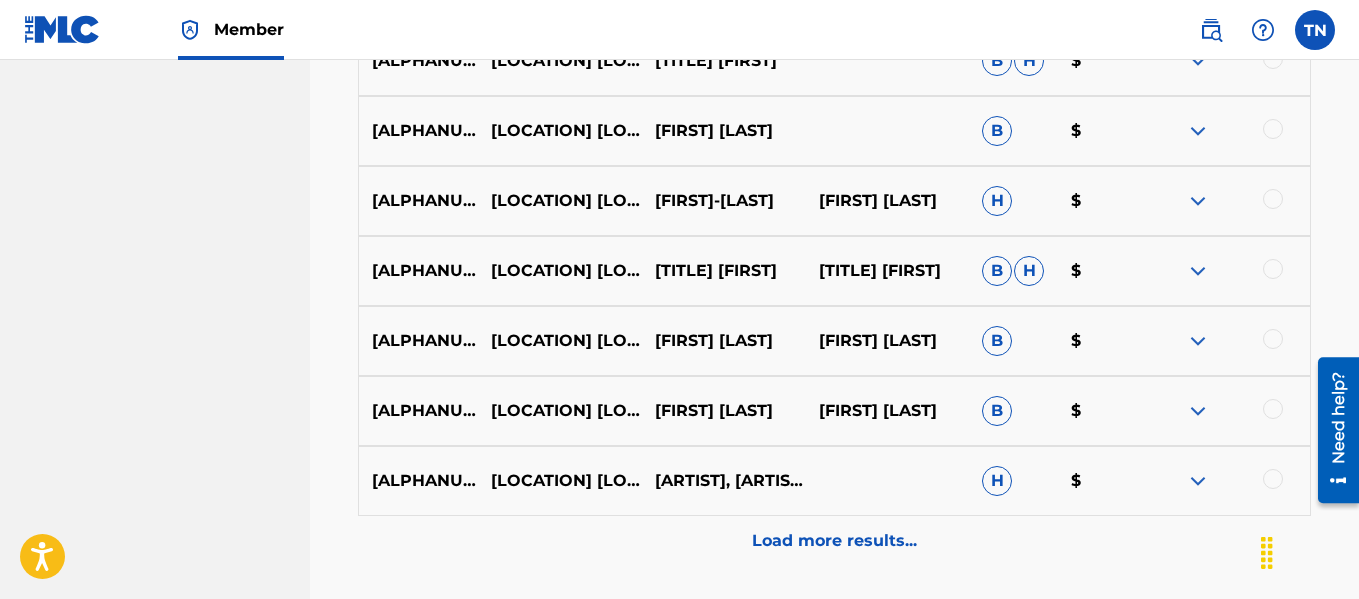 click at bounding box center [1198, 341] 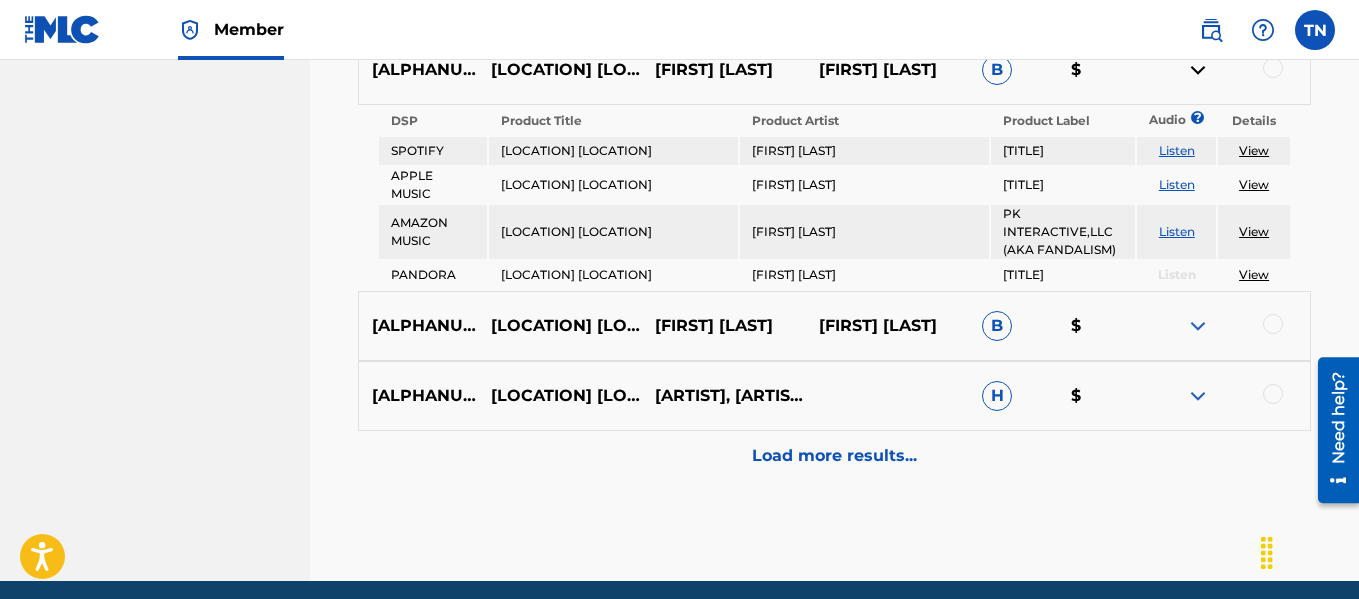 scroll, scrollTop: 1564, scrollLeft: 0, axis: vertical 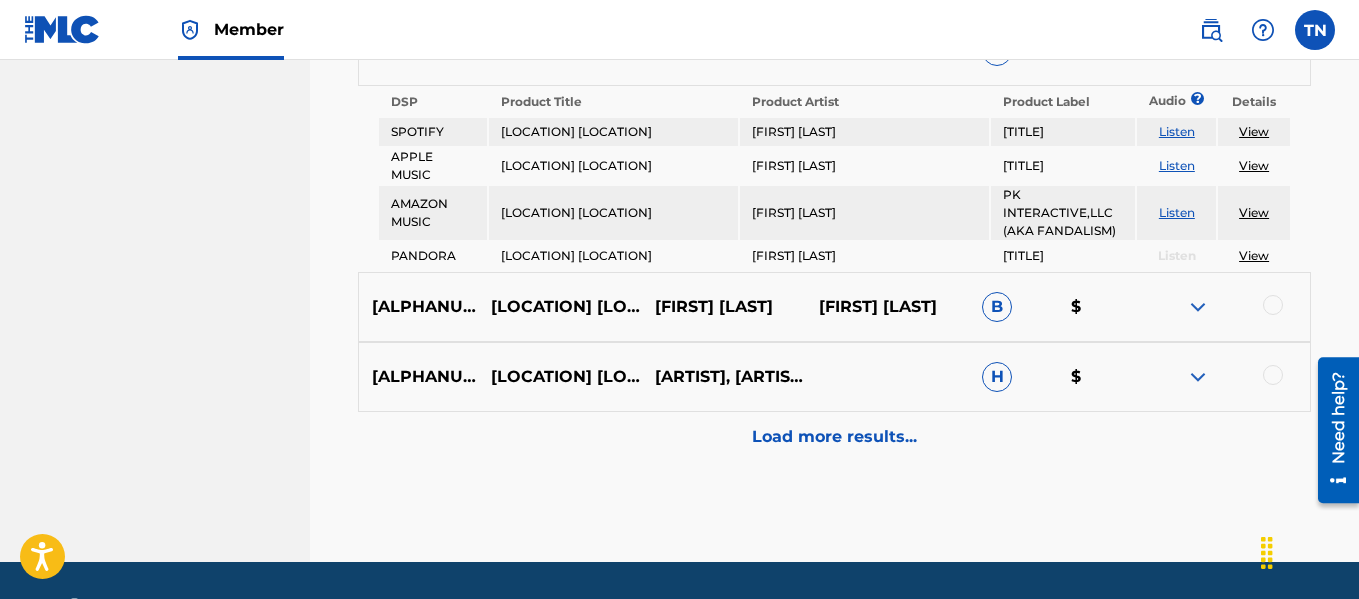 click on "Load more results..." at bounding box center (834, 437) 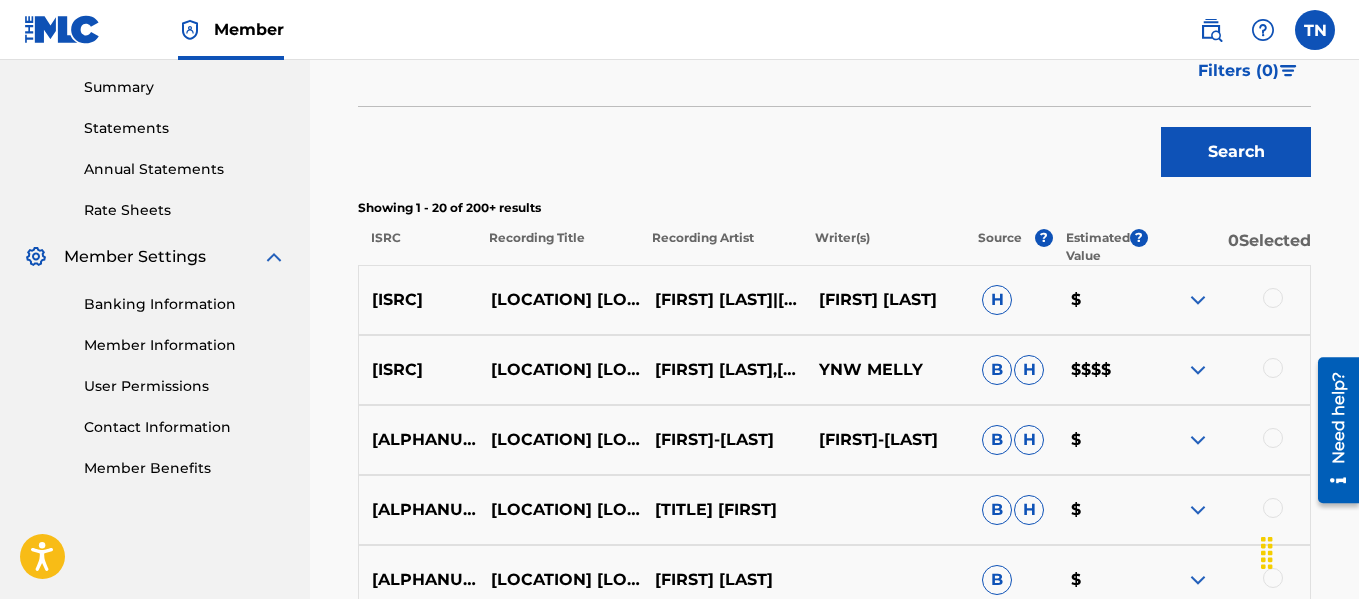 scroll, scrollTop: 1564, scrollLeft: 0, axis: vertical 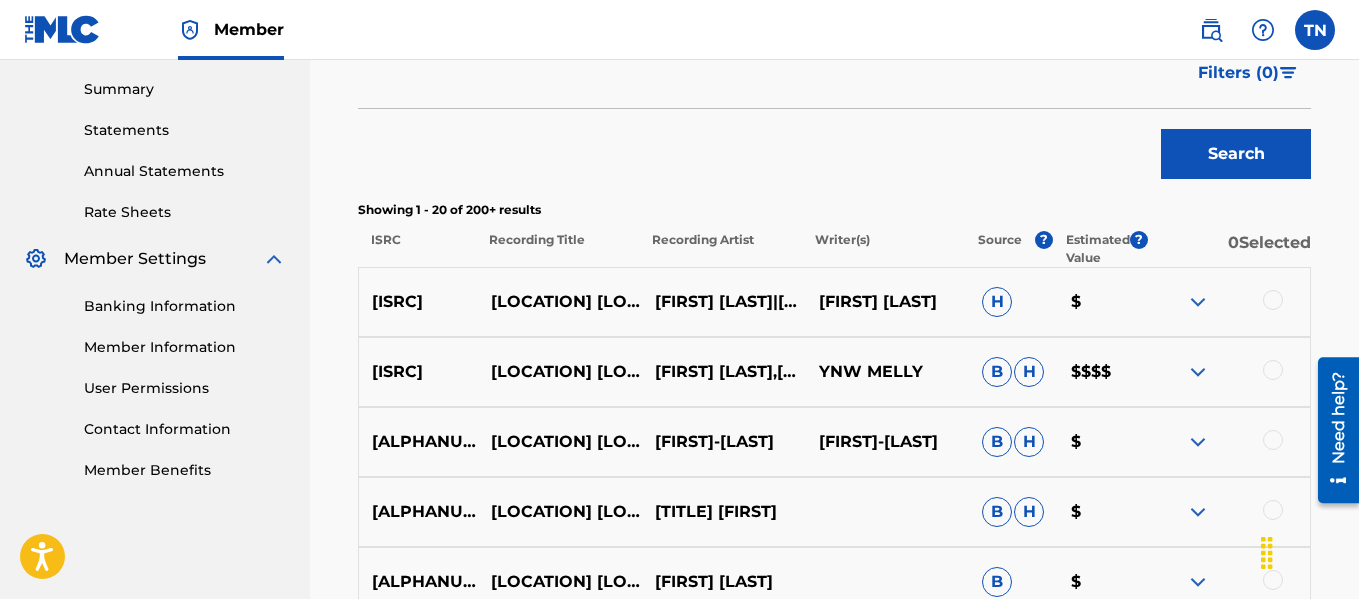 click at bounding box center (1198, 372) 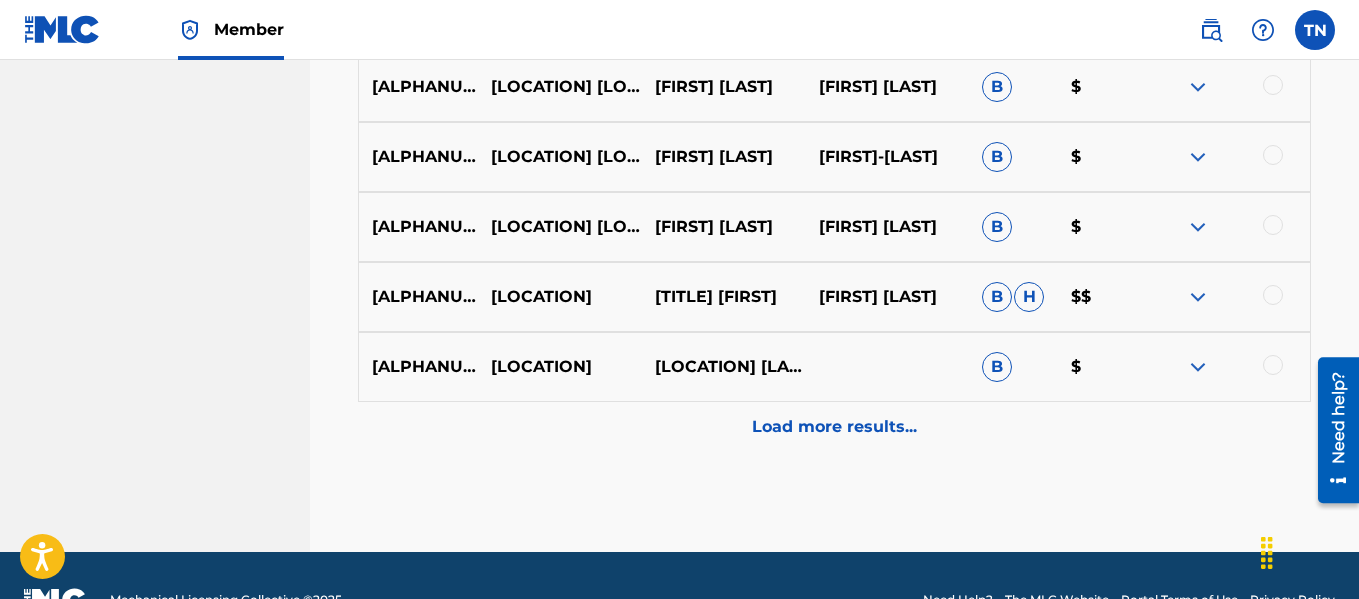 scroll, scrollTop: 2001, scrollLeft: 0, axis: vertical 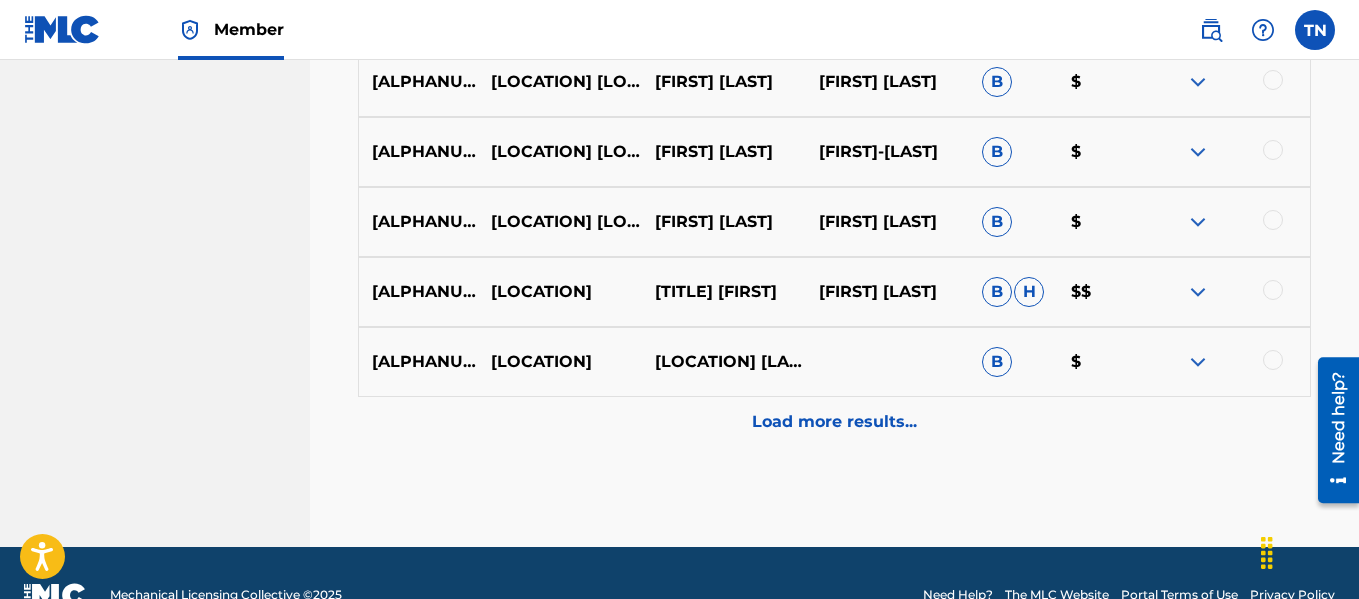click on "Load more results..." at bounding box center [834, 422] 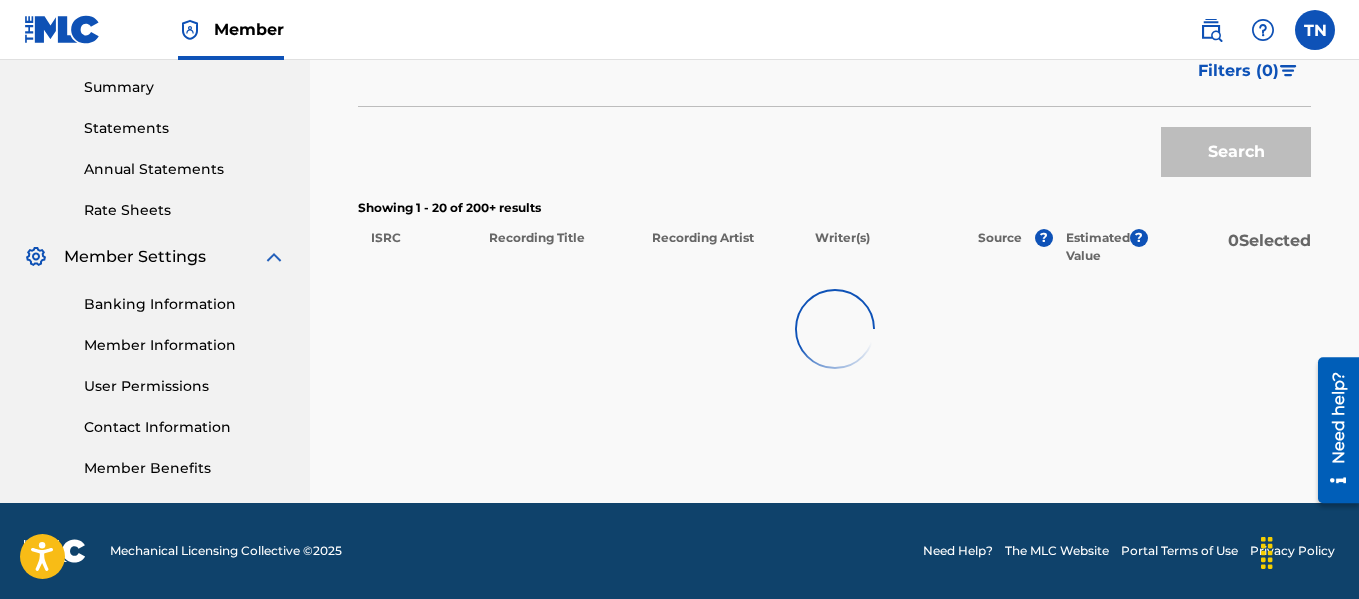 scroll, scrollTop: 2001, scrollLeft: 0, axis: vertical 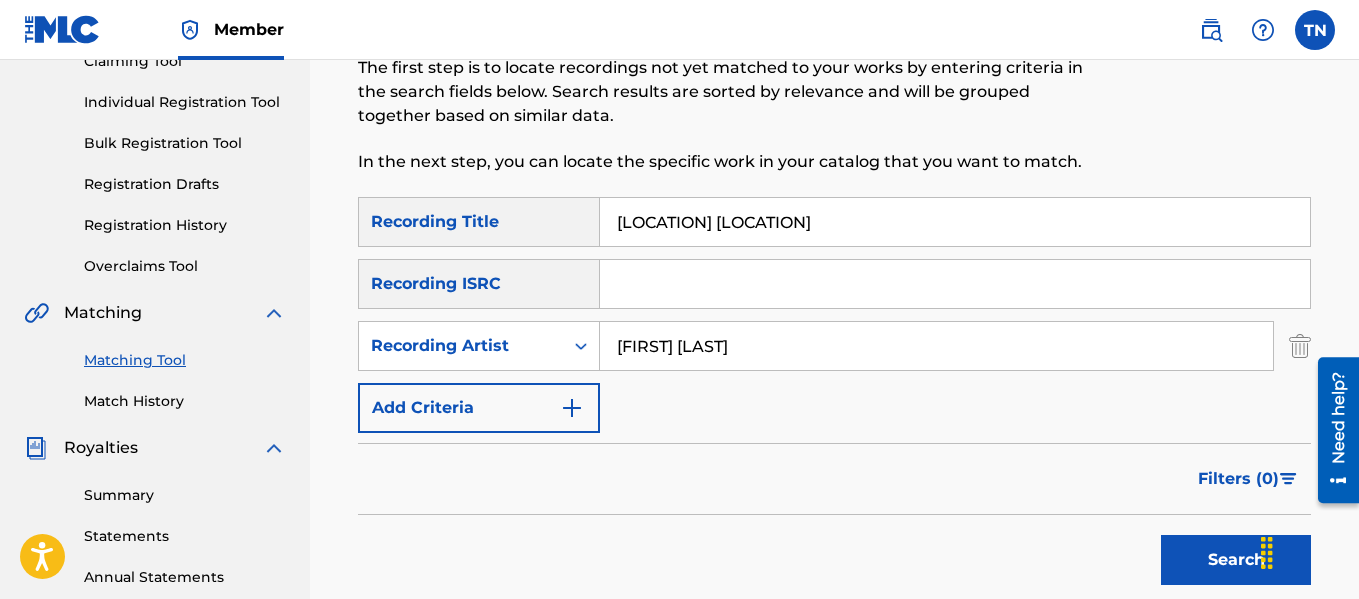 click on "Match History" at bounding box center (185, 401) 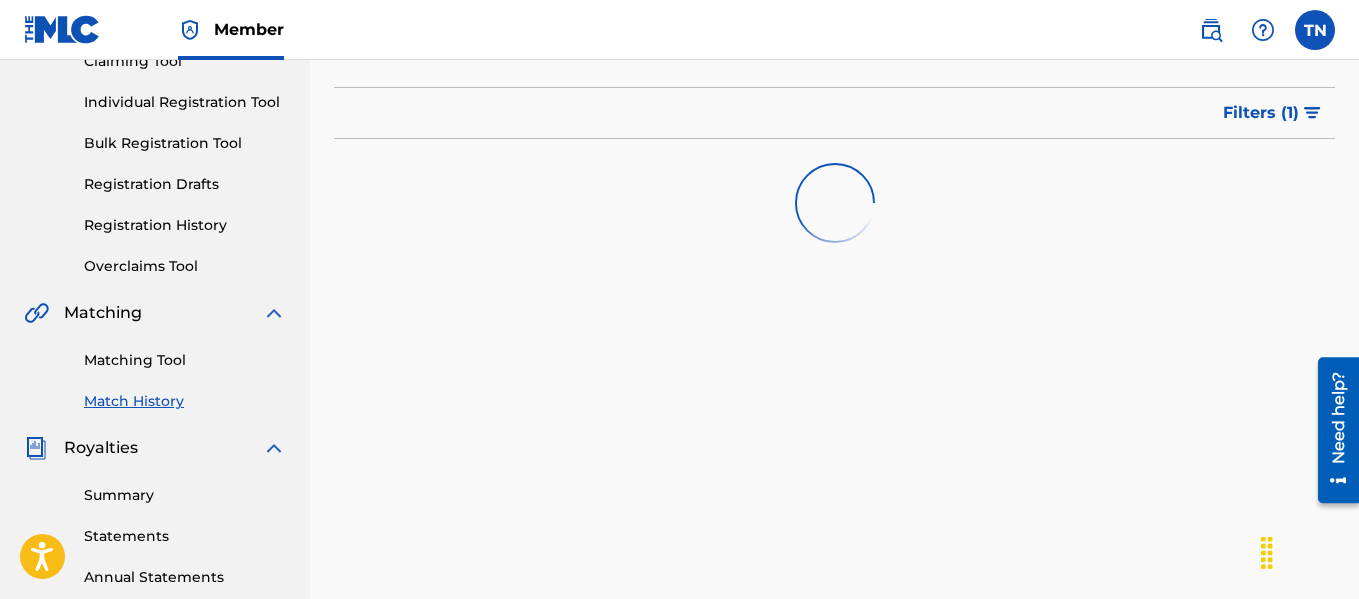 scroll, scrollTop: 0, scrollLeft: 0, axis: both 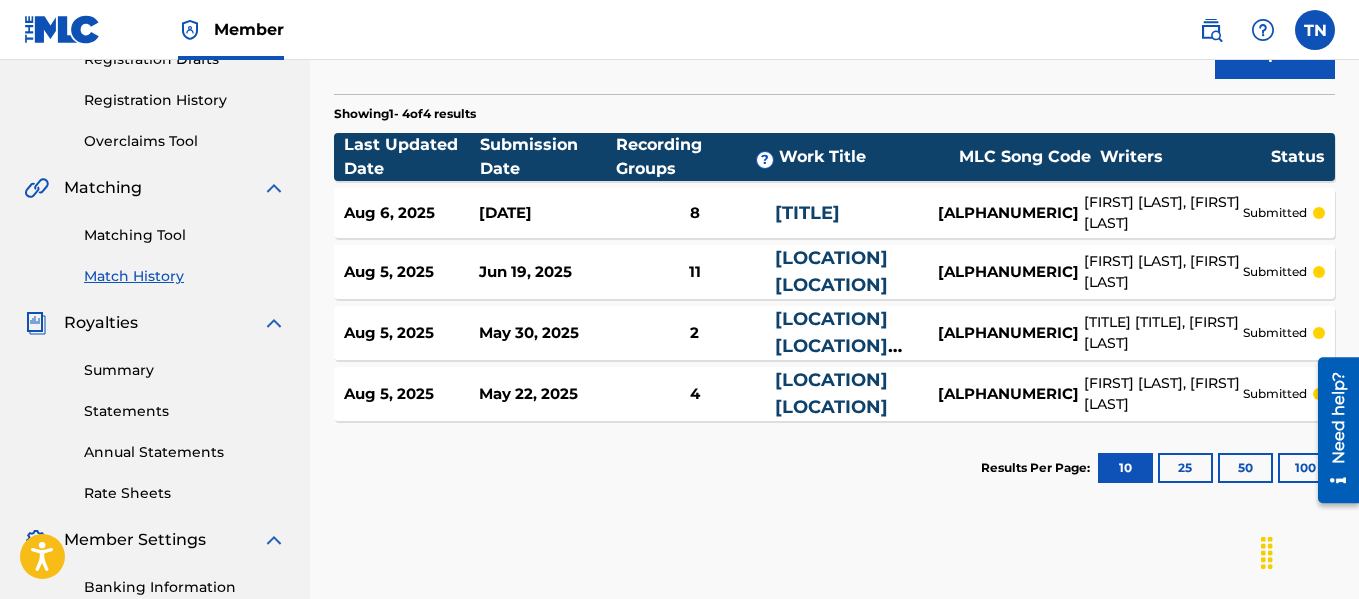 click on "[LOCATION] [LOCATION]" at bounding box center [831, 271] 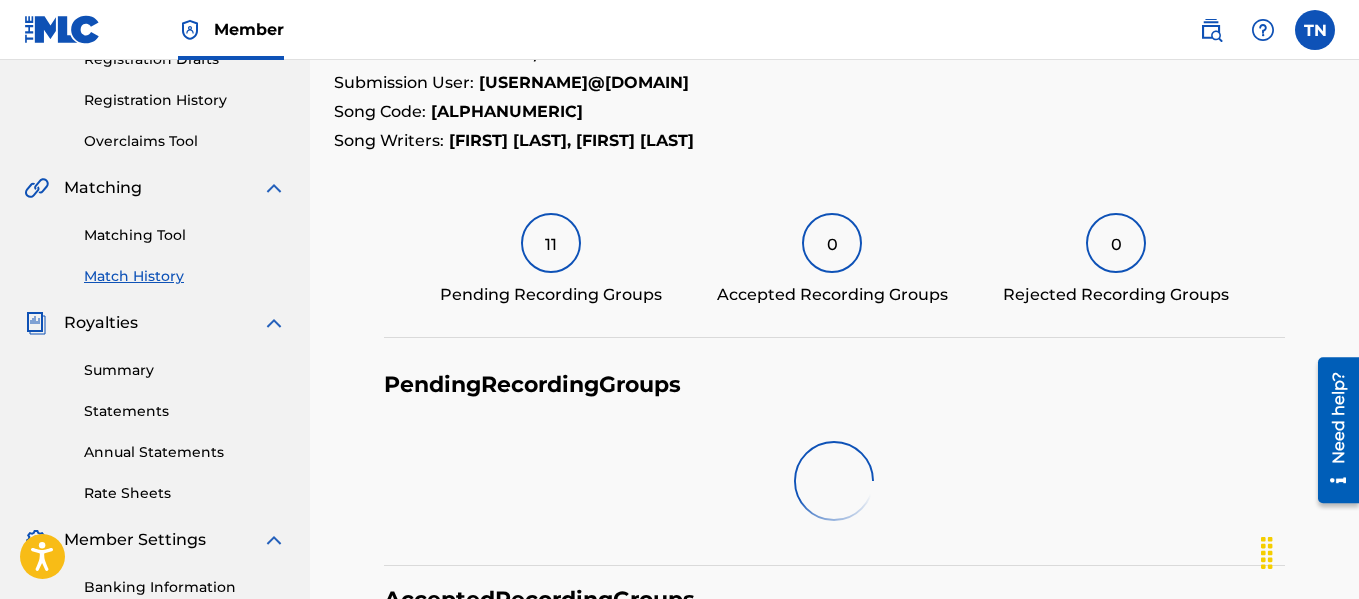 scroll, scrollTop: 0, scrollLeft: 0, axis: both 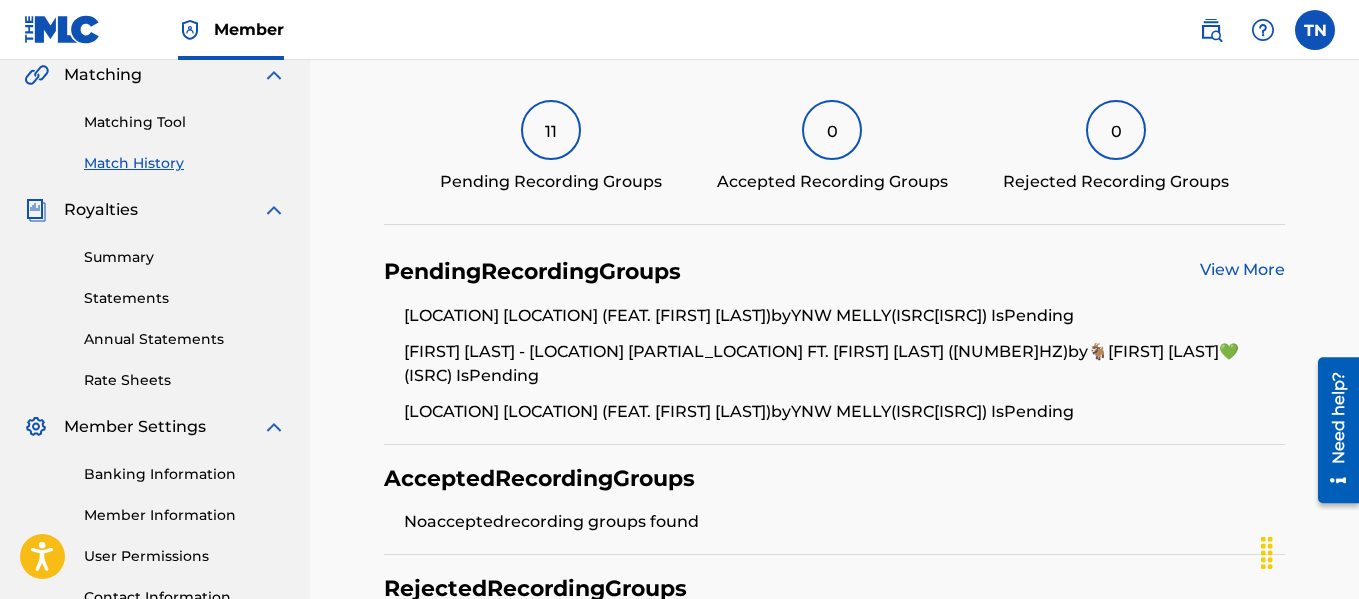 drag, startPoint x: 976, startPoint y: 316, endPoint x: 818, endPoint y: 333, distance: 158.91193 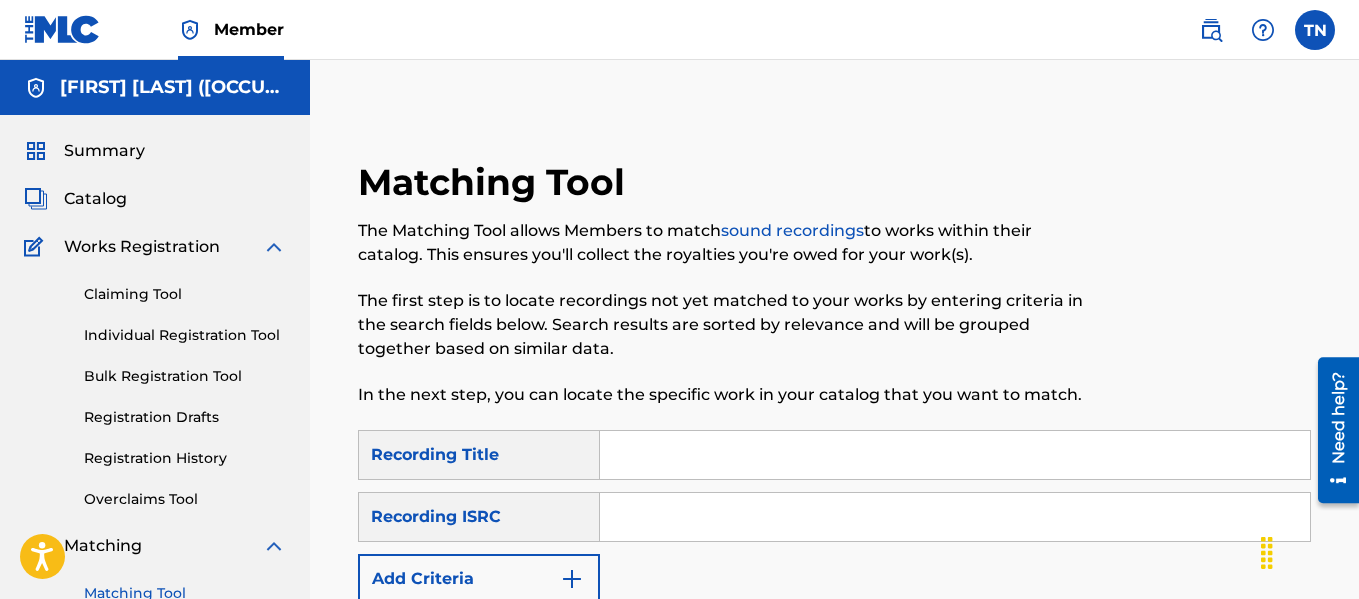 click at bounding box center [955, 455] 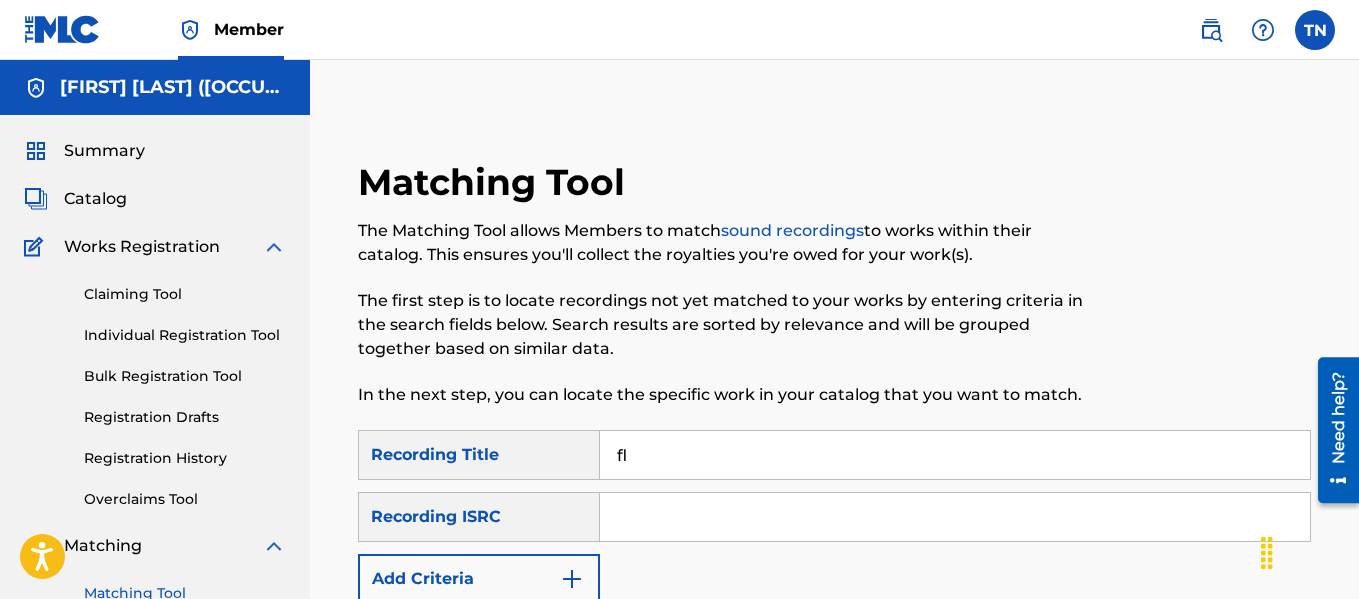 type on "[LOCATION] [LOCATION]" 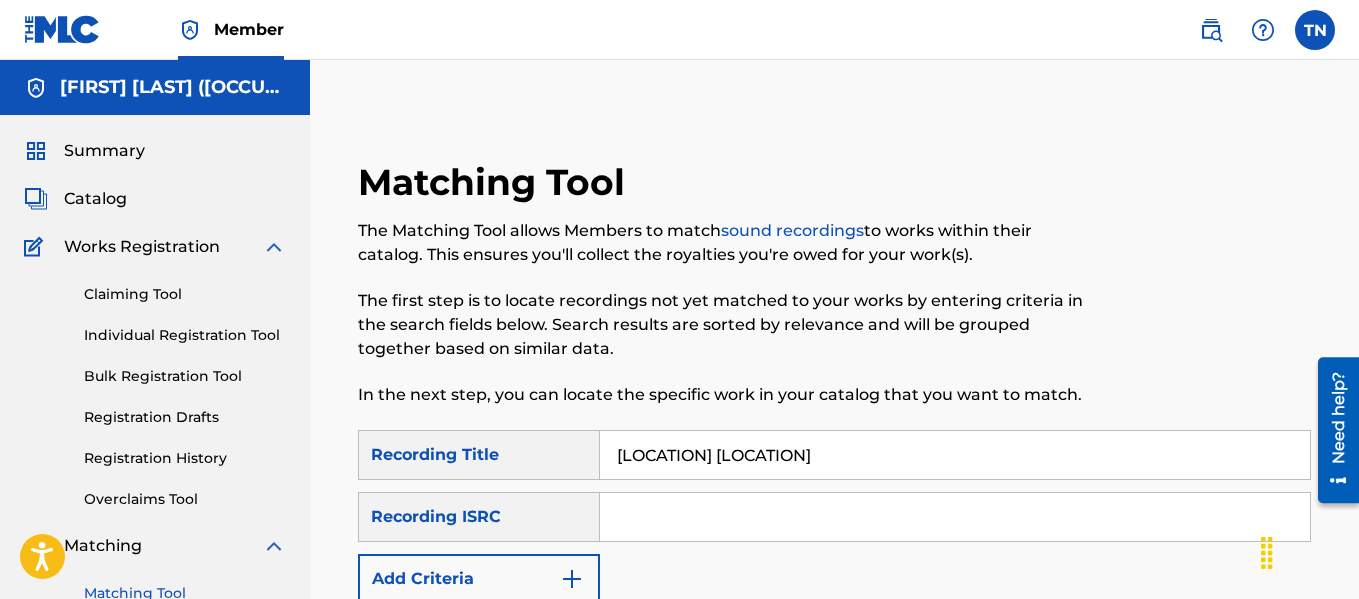 click at bounding box center (955, 517) 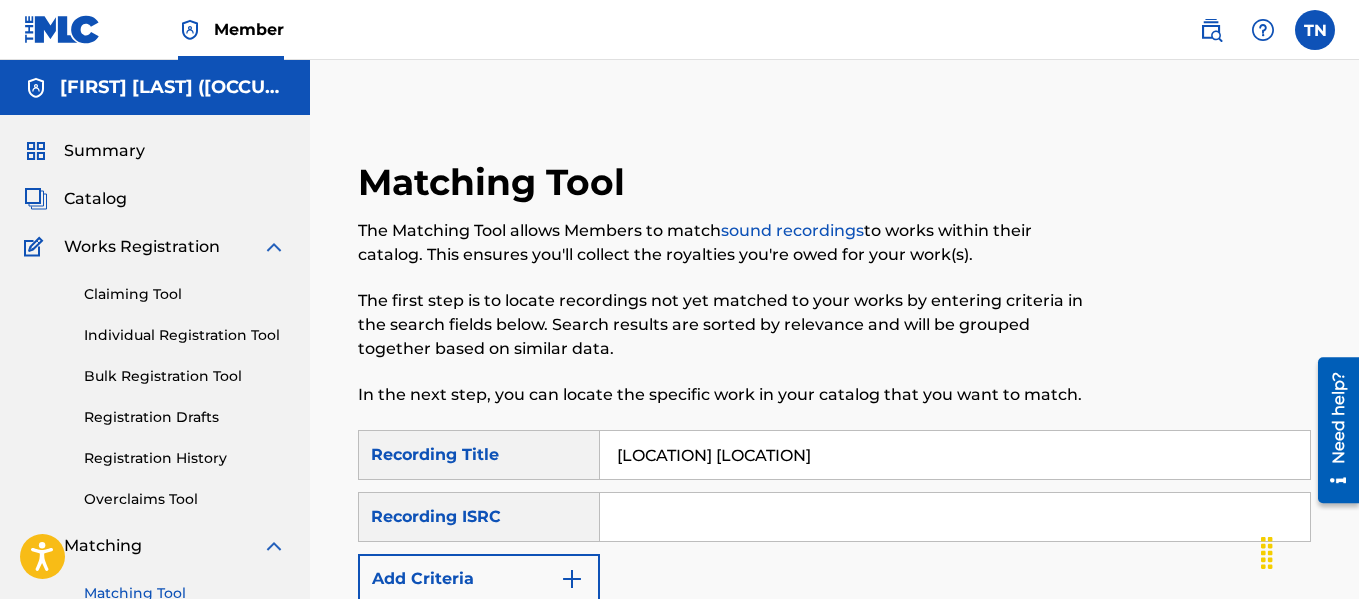 paste on "[ISRC]" 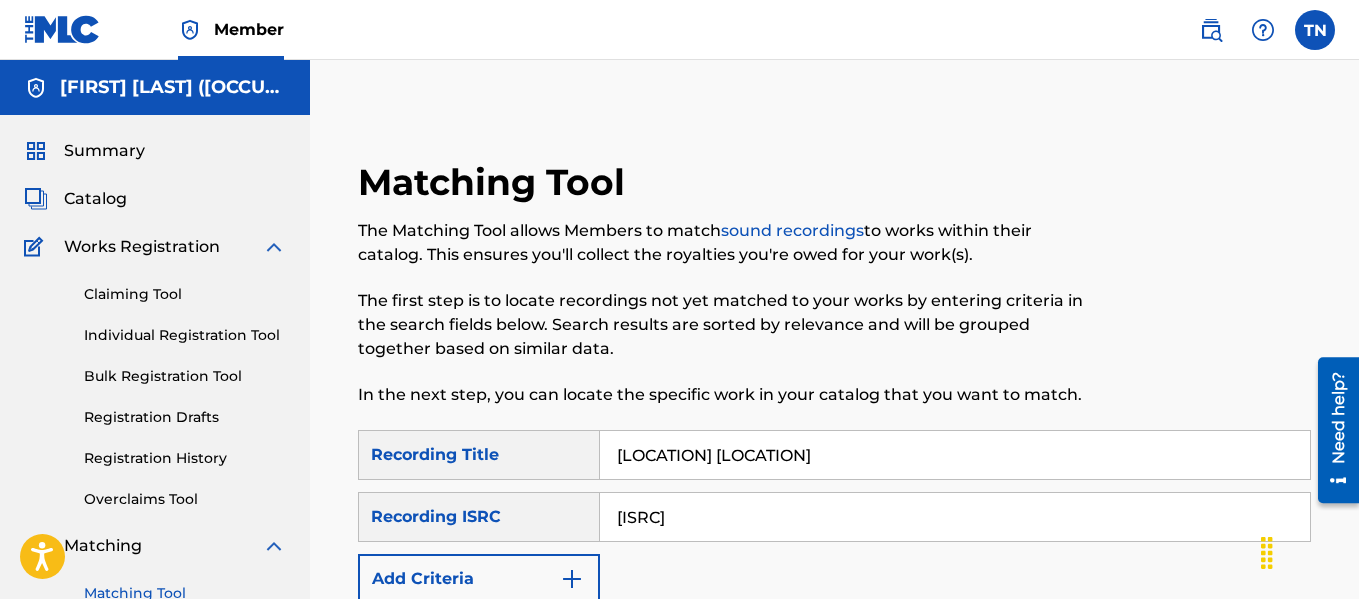 click on "[ISRC]" at bounding box center (955, 517) 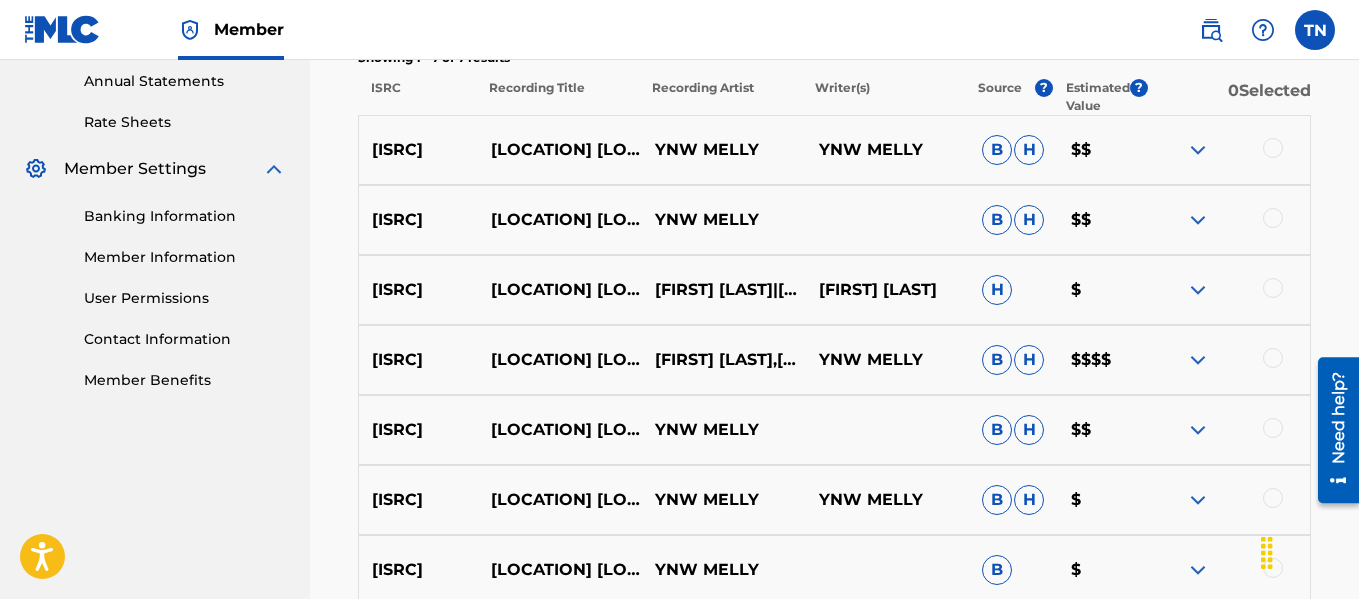 scroll, scrollTop: 734, scrollLeft: 0, axis: vertical 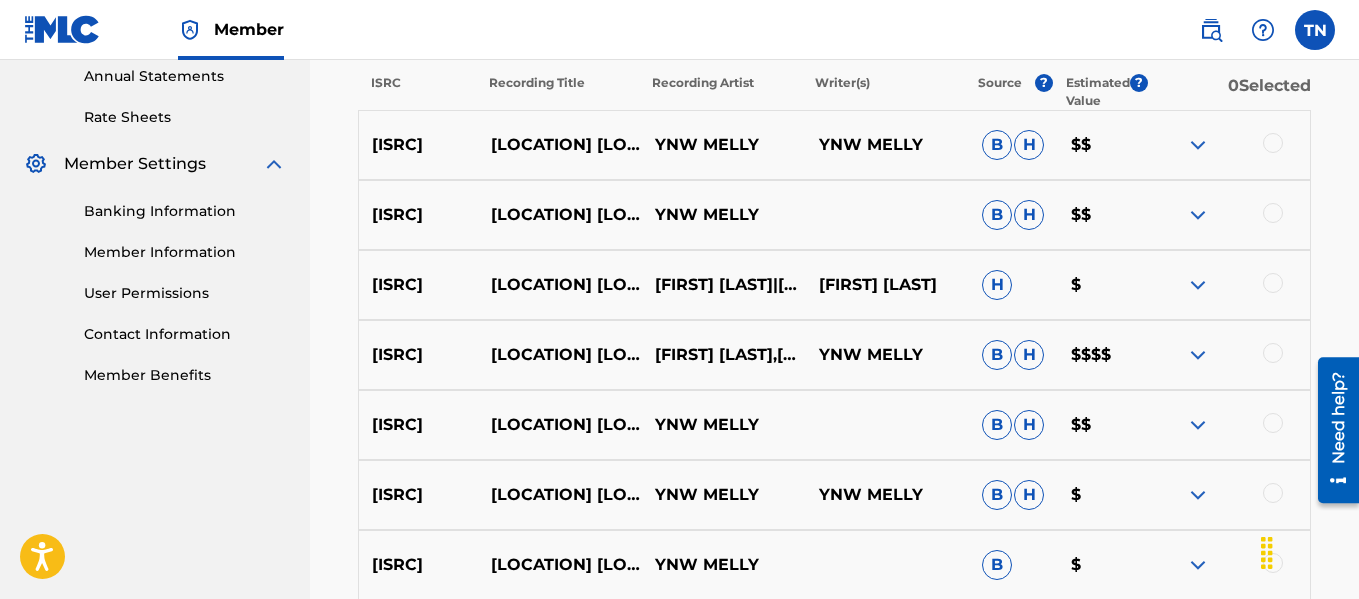 click at bounding box center [1198, 145] 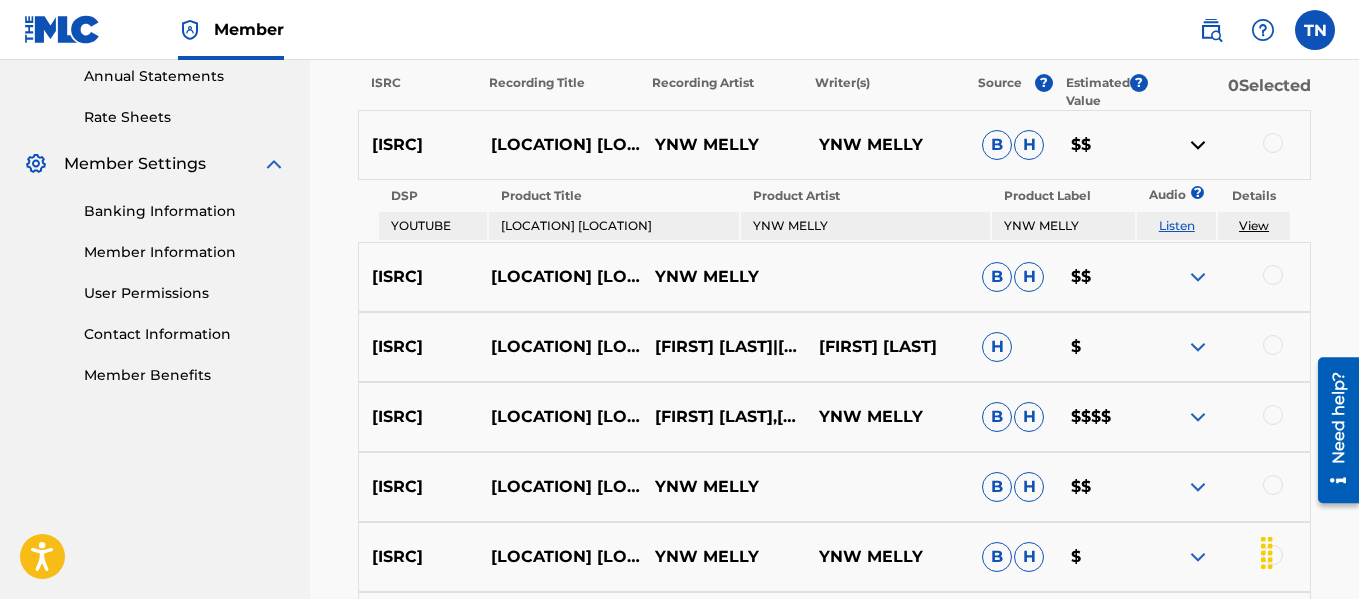 click at bounding box center (1198, 277) 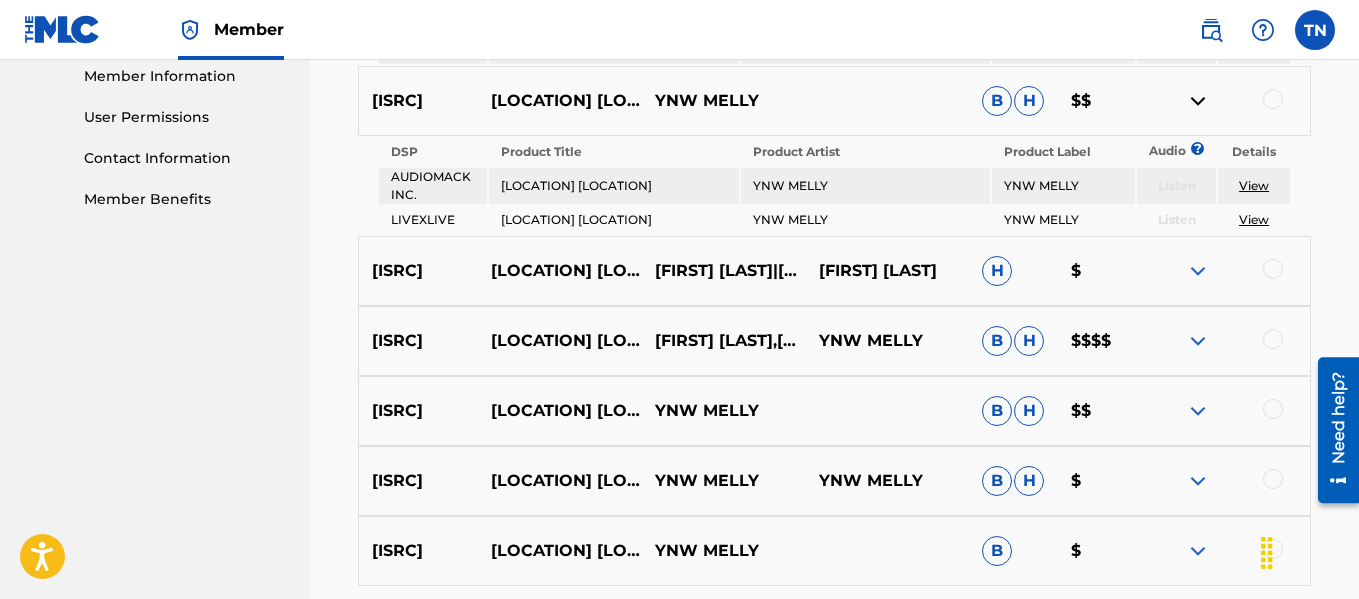 scroll, scrollTop: 918, scrollLeft: 0, axis: vertical 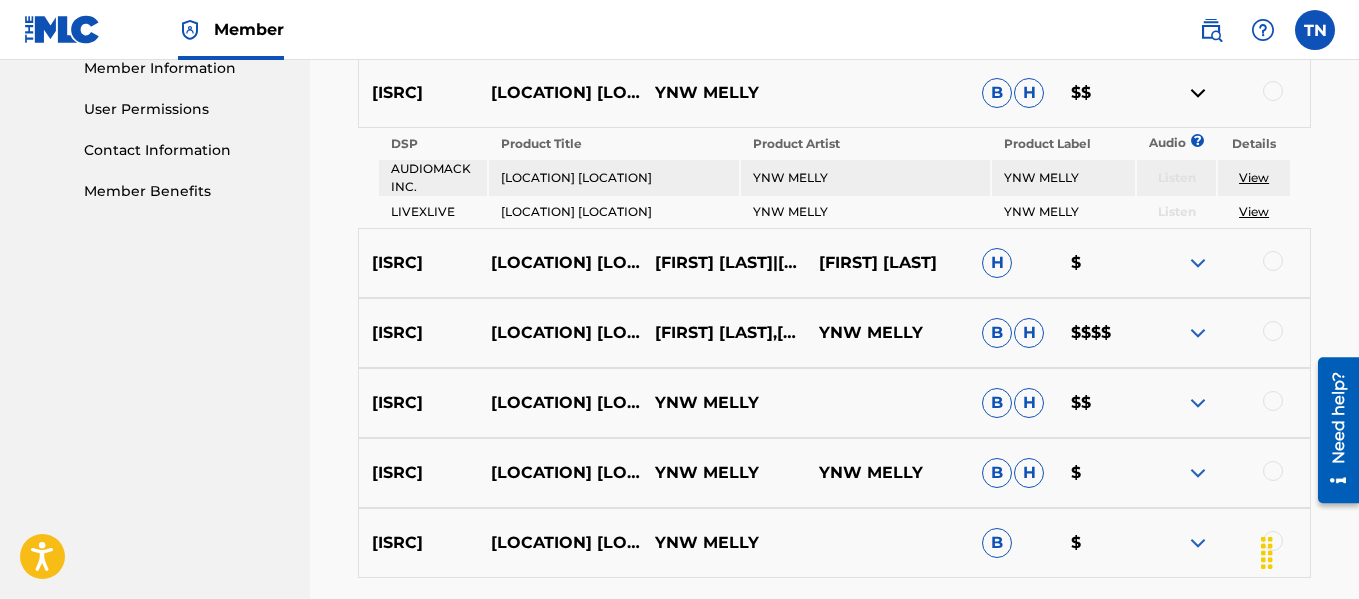 click at bounding box center (1198, 263) 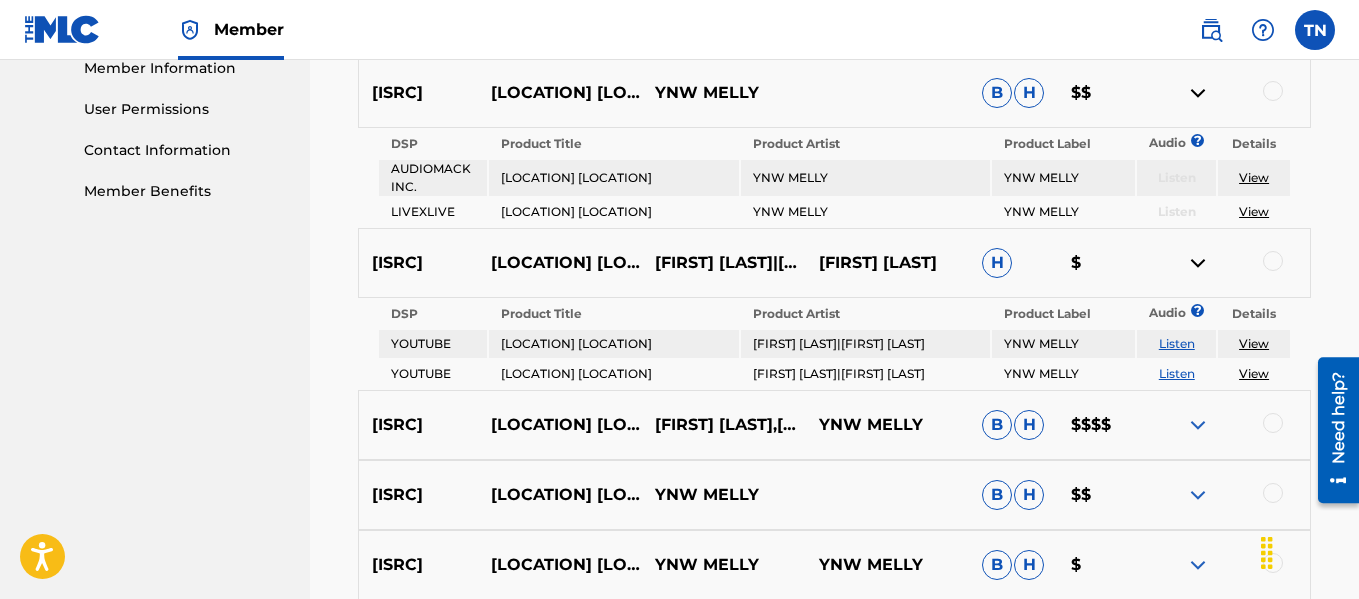 click at bounding box center [1198, 425] 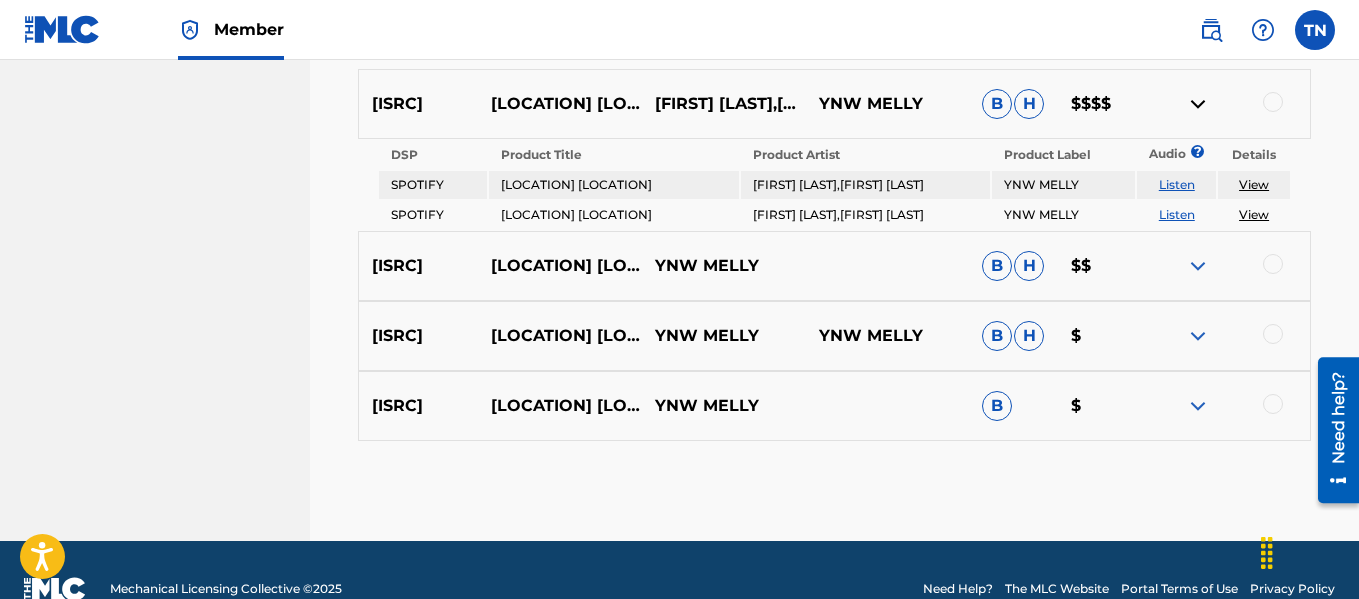 scroll, scrollTop: 1255, scrollLeft: 0, axis: vertical 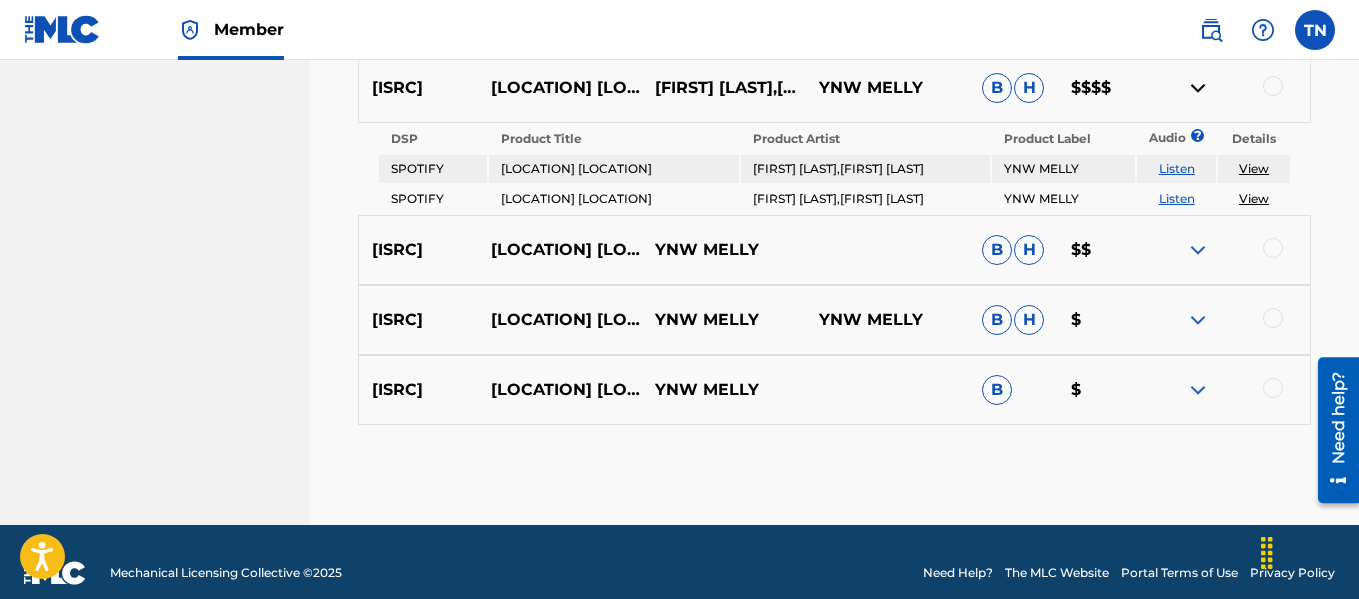 click at bounding box center (1198, 250) 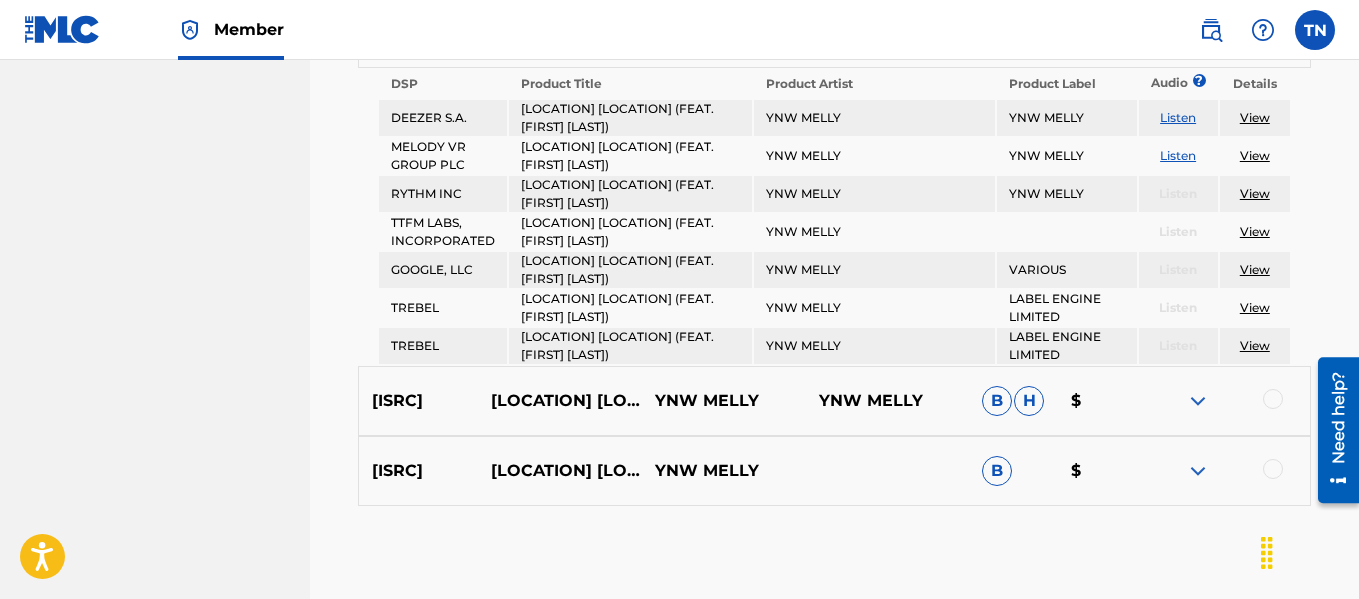 scroll, scrollTop: 1493, scrollLeft: 0, axis: vertical 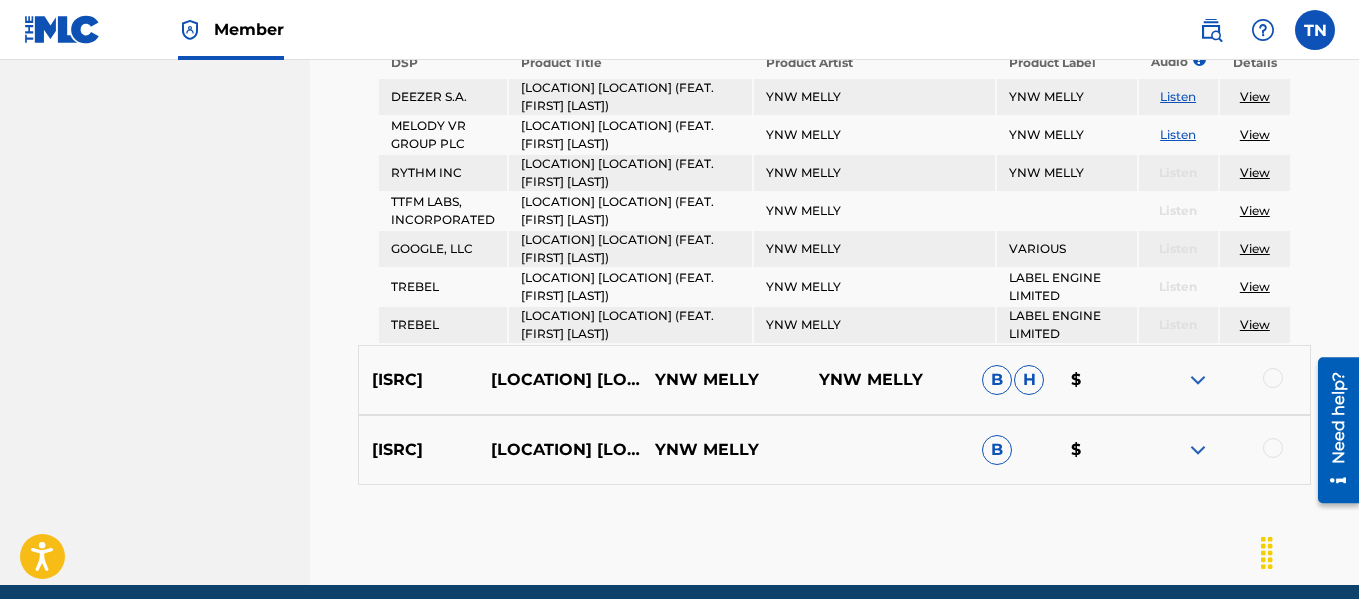 click at bounding box center [1198, 380] 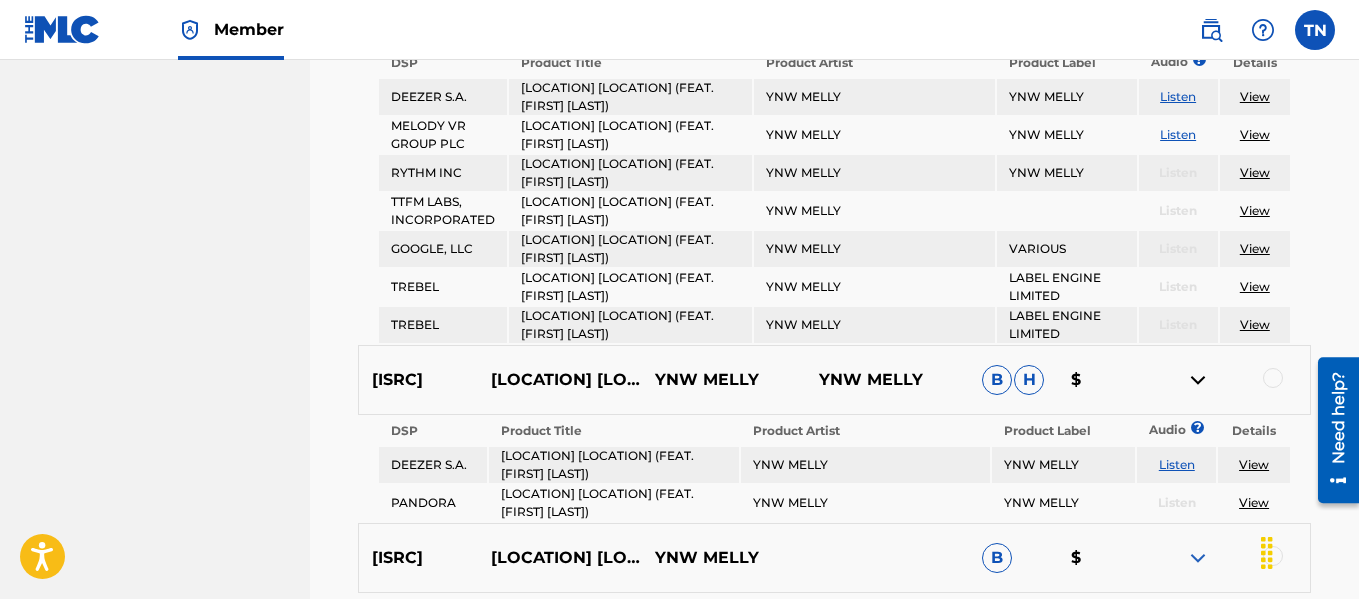 click at bounding box center [1198, 558] 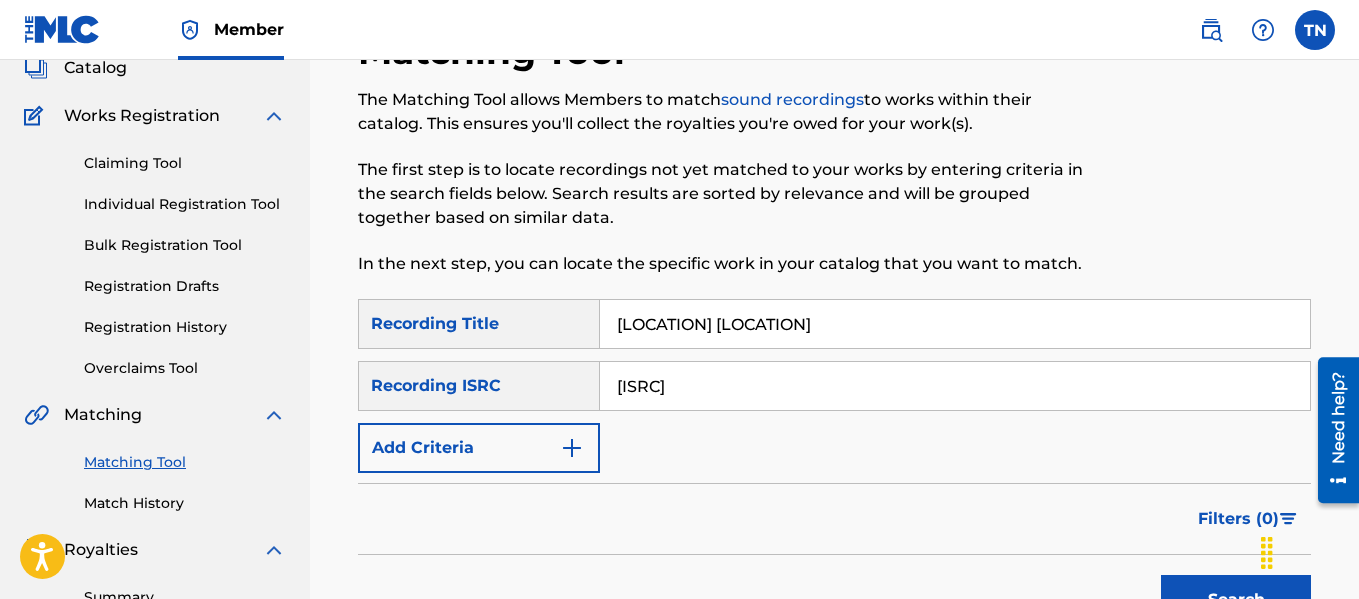 scroll, scrollTop: 139, scrollLeft: 0, axis: vertical 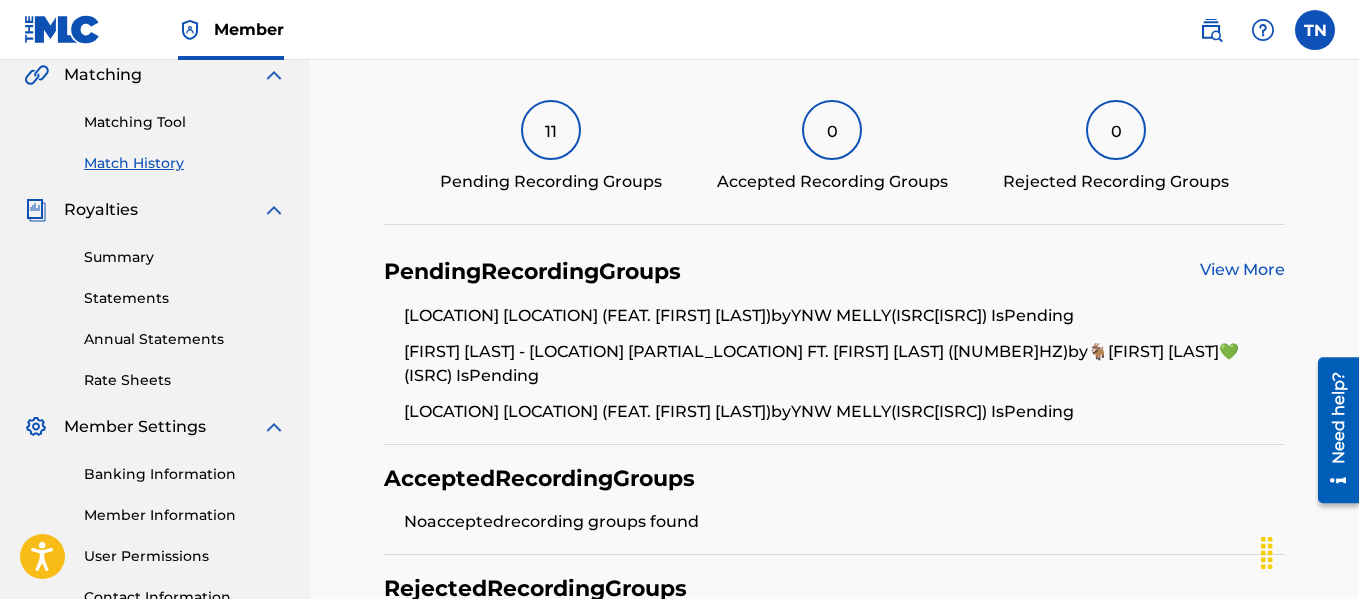 click on "View More" at bounding box center [1242, 269] 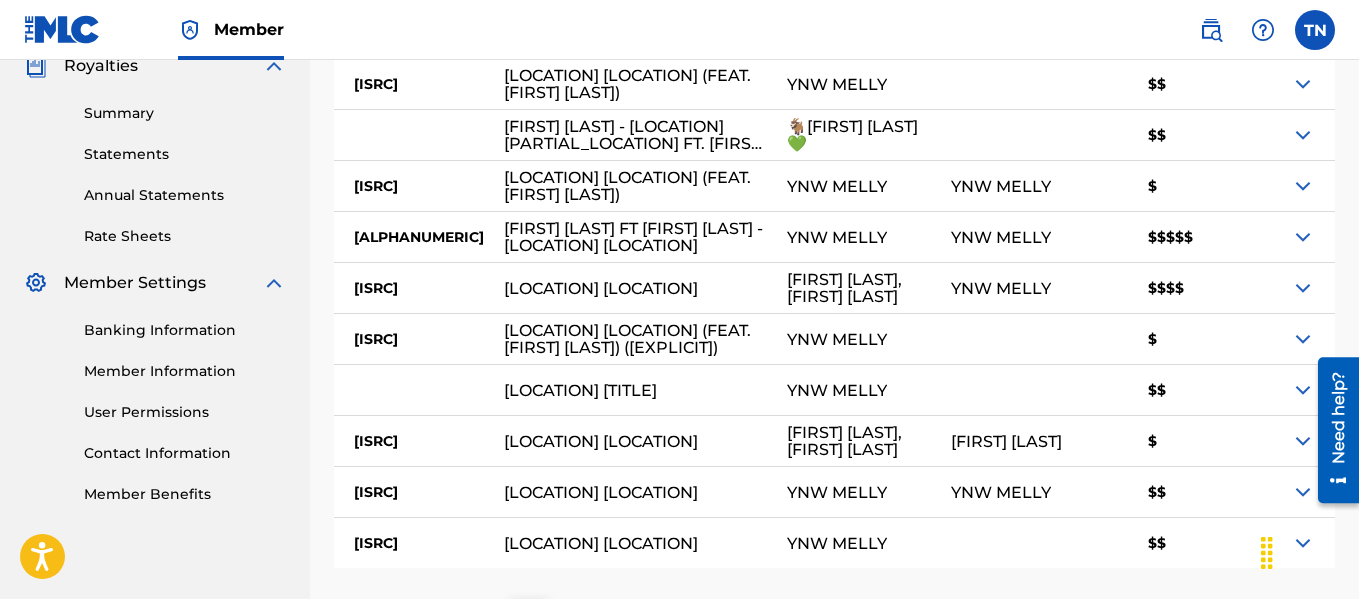 scroll, scrollTop: 631, scrollLeft: 0, axis: vertical 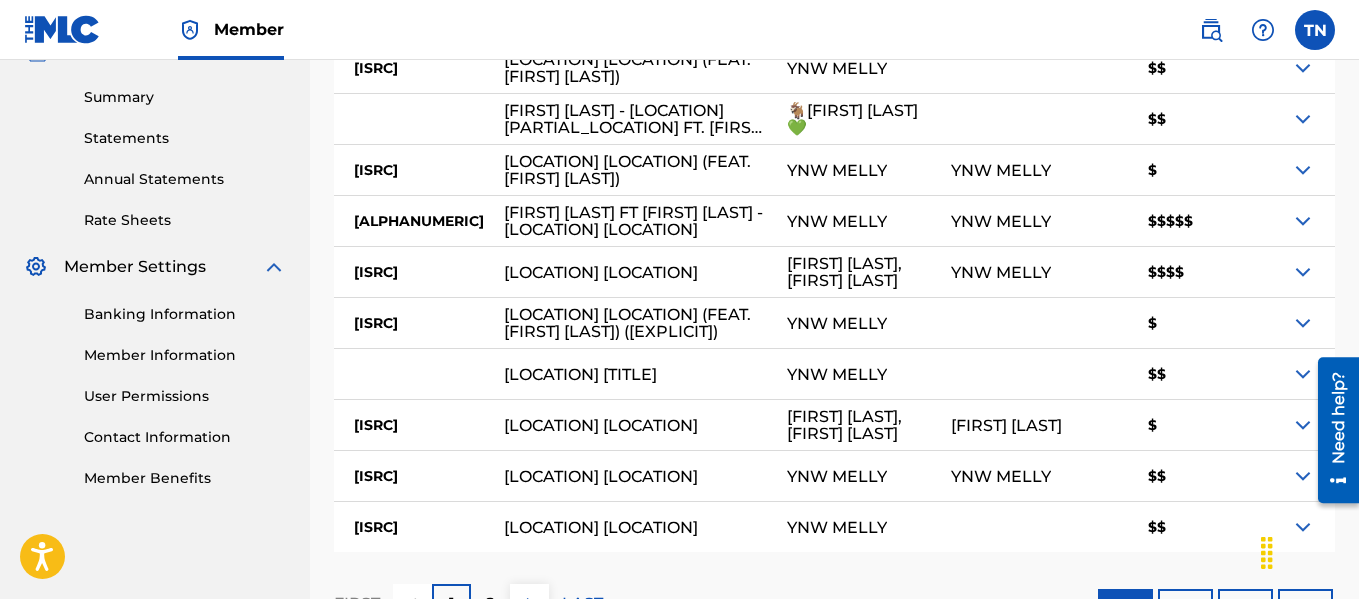 click on "2" at bounding box center (490, 604) 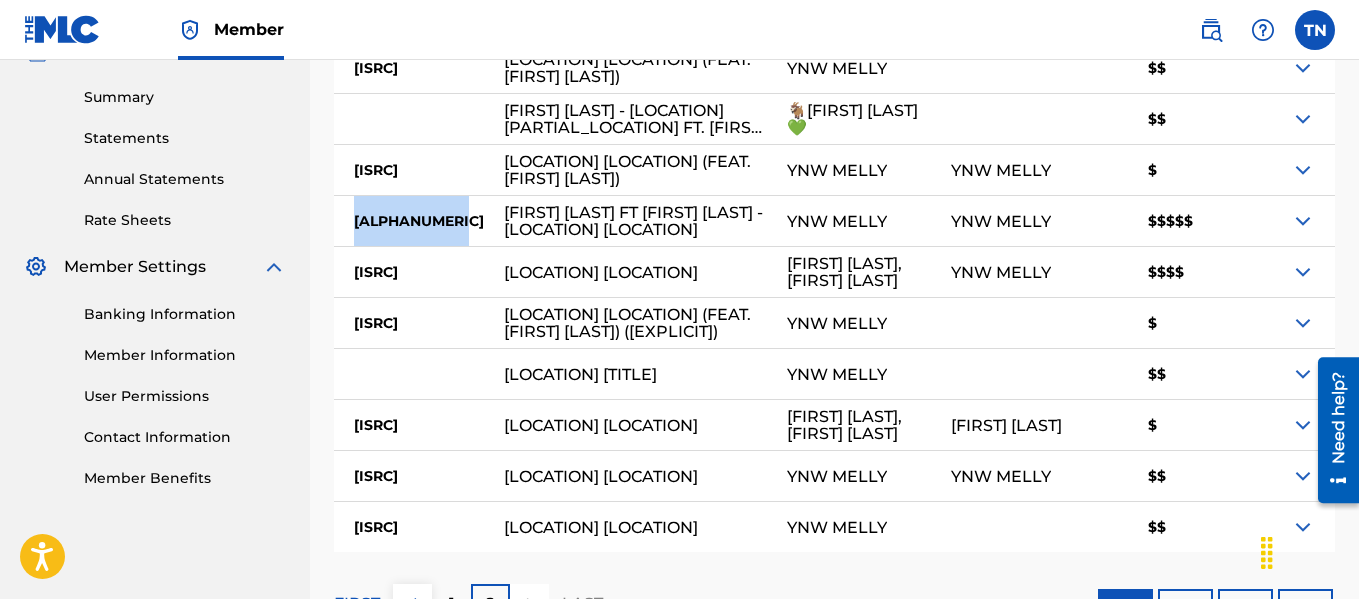 drag, startPoint x: 465, startPoint y: 167, endPoint x: 356, endPoint y: 167, distance: 109 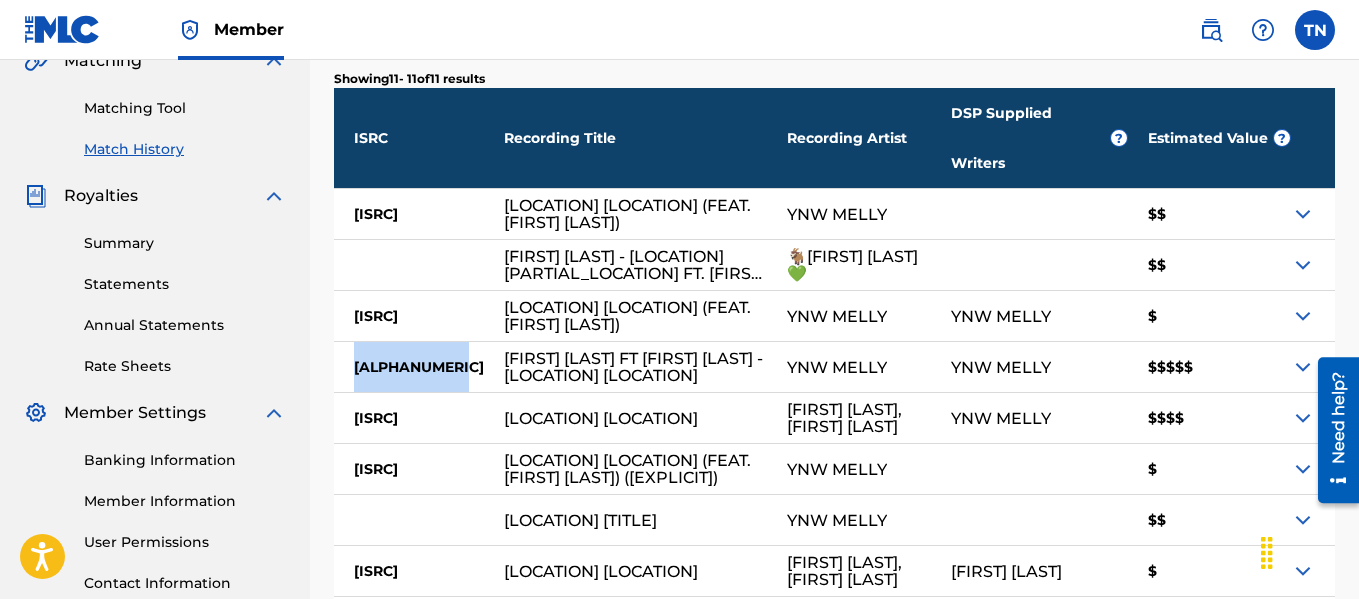 scroll, scrollTop: 482, scrollLeft: 0, axis: vertical 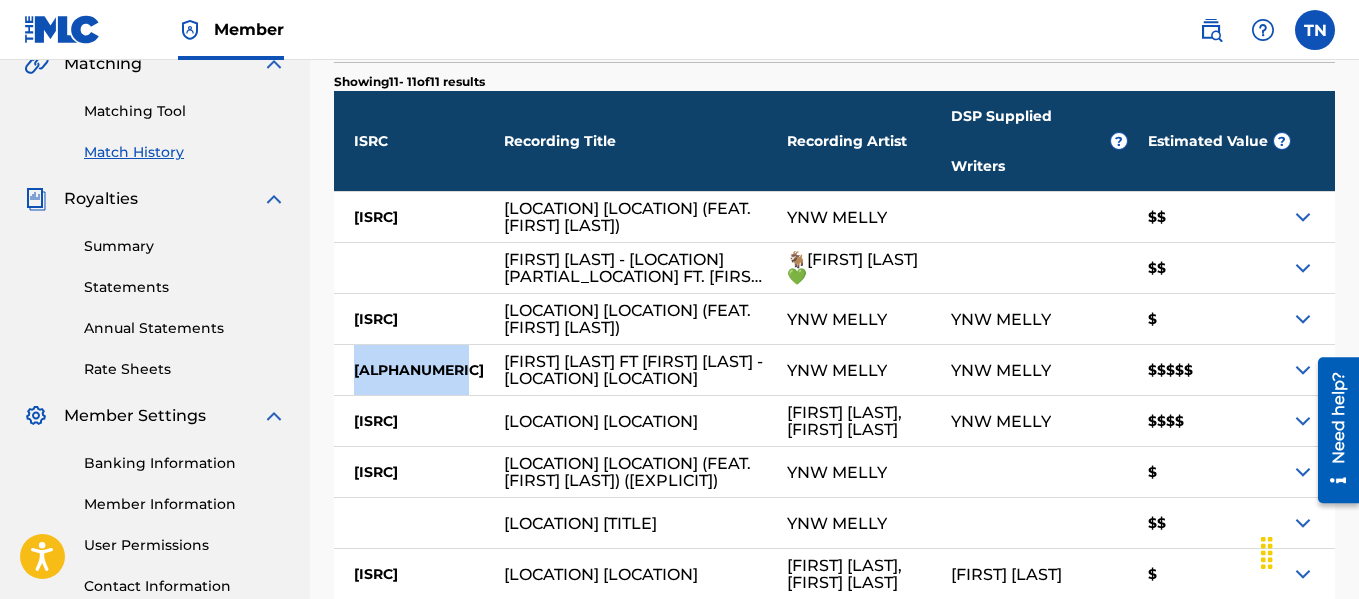 click at bounding box center [1303, 370] 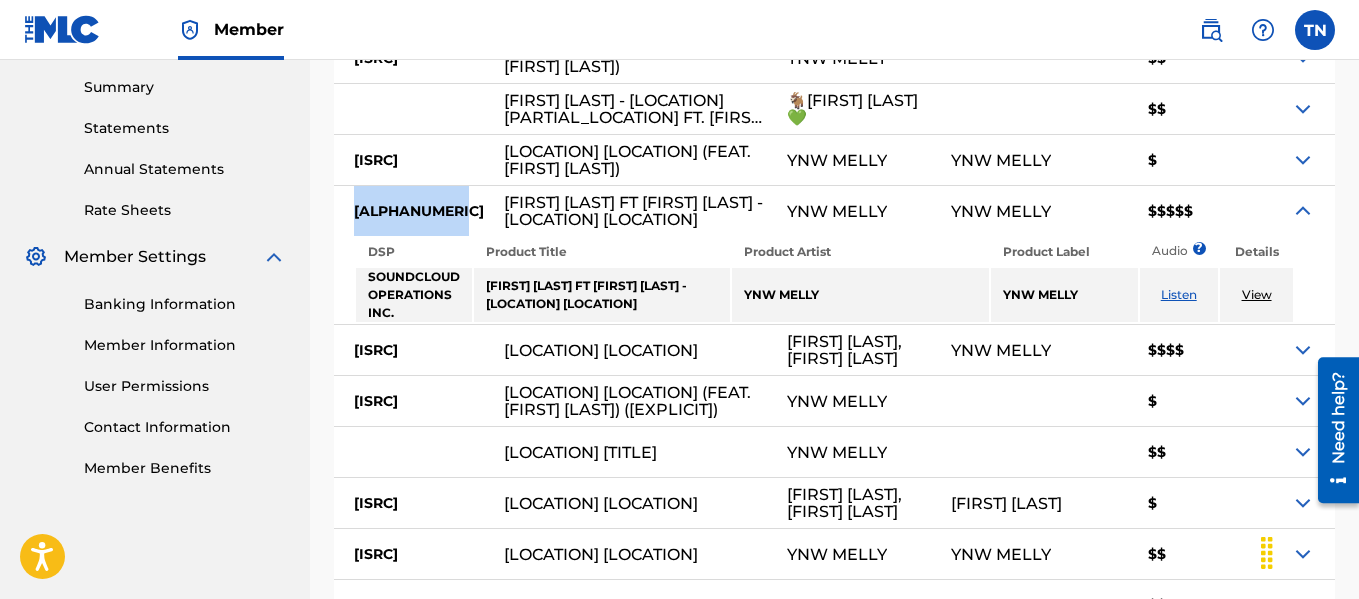 scroll, scrollTop: 646, scrollLeft: 0, axis: vertical 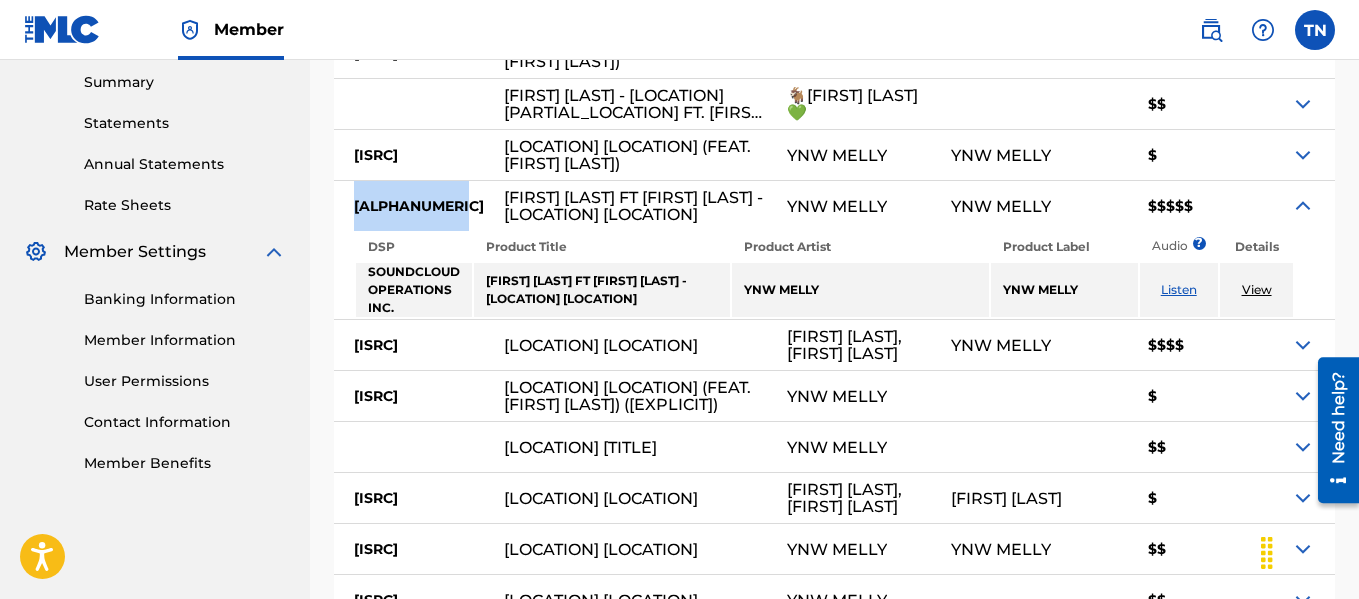 click at bounding box center [1303, 345] 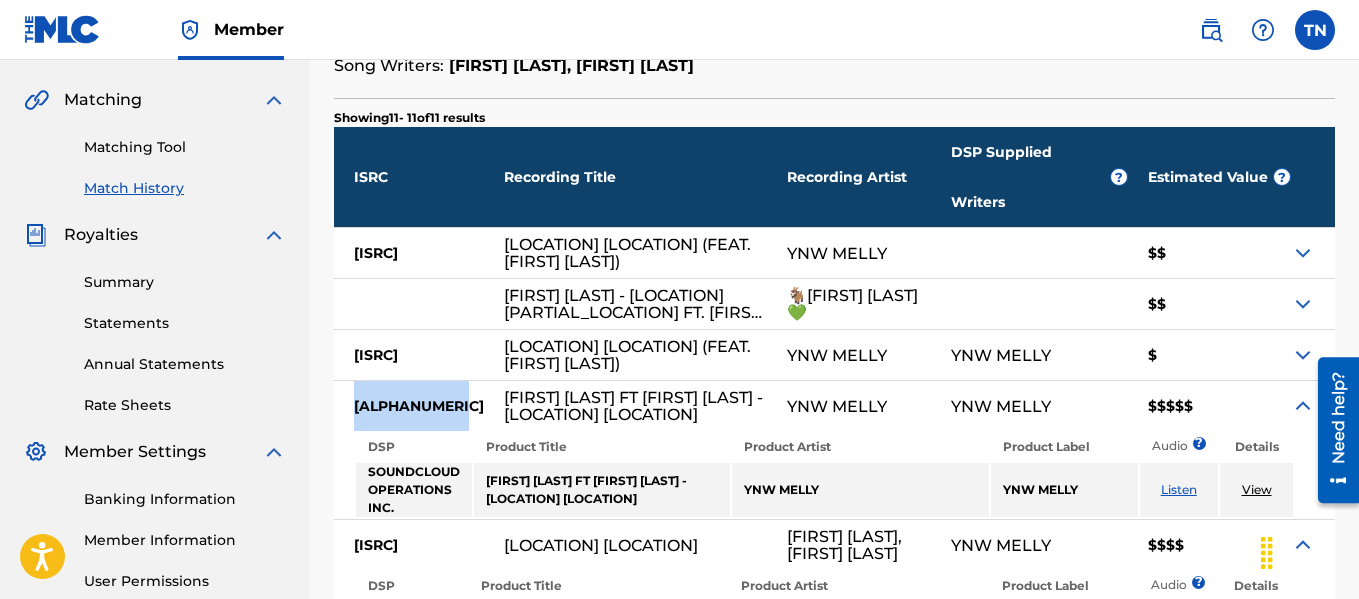 scroll, scrollTop: 447, scrollLeft: 0, axis: vertical 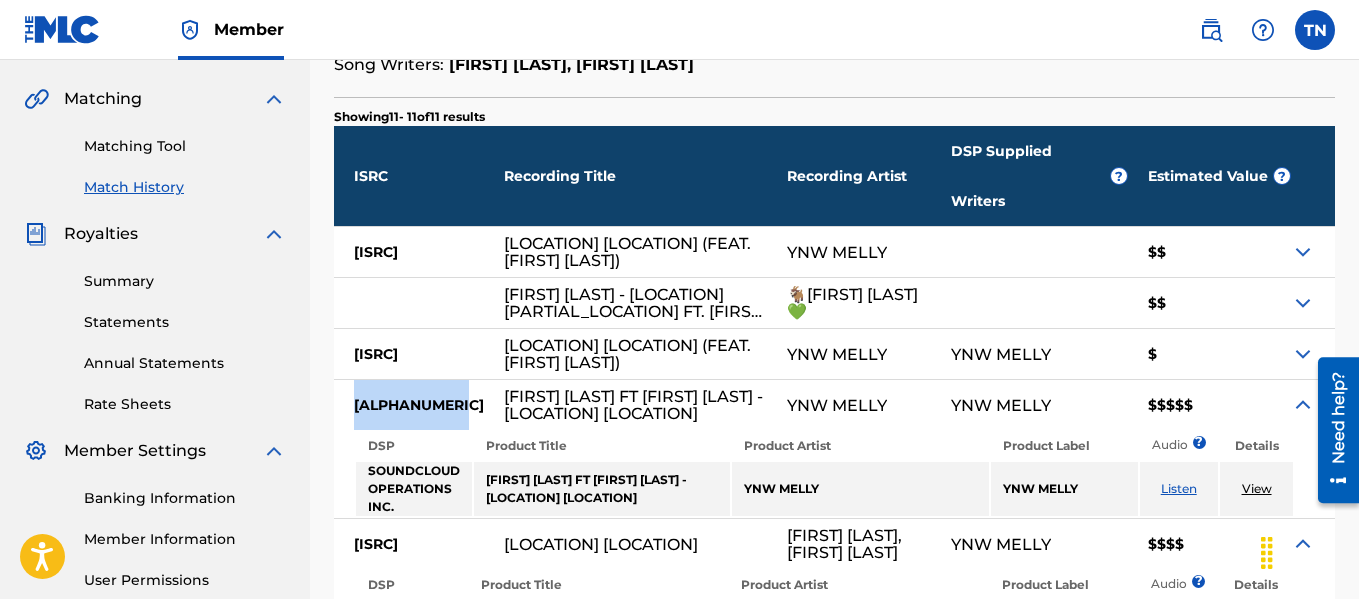click at bounding box center (1303, 303) 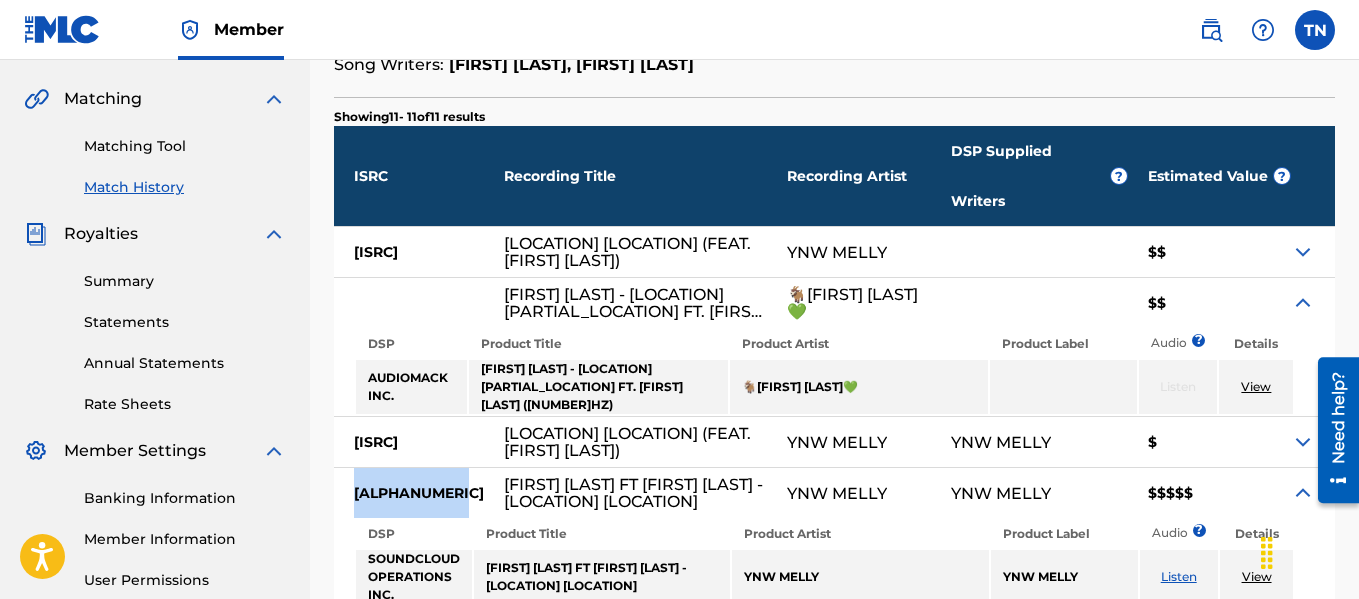 click at bounding box center (1303, 252) 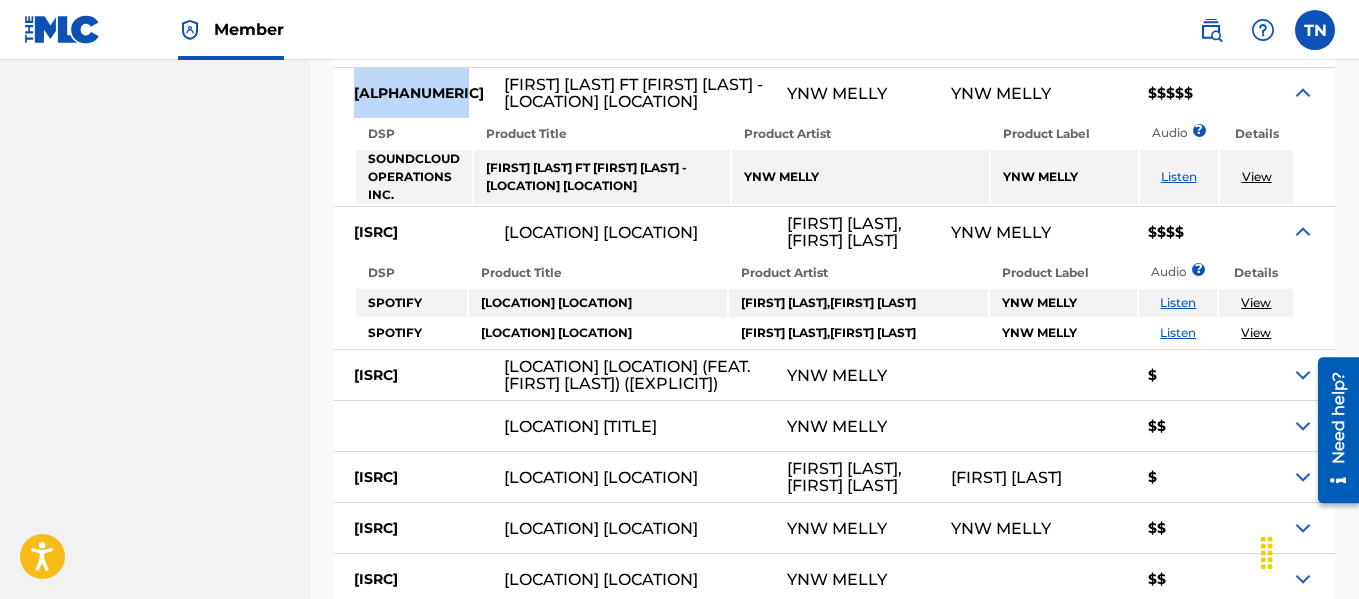 scroll, scrollTop: 1711, scrollLeft: 0, axis: vertical 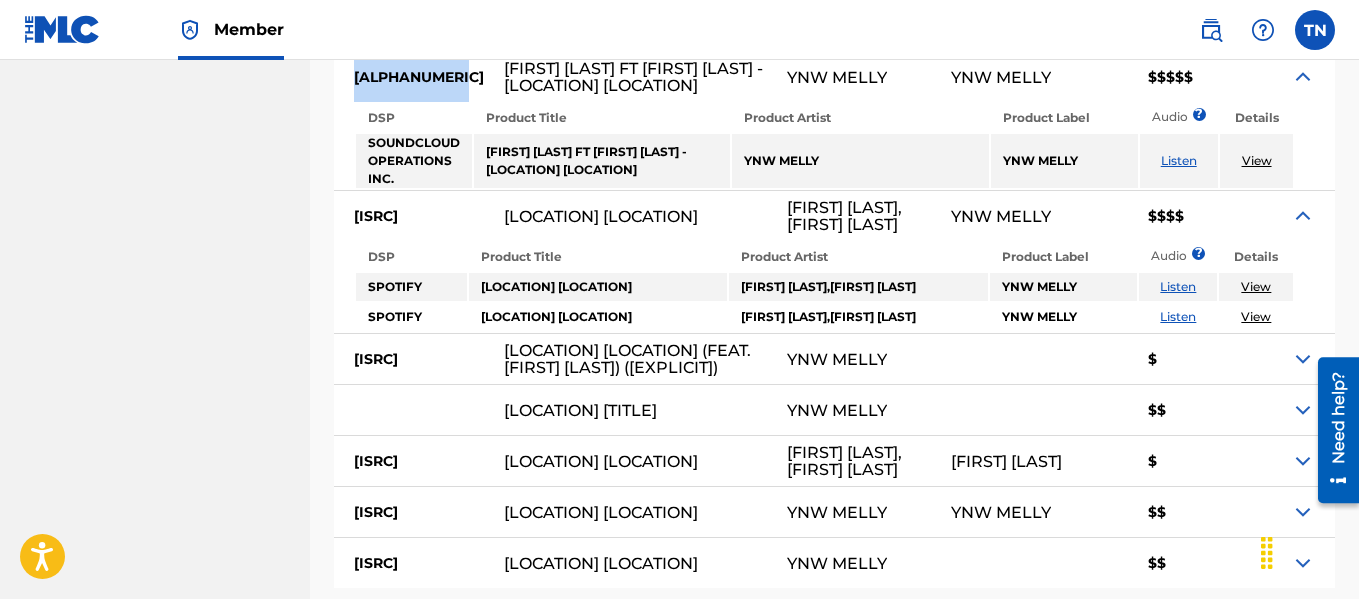 click on "25" at bounding box center (1185, 640) 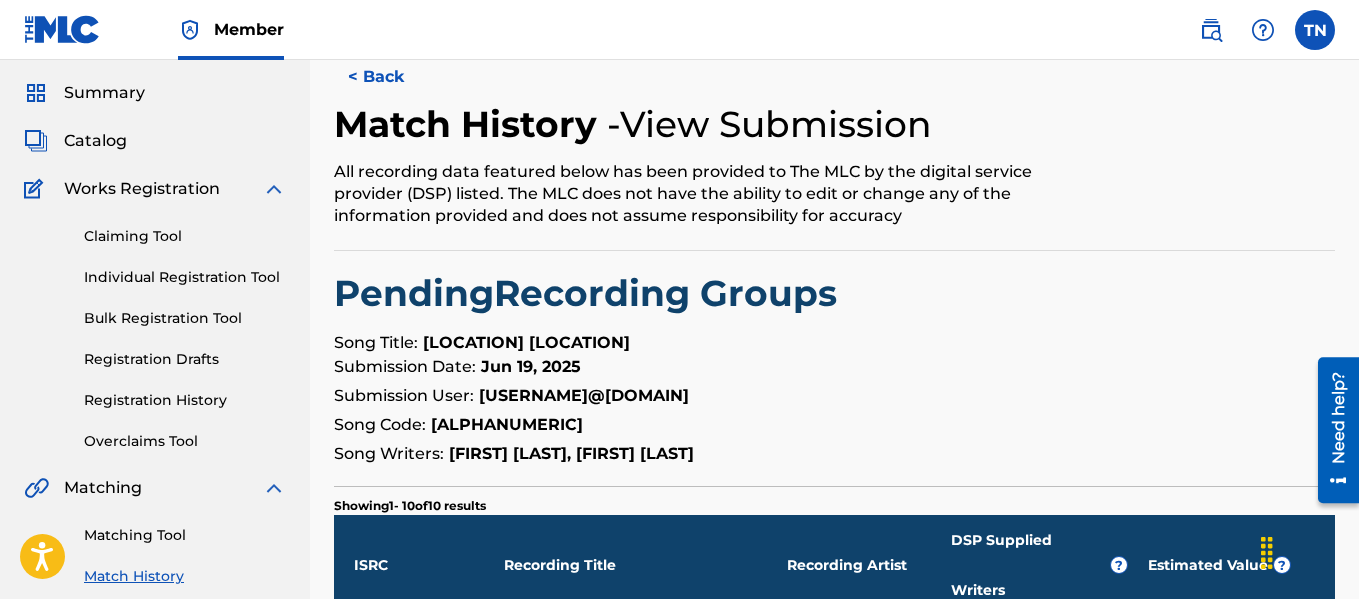scroll, scrollTop: 18, scrollLeft: 0, axis: vertical 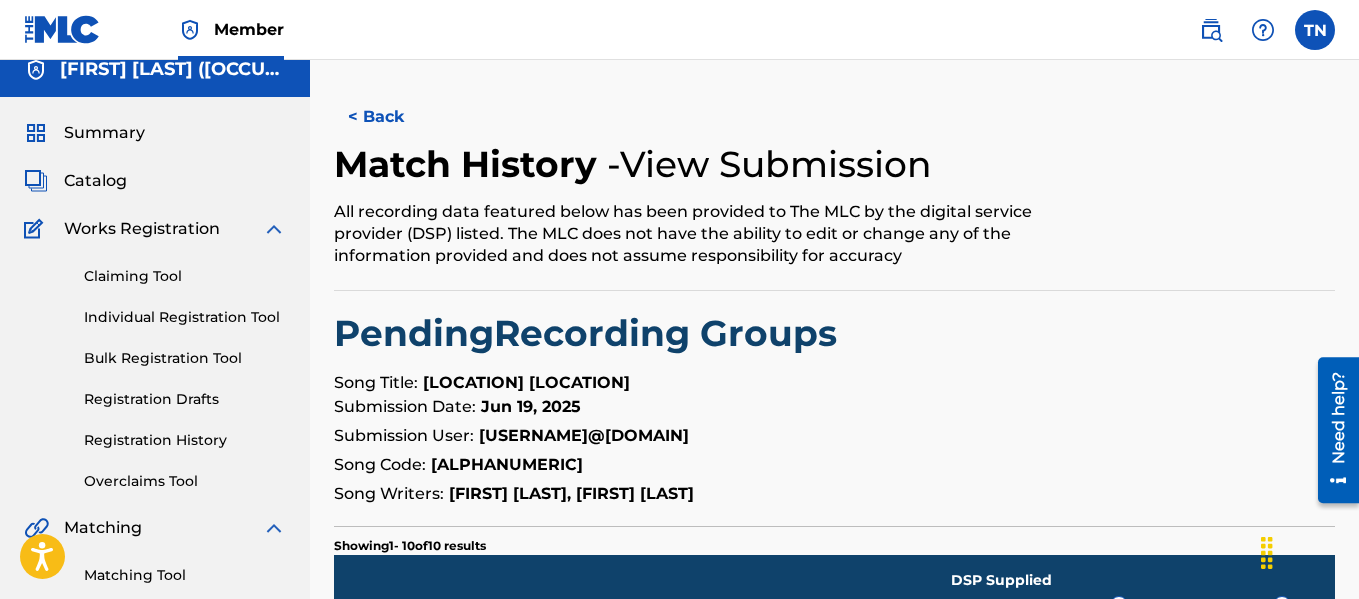 click on "< Back" at bounding box center (394, 117) 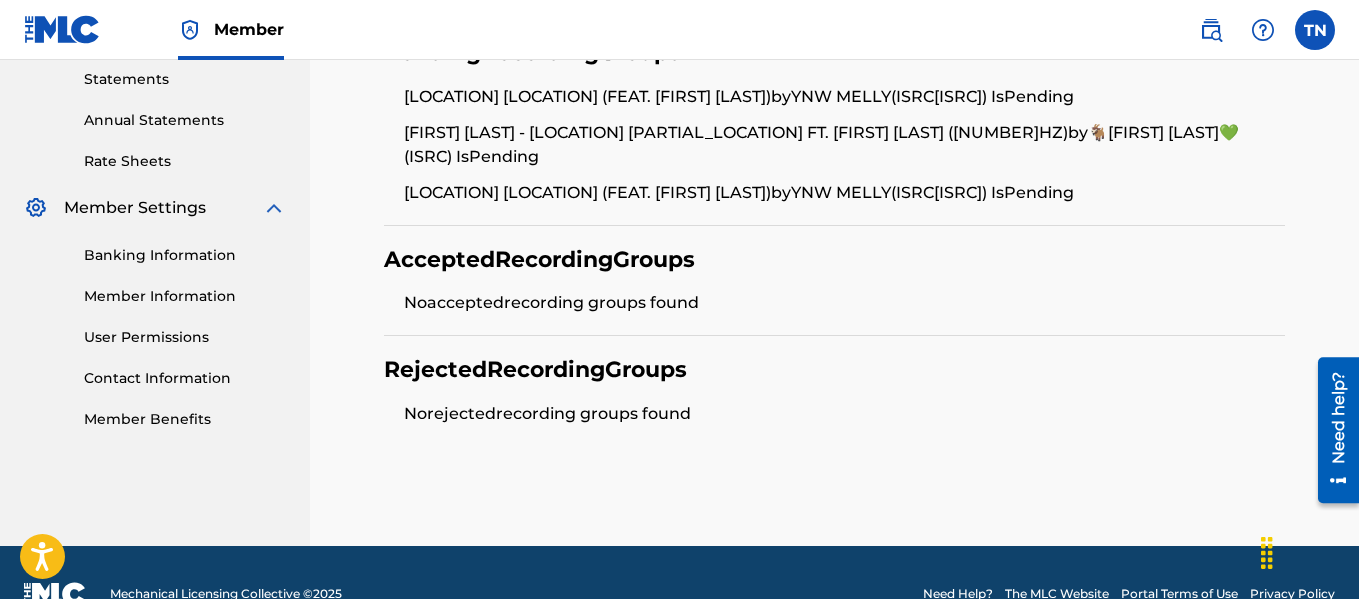scroll, scrollTop: 611, scrollLeft: 0, axis: vertical 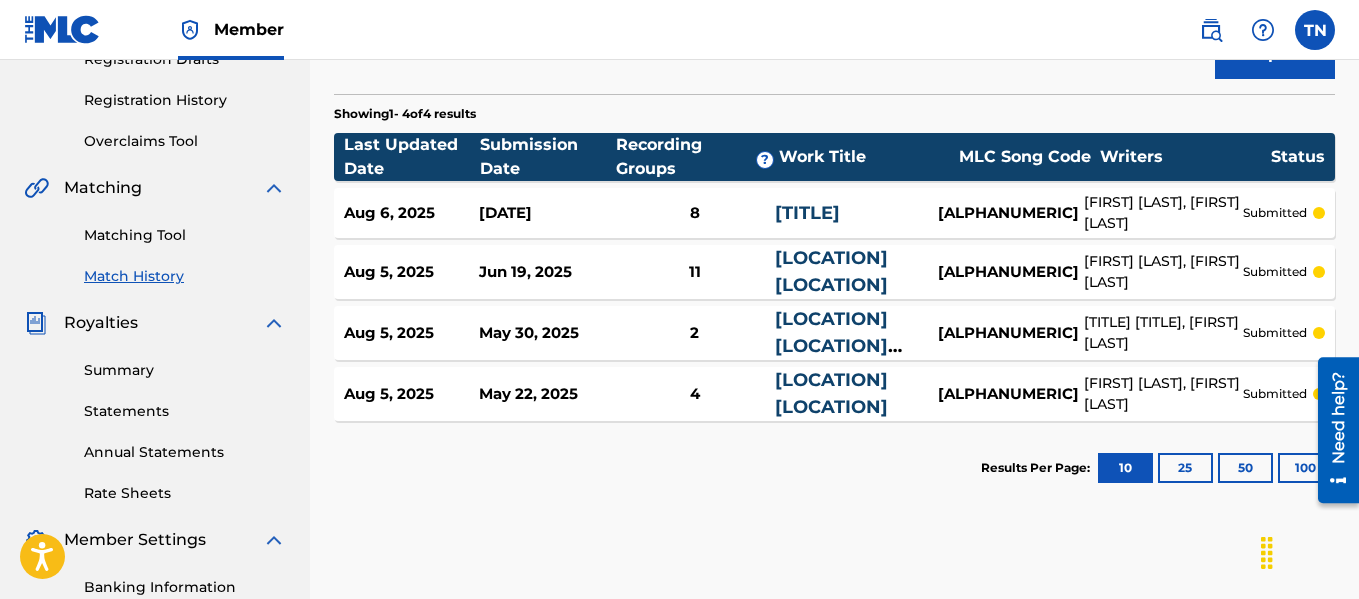 click on "[LOCATION] [LOCATION] (FEAT. [FIRST] [LAST])" at bounding box center [840, 359] 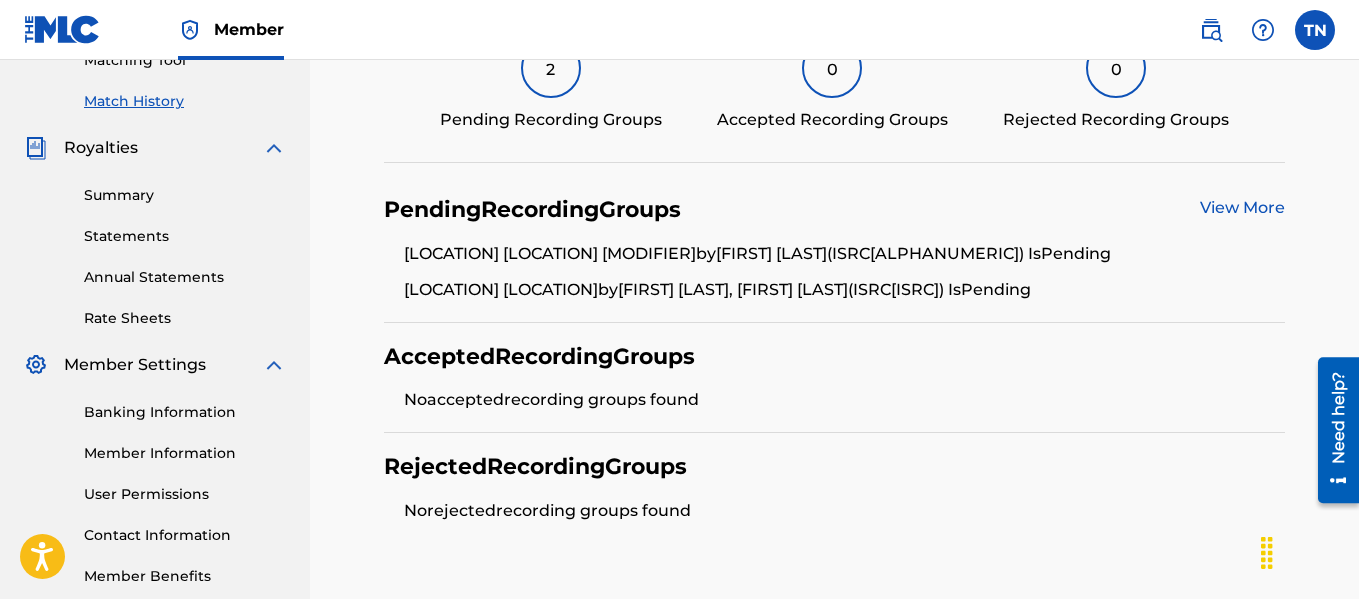 scroll, scrollTop: 537, scrollLeft: 0, axis: vertical 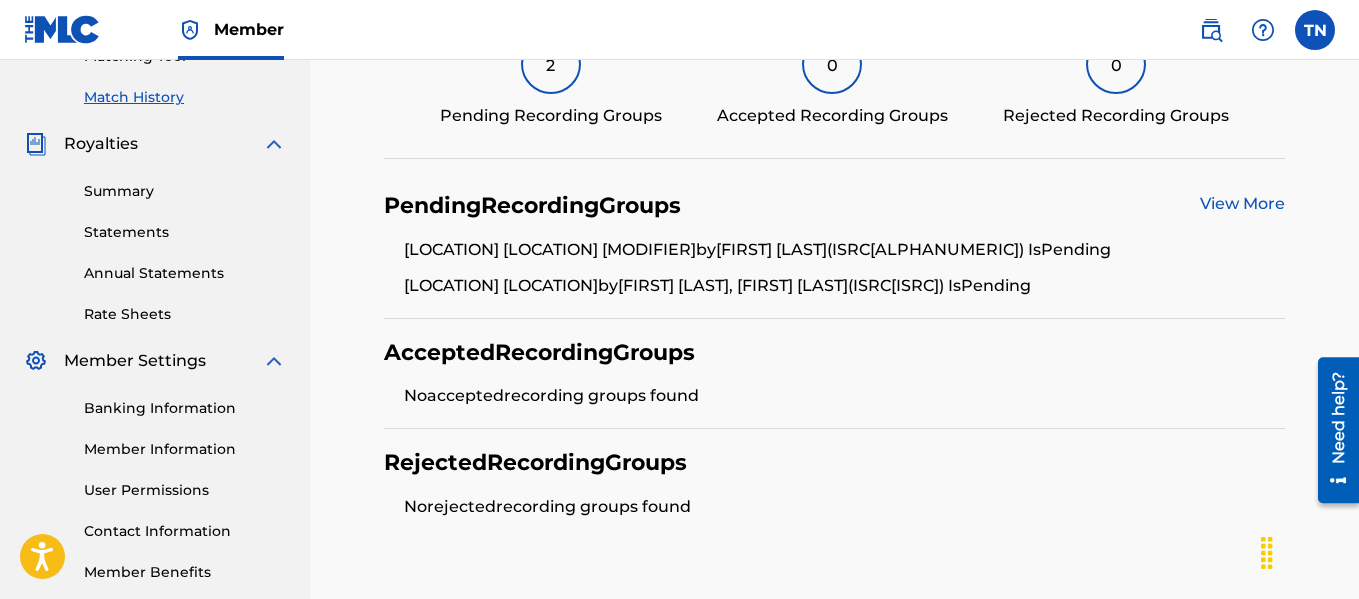 click on "View More" at bounding box center (1242, 203) 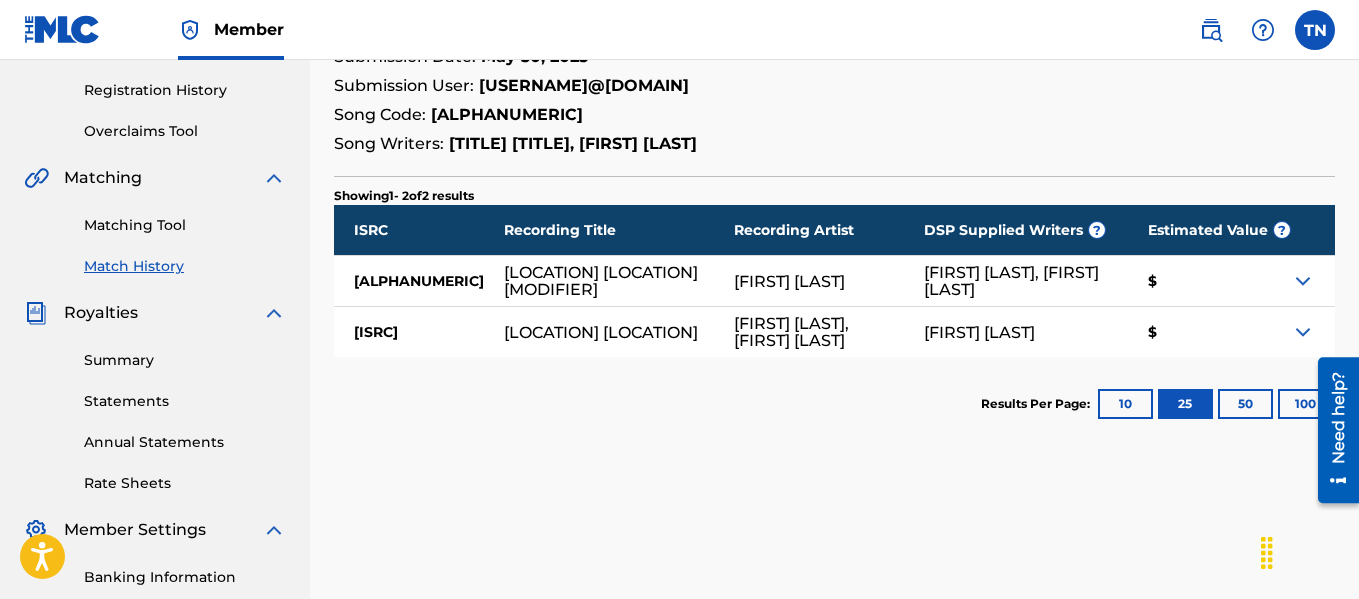 scroll, scrollTop: 163, scrollLeft: 0, axis: vertical 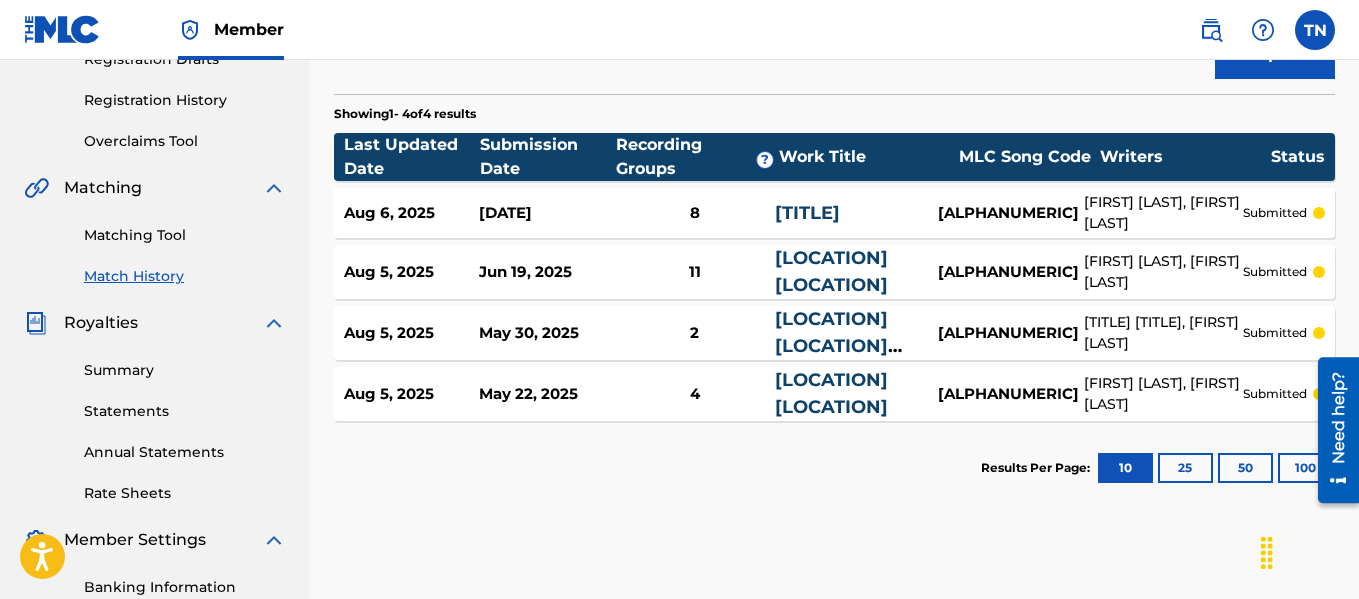 click on "[LOCATION] [LOCATION]" at bounding box center (831, 393) 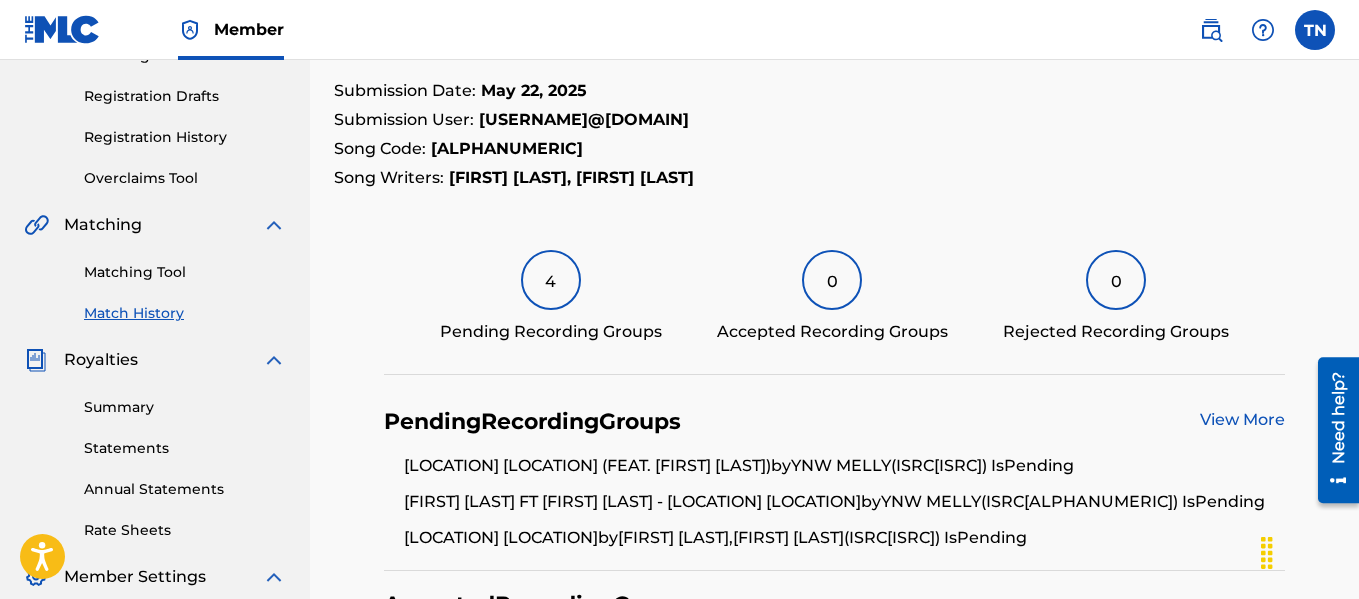 scroll, scrollTop: 479, scrollLeft: 0, axis: vertical 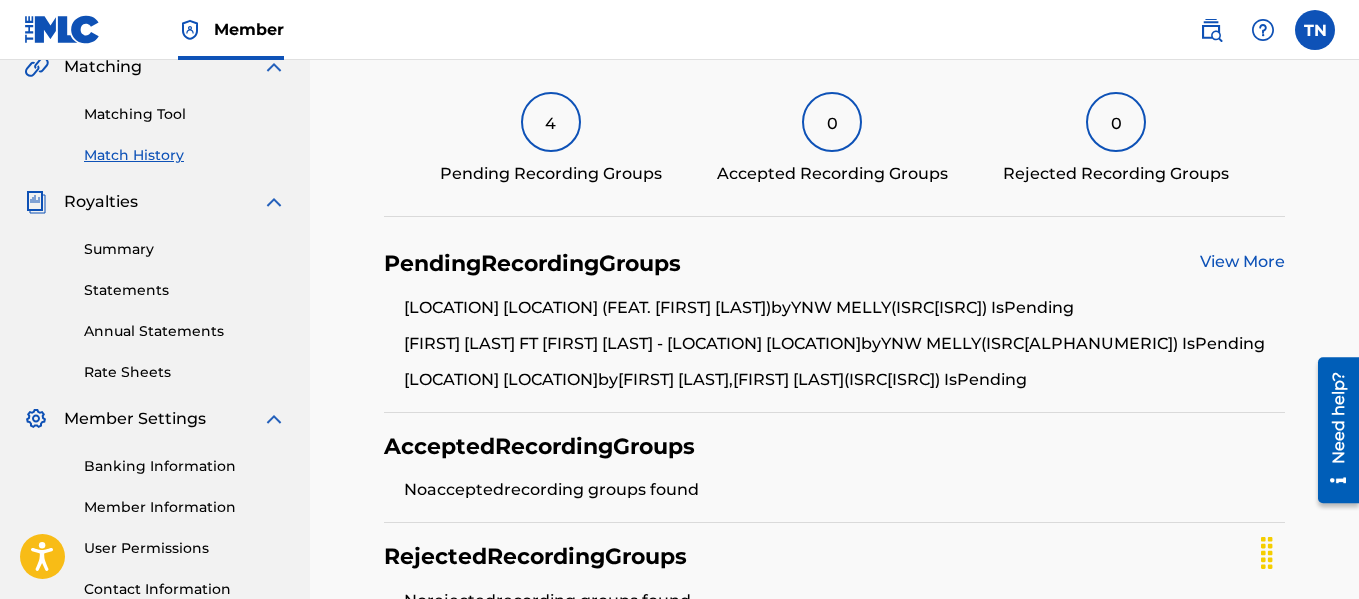 click on "View More" at bounding box center [1242, 261] 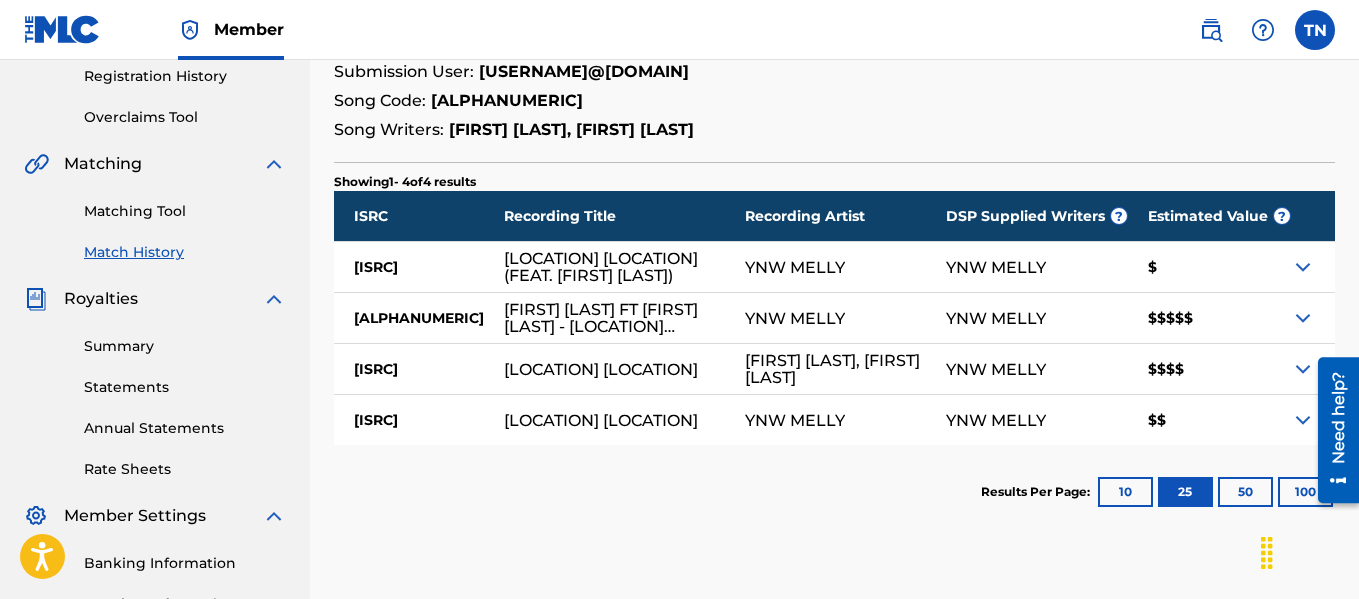 scroll, scrollTop: 387, scrollLeft: 0, axis: vertical 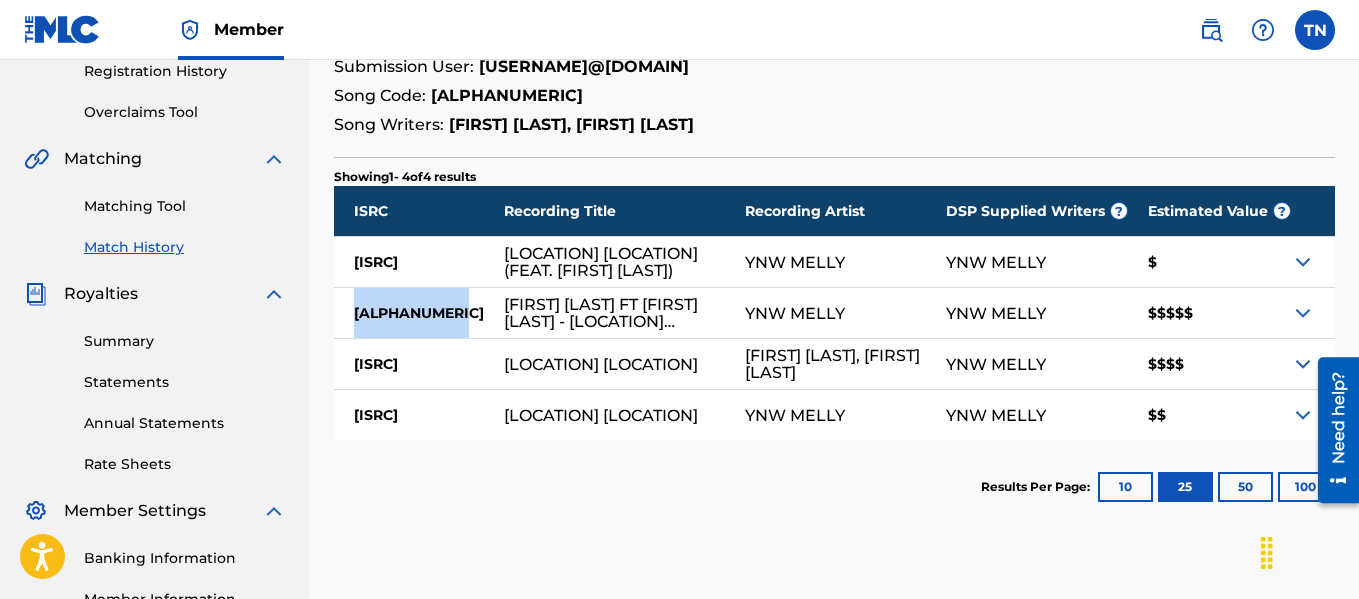 drag, startPoint x: 461, startPoint y: 313, endPoint x: 355, endPoint y: 312, distance: 106.004715 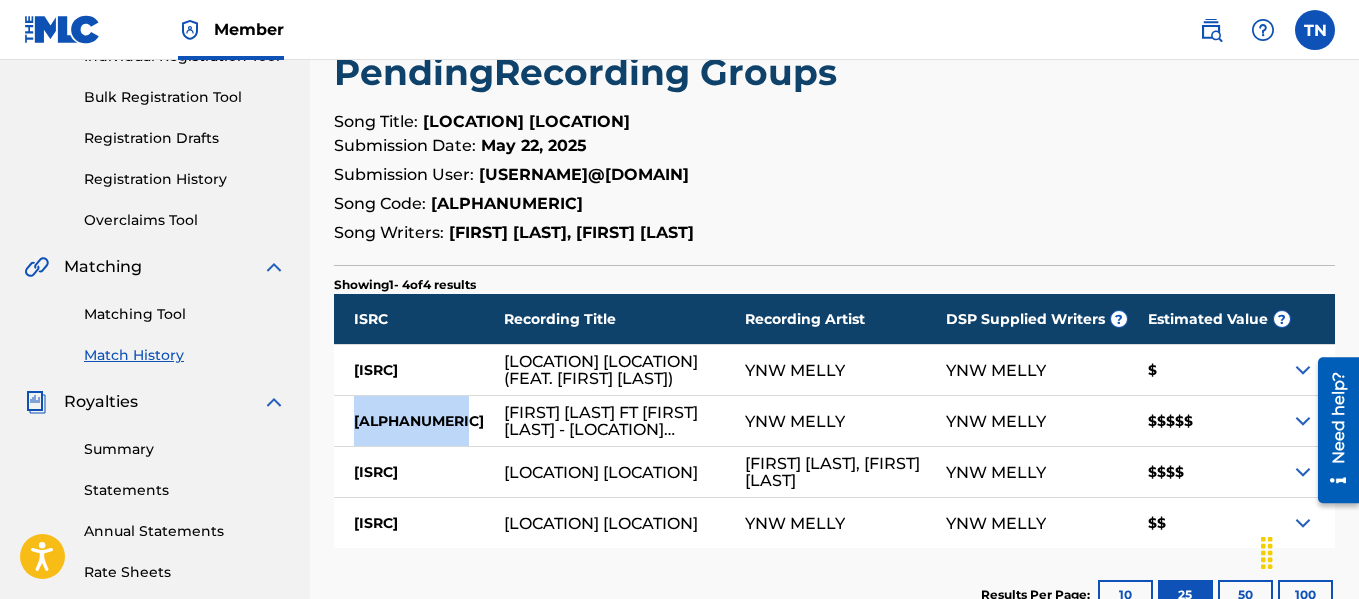 scroll, scrollTop: 275, scrollLeft: 0, axis: vertical 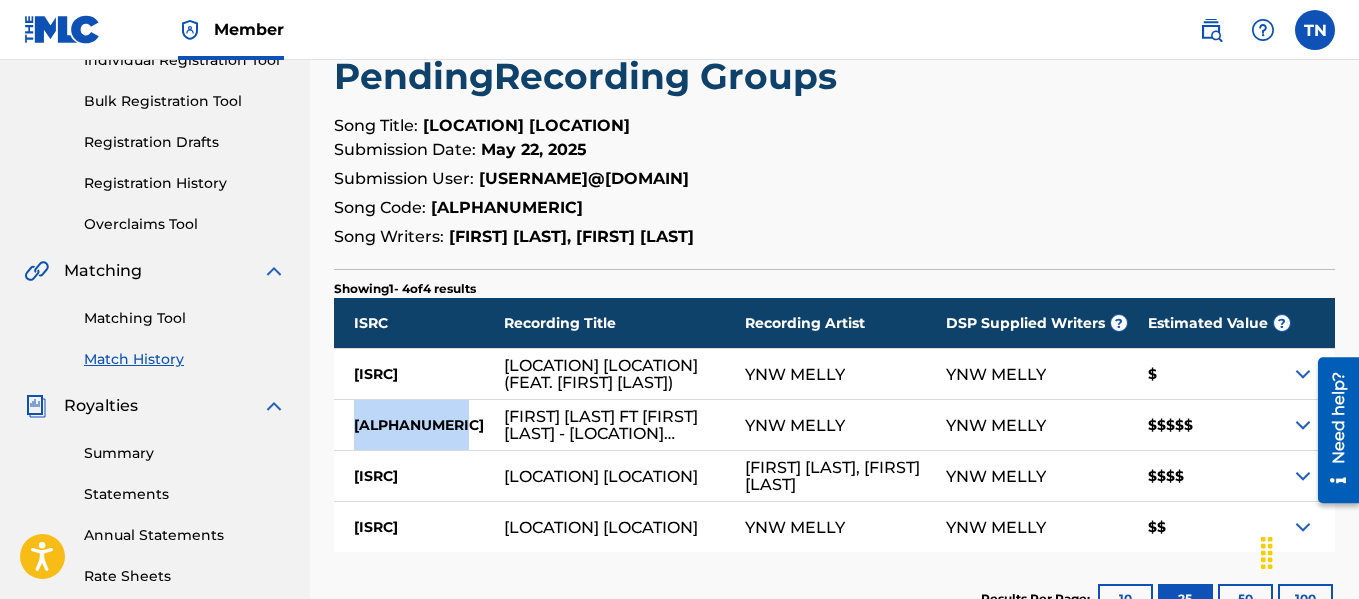 click at bounding box center (1303, 425) 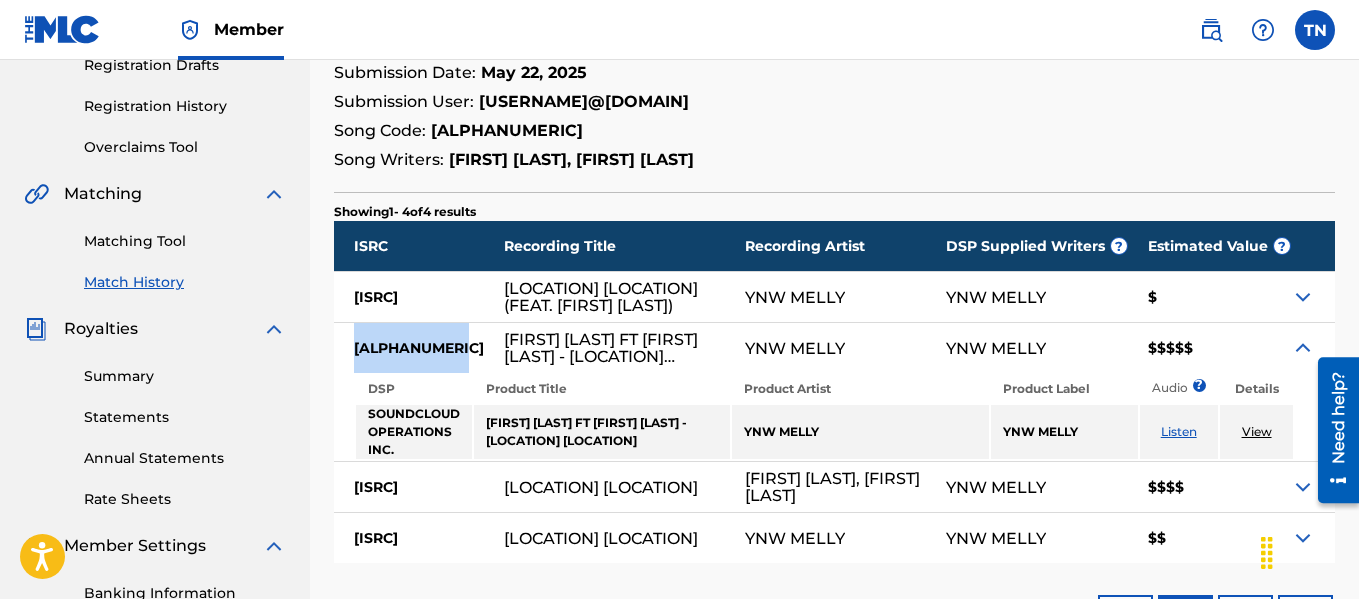 scroll, scrollTop: 353, scrollLeft: 0, axis: vertical 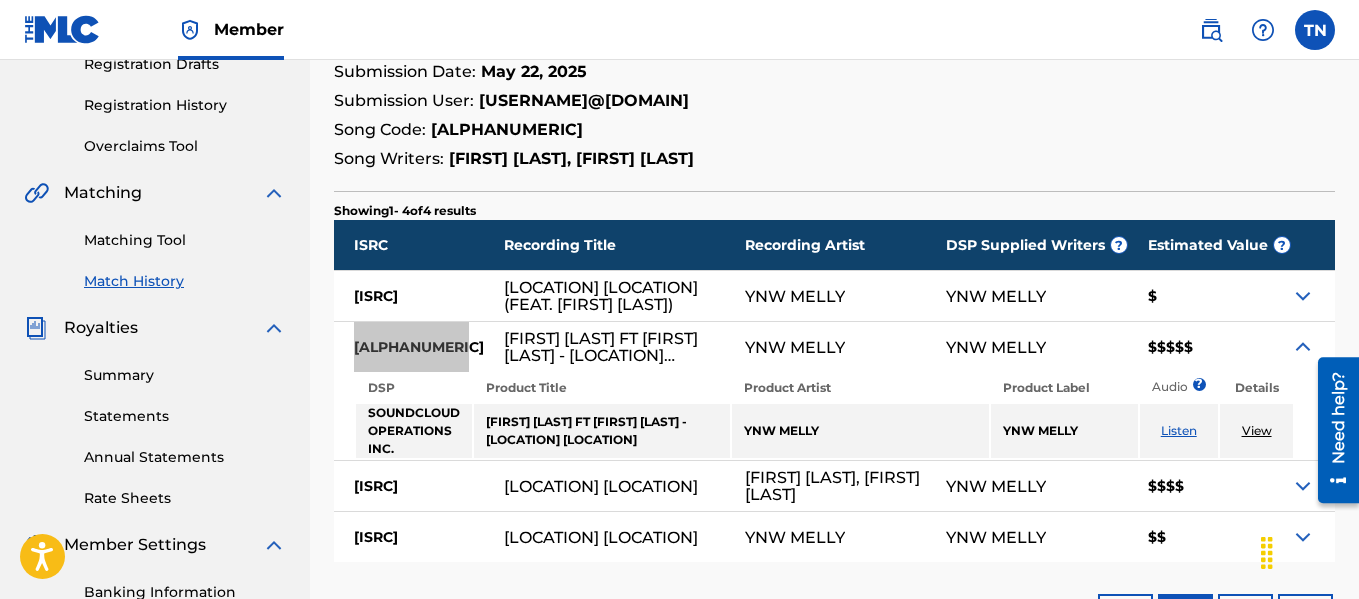 click at bounding box center [1331, 429] 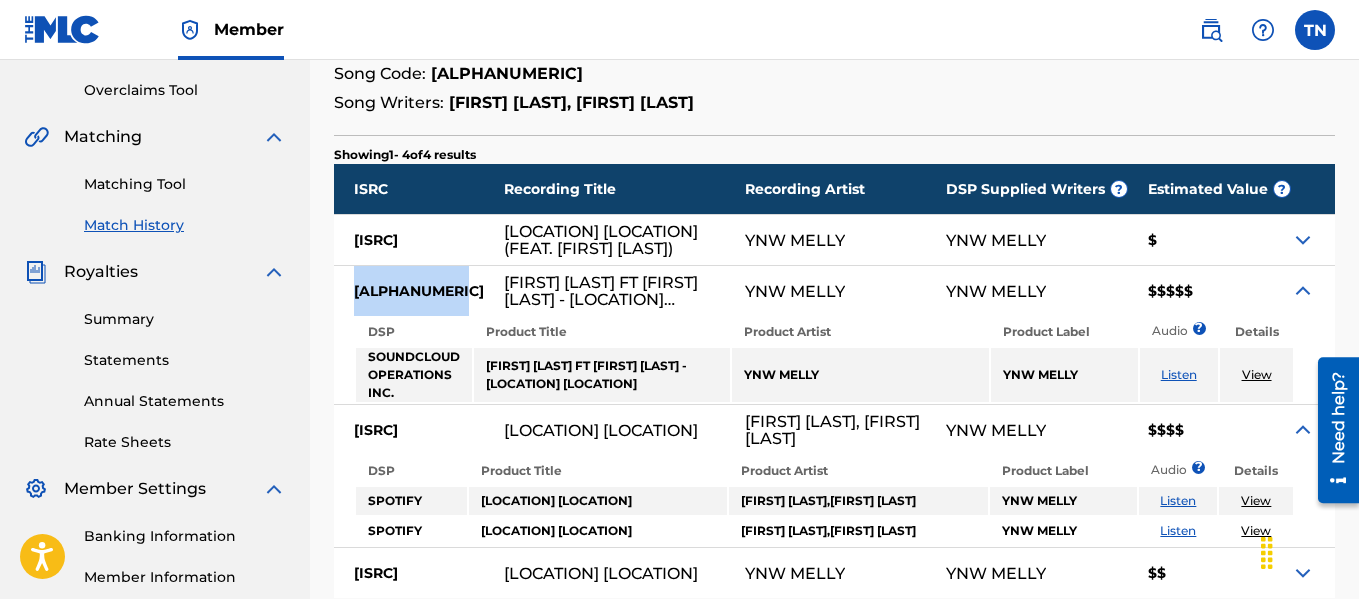 scroll, scrollTop: 412, scrollLeft: 0, axis: vertical 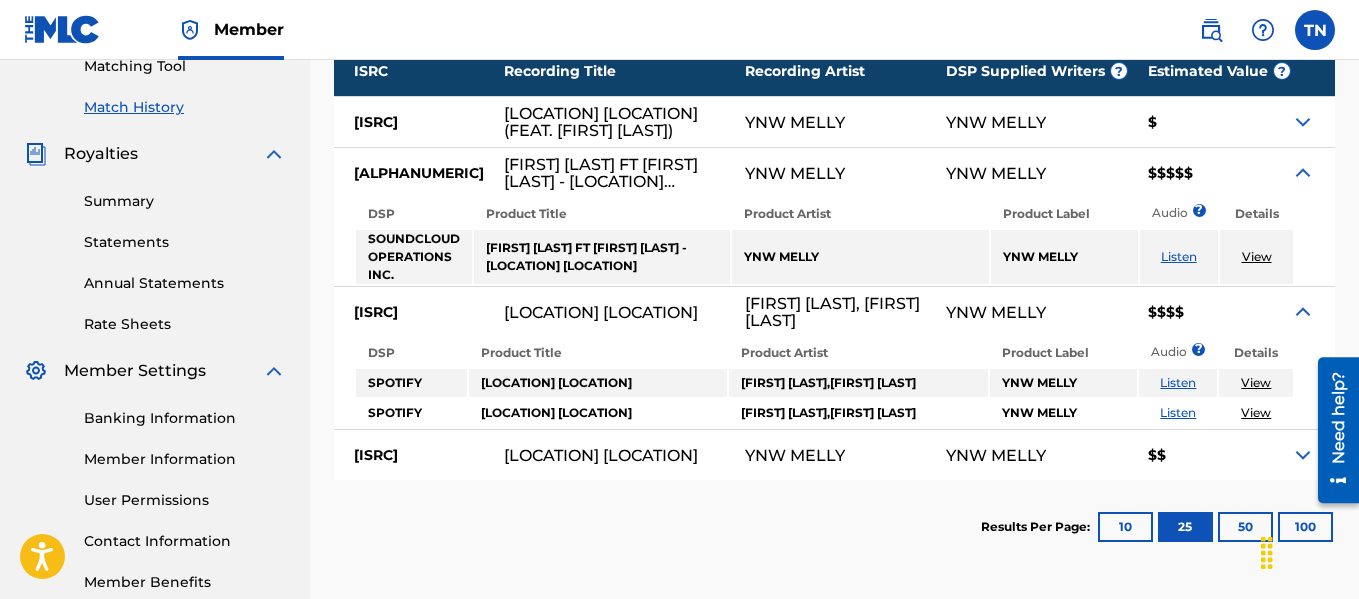 click at bounding box center (1313, 455) 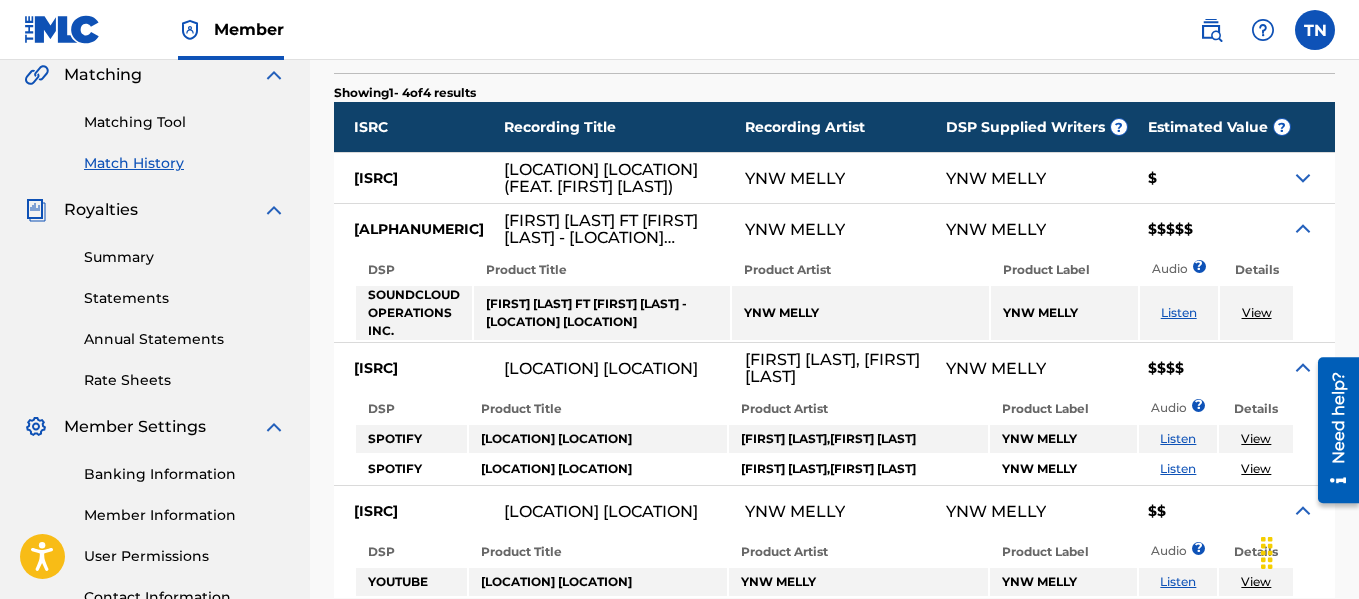 scroll, scrollTop: 357, scrollLeft: 0, axis: vertical 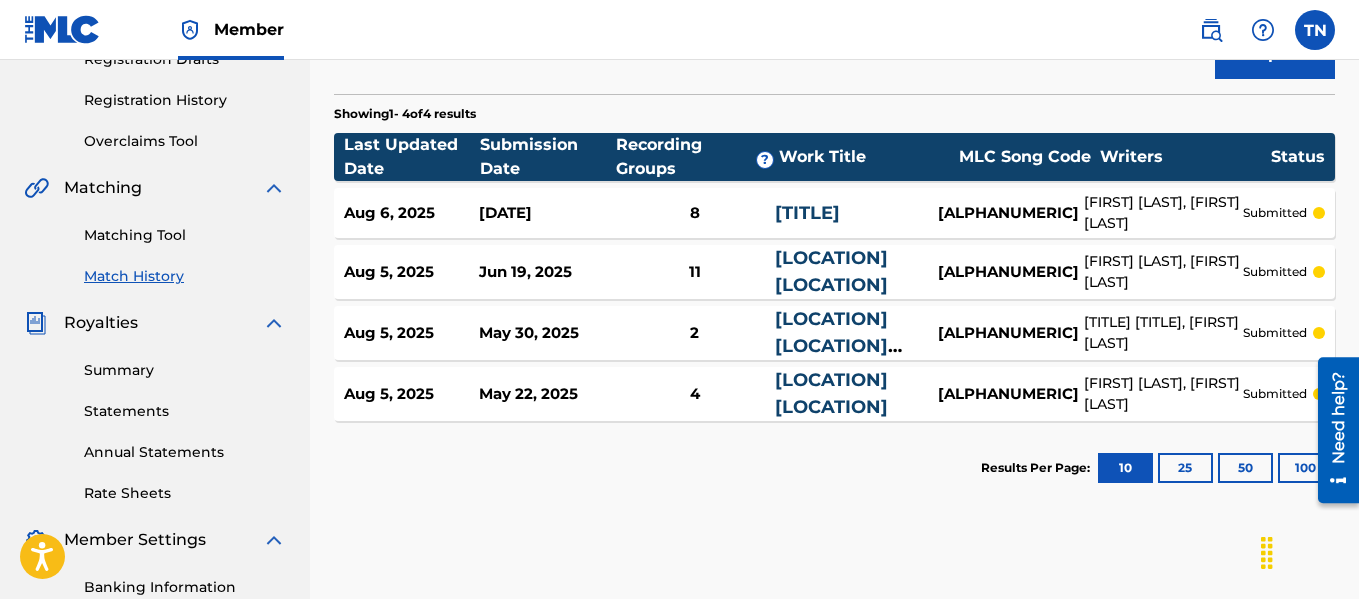 click on "[LOCATION] [LOCATION] (FEAT. [FIRST] [LAST])" at bounding box center [854, 333] 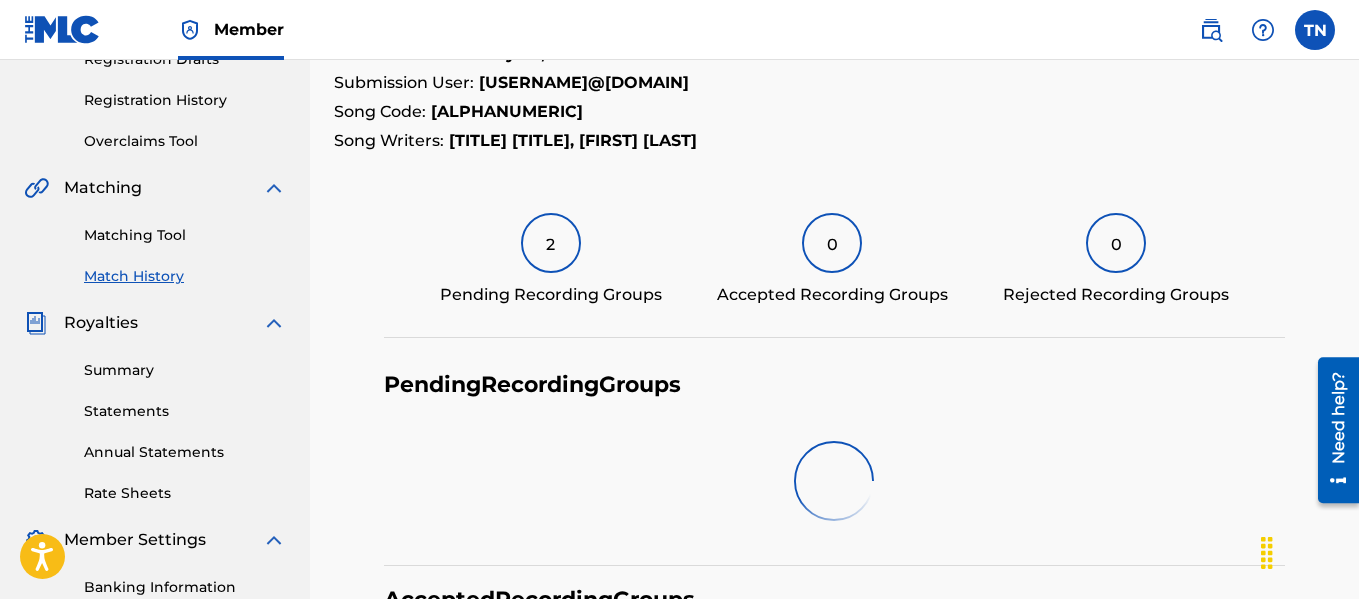 scroll, scrollTop: 0, scrollLeft: 0, axis: both 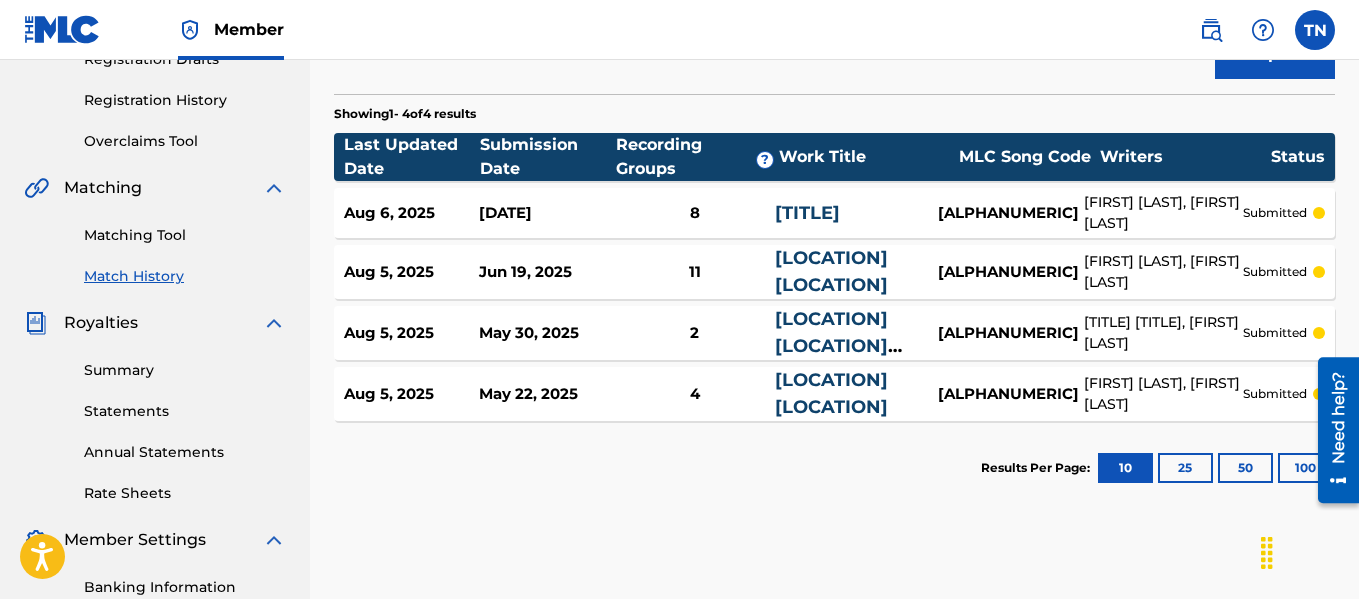 click on "[LOCATION] [LOCATION]" at bounding box center [831, 271] 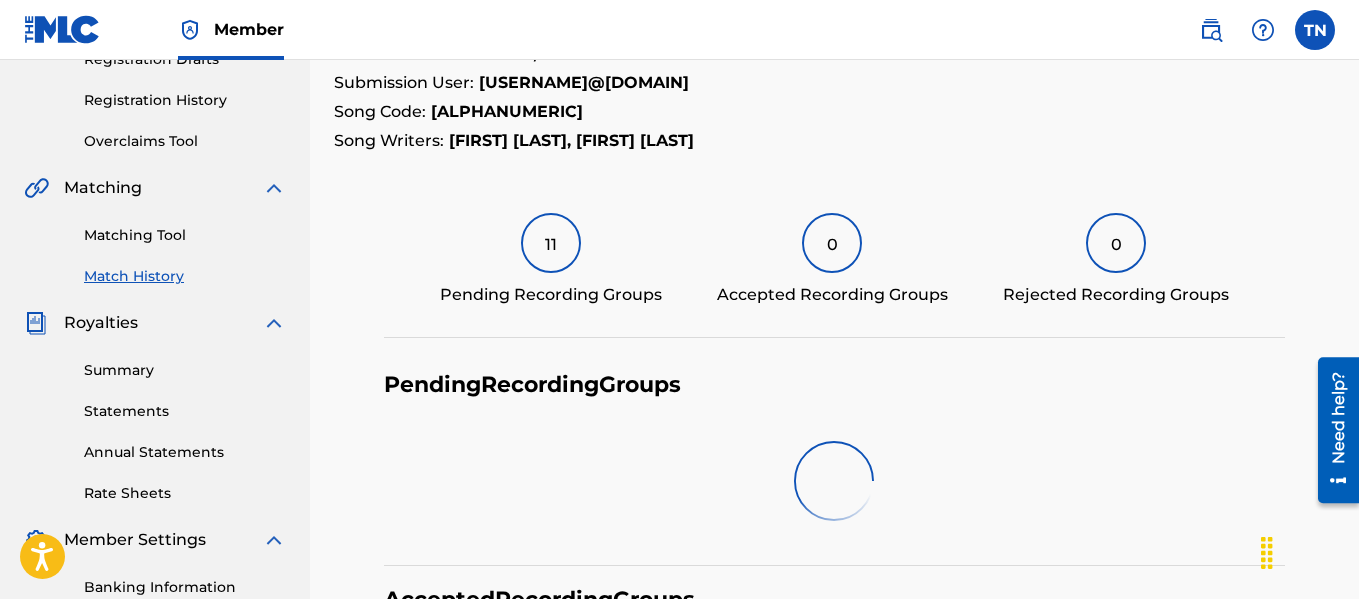 scroll, scrollTop: 0, scrollLeft: 0, axis: both 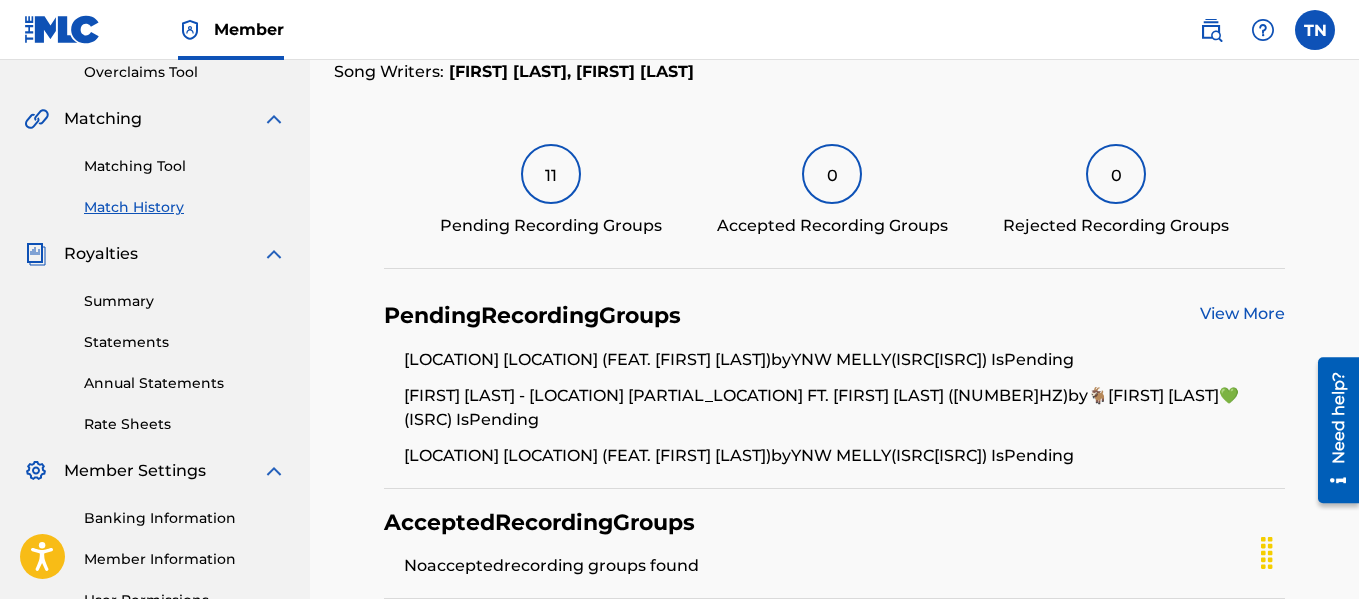 click on "View More" at bounding box center (1242, 316) 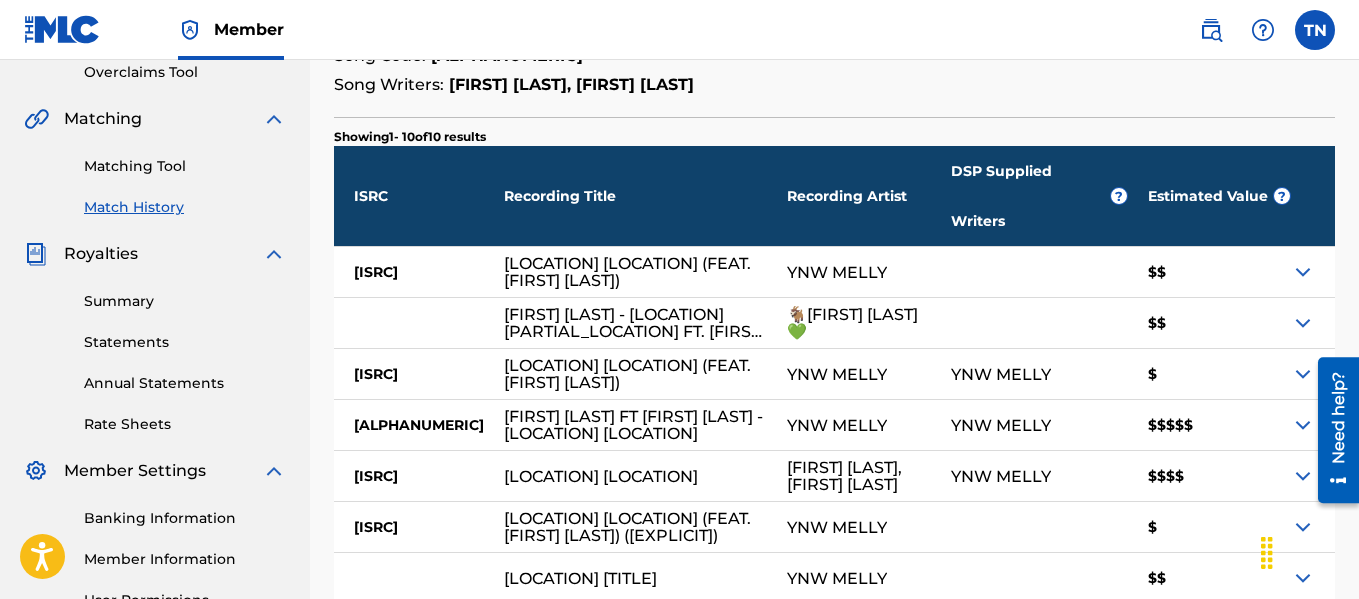 scroll, scrollTop: 0, scrollLeft: 0, axis: both 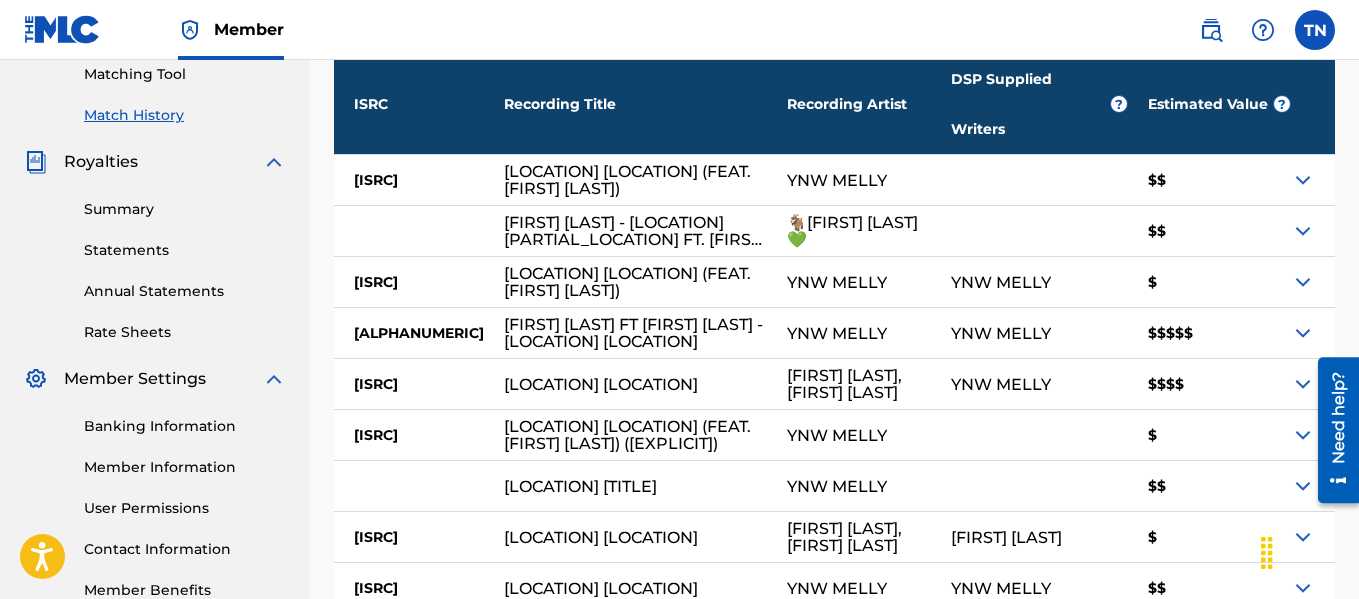 drag, startPoint x: 1365, startPoint y: 120, endPoint x: 28, endPoint y: 3, distance: 1342.1095 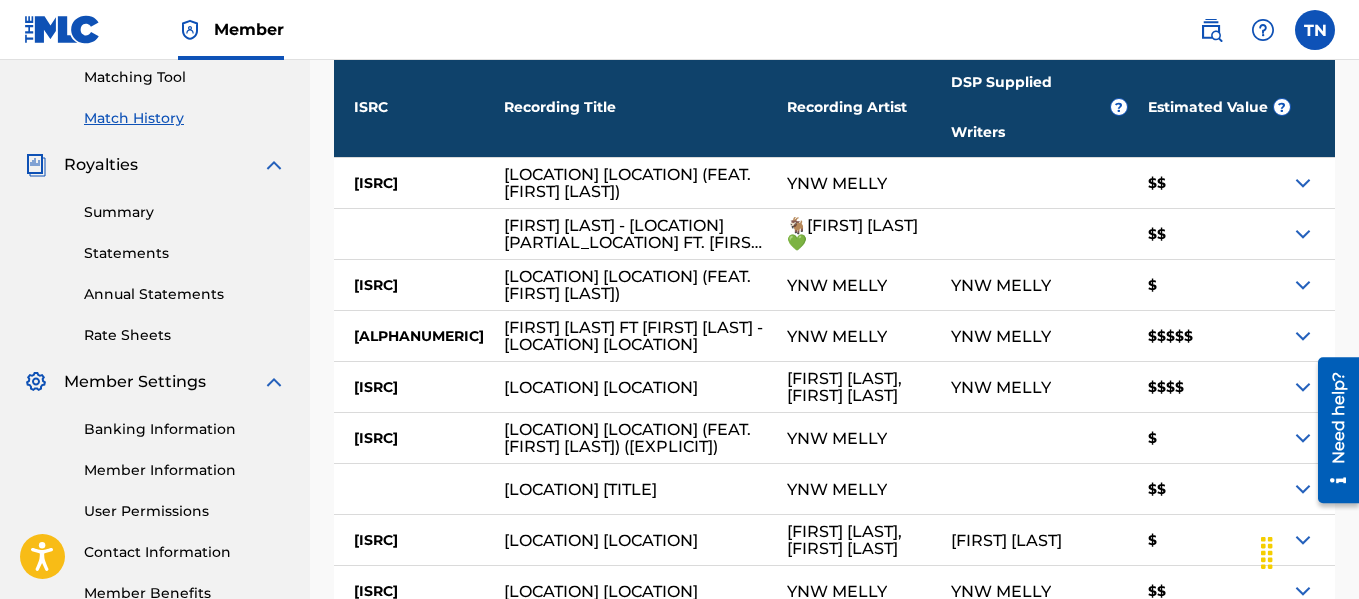 click at bounding box center (1303, 183) 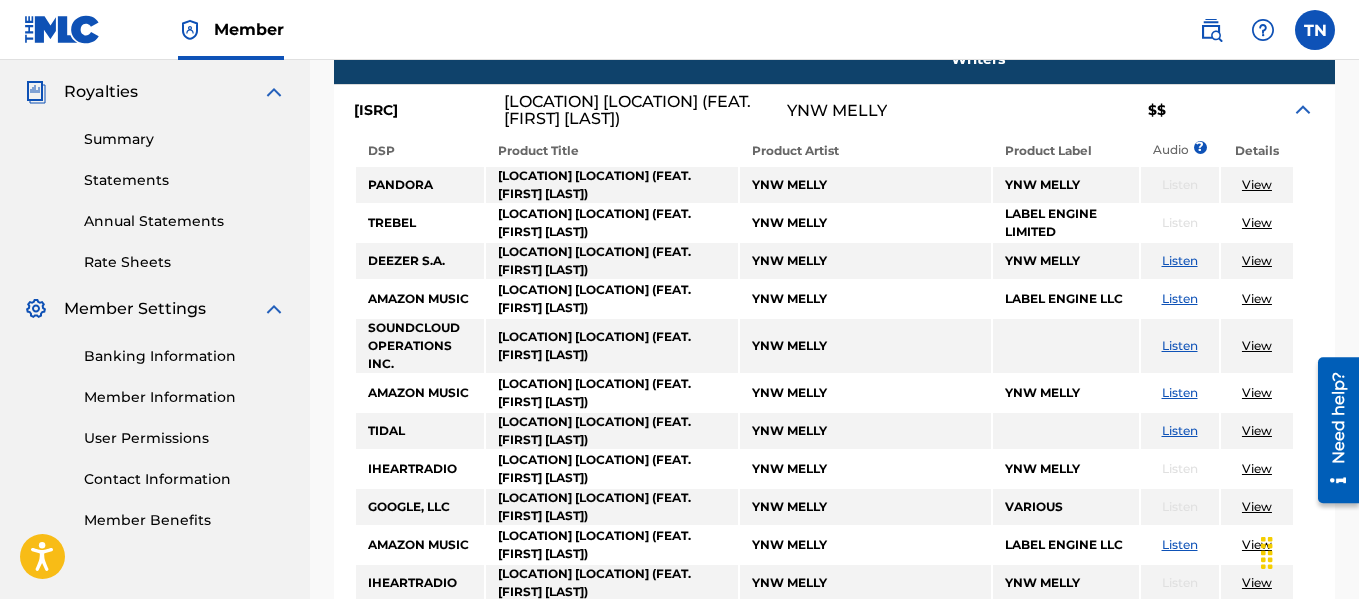 scroll, scrollTop: 575, scrollLeft: 0, axis: vertical 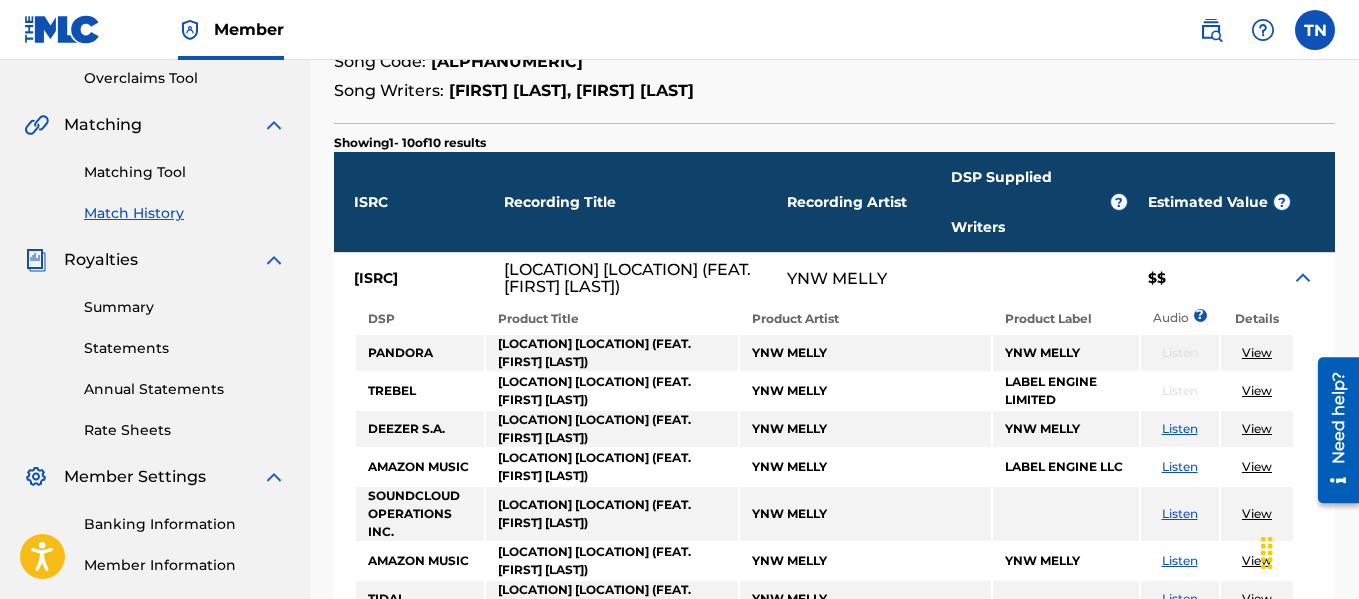 click at bounding box center (1303, 278) 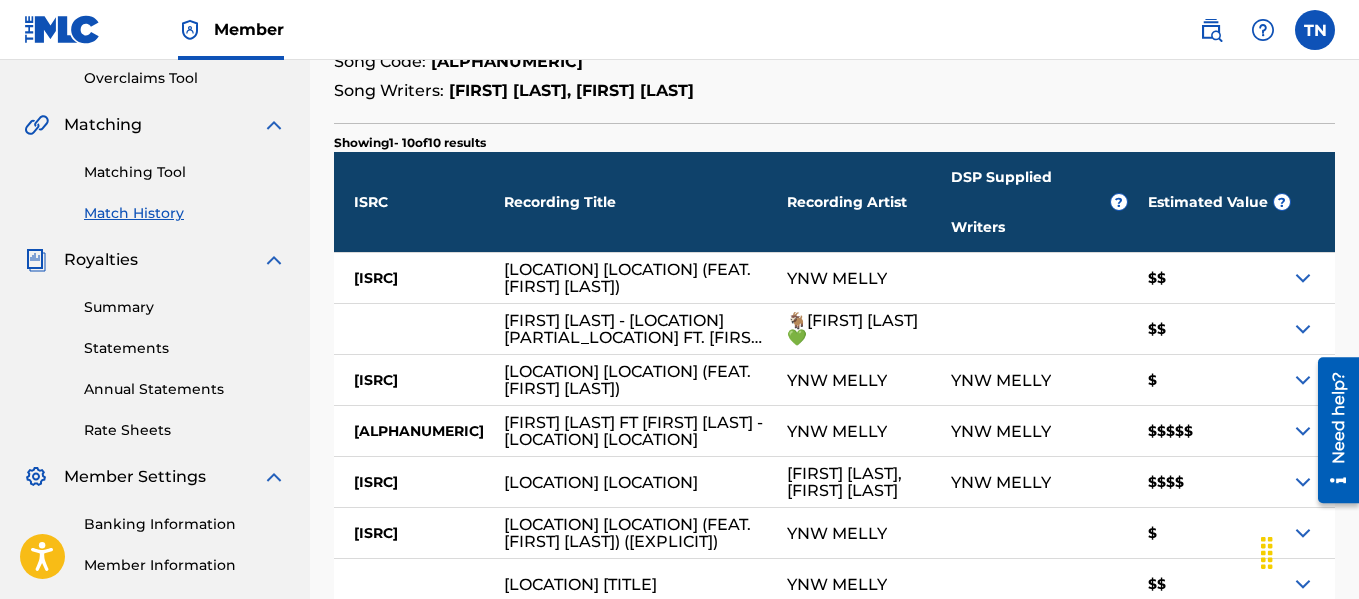 click at bounding box center [1303, 329] 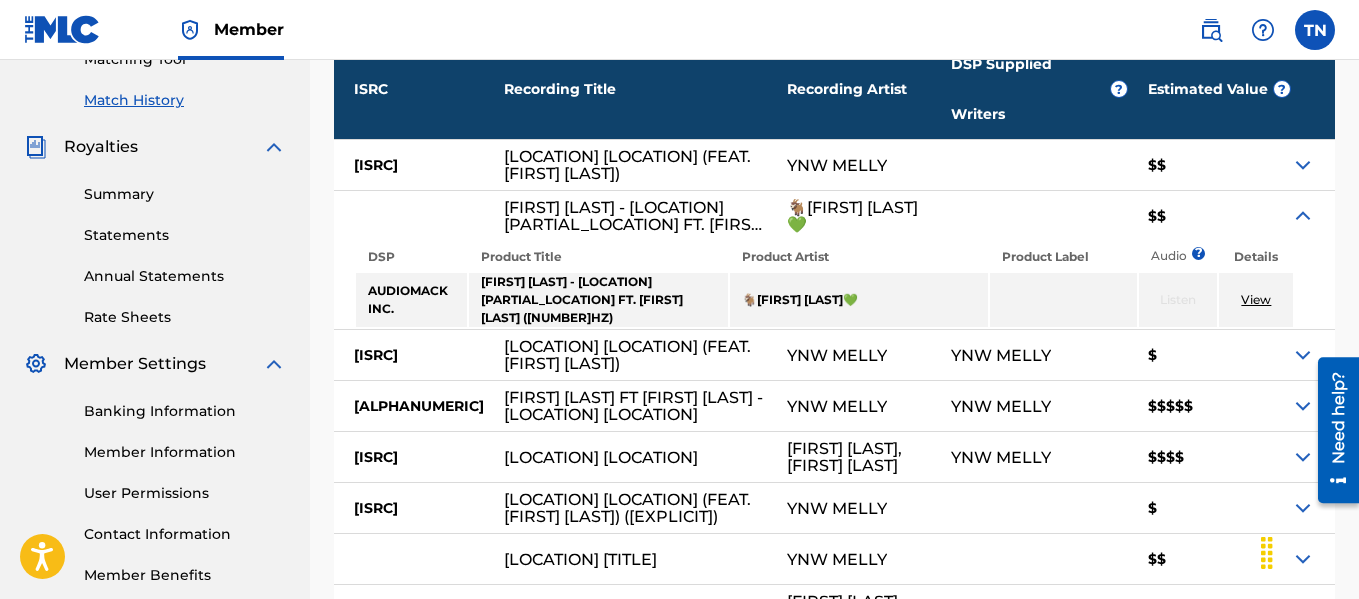 scroll, scrollTop: 535, scrollLeft: 0, axis: vertical 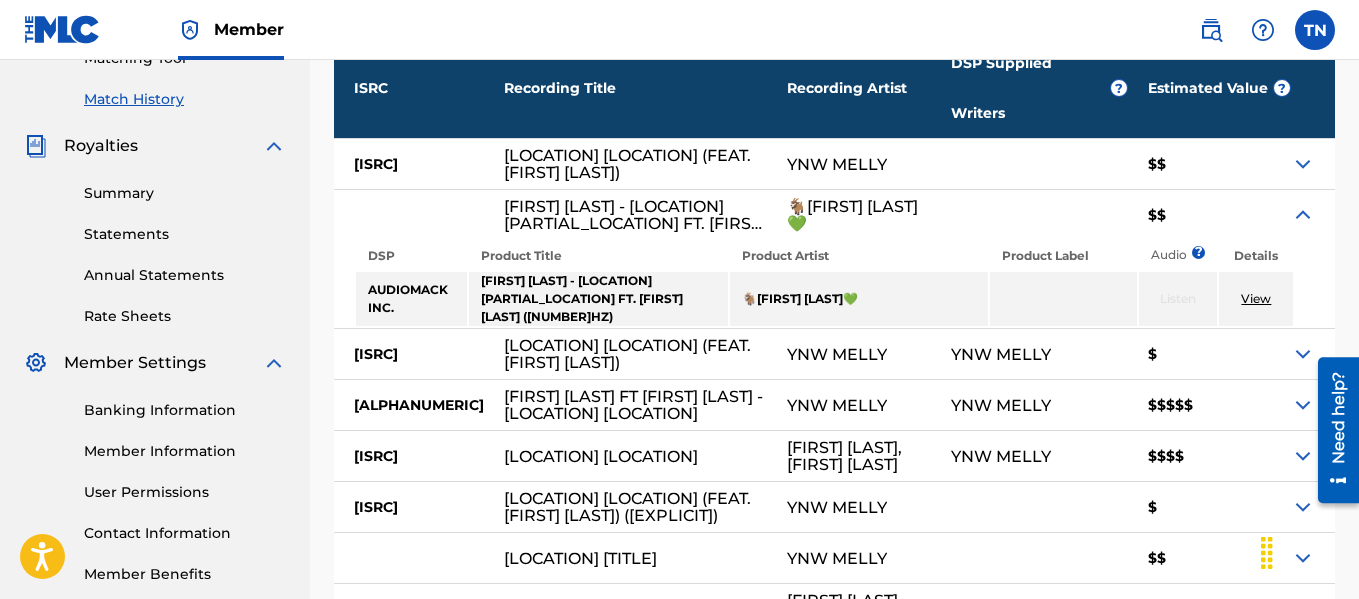 click at bounding box center [1303, 354] 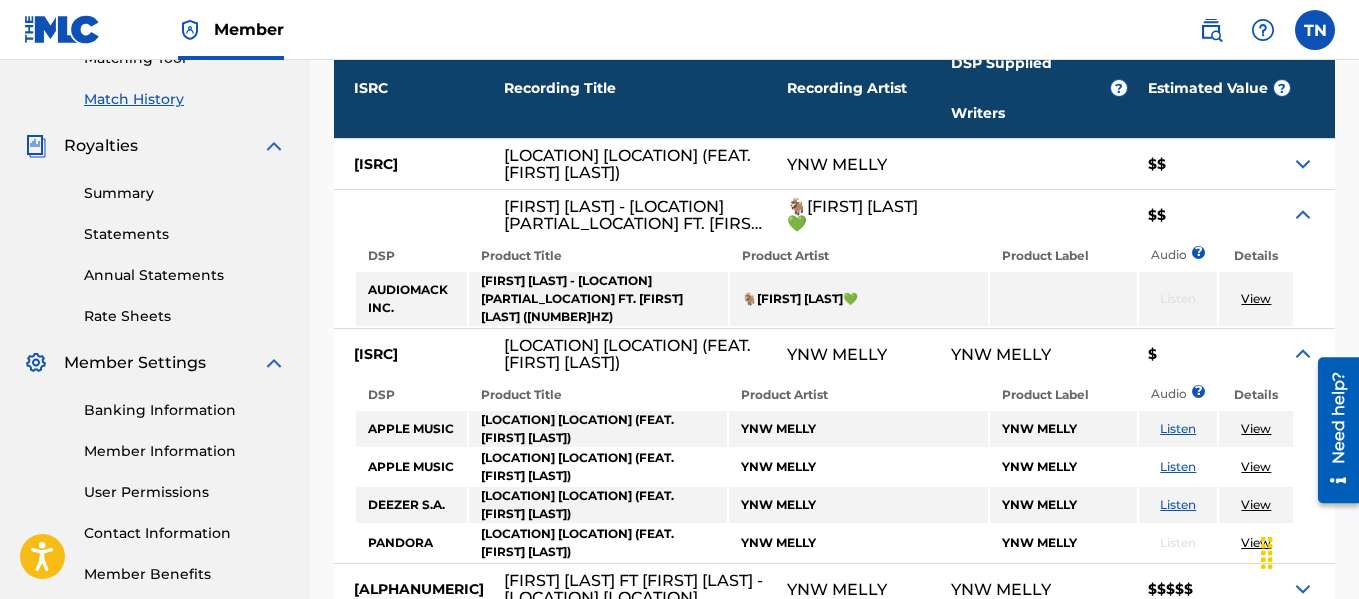 click at bounding box center [1303, 354] 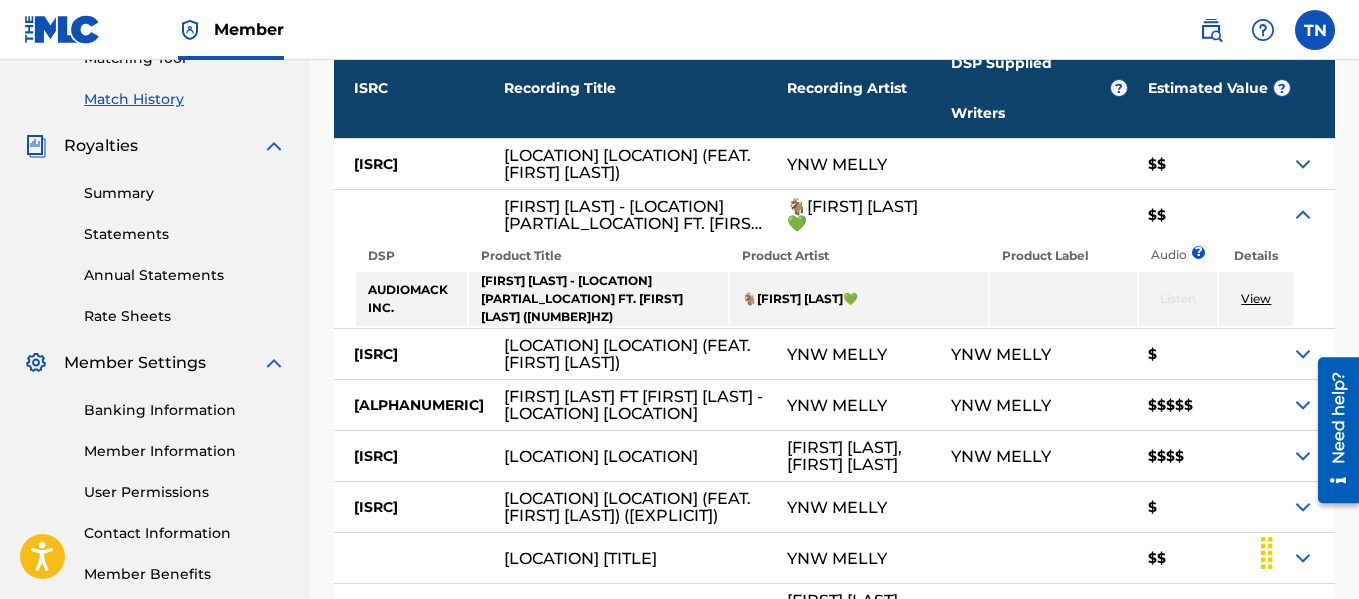 click at bounding box center [1303, 507] 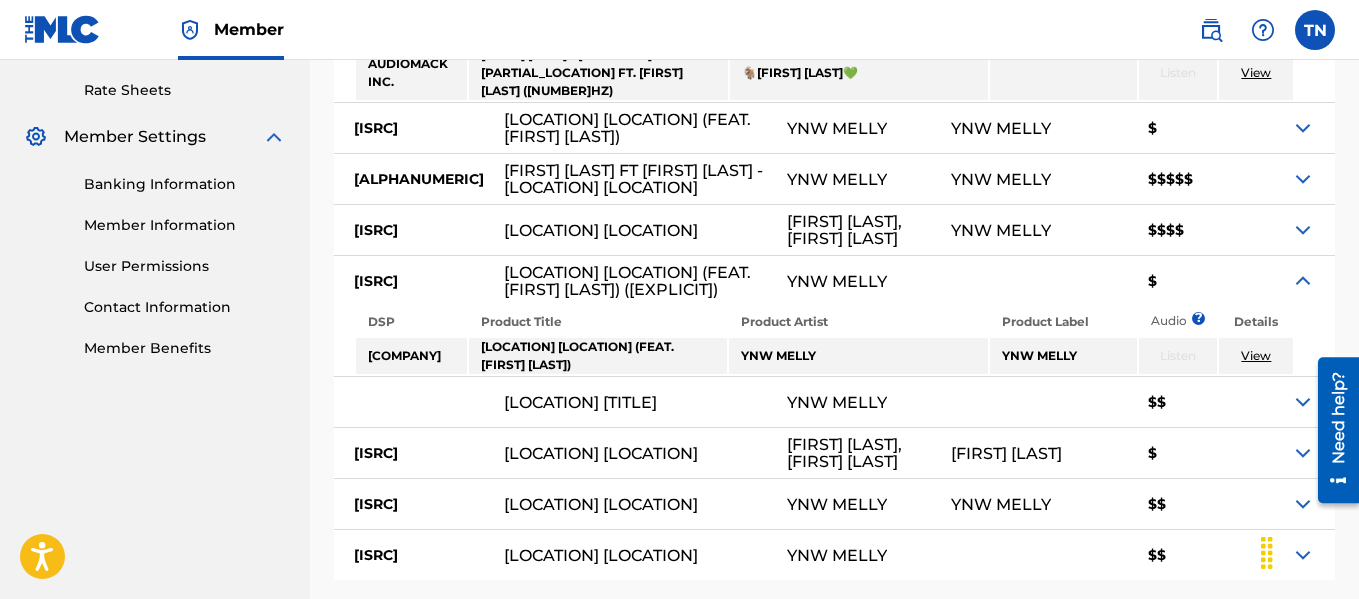 scroll, scrollTop: 766, scrollLeft: 0, axis: vertical 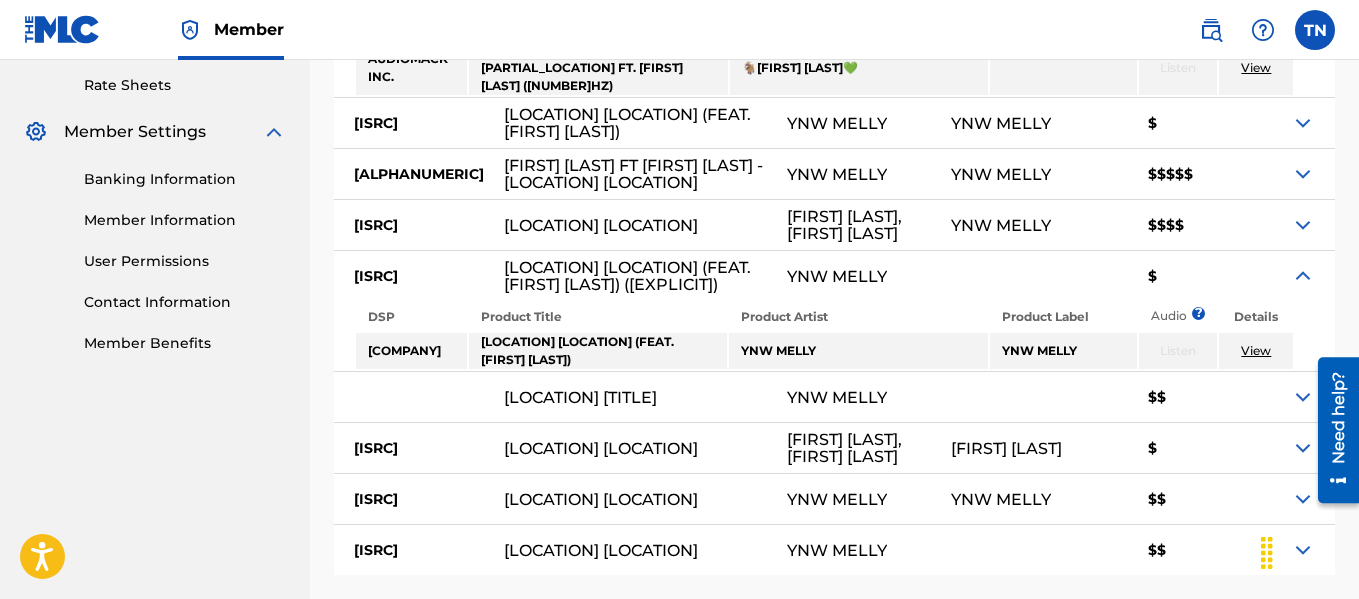 click at bounding box center [1303, 499] 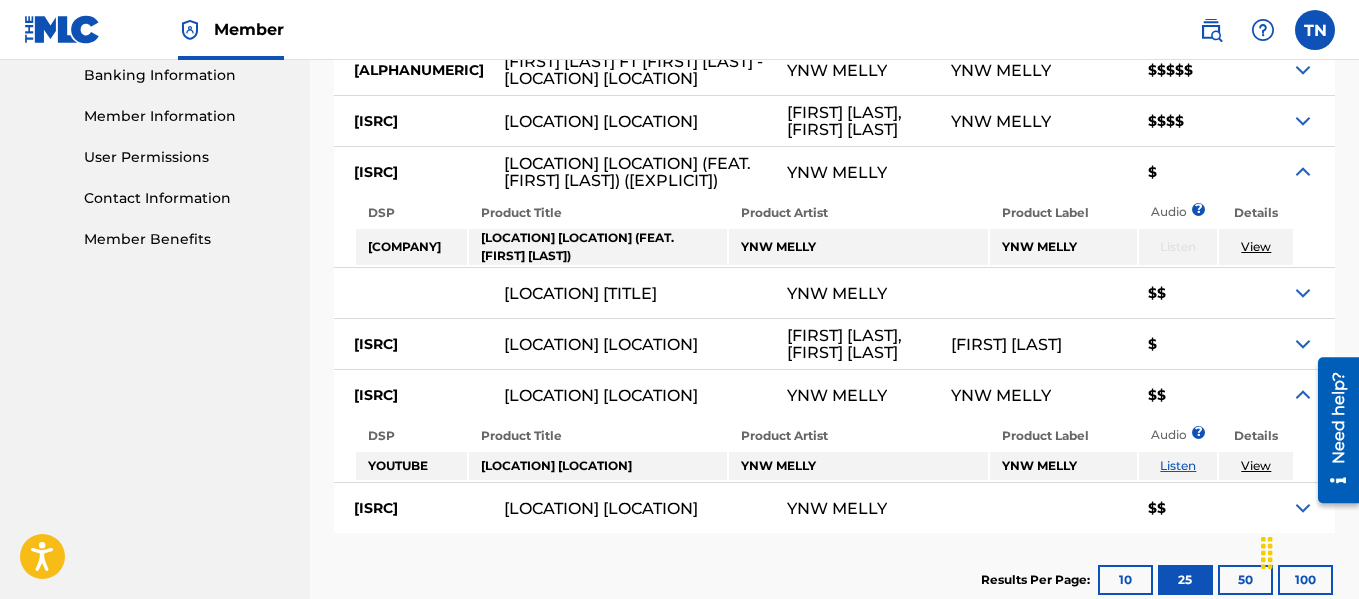 scroll, scrollTop: 886, scrollLeft: 0, axis: vertical 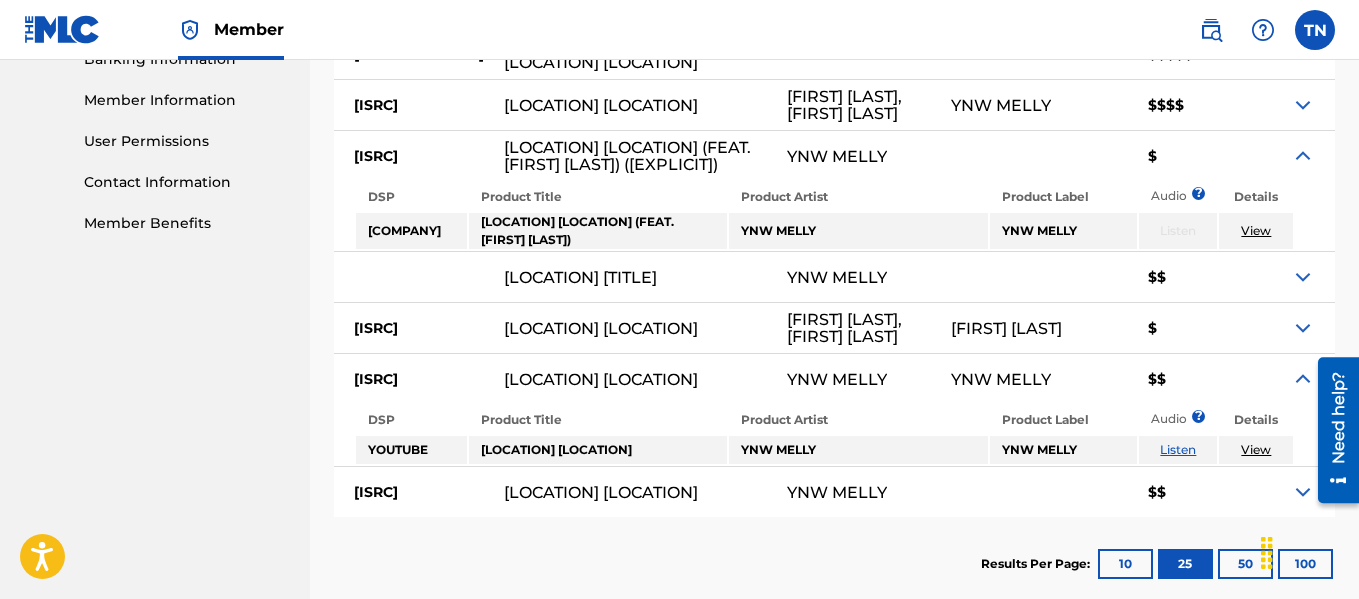 click at bounding box center [1303, 492] 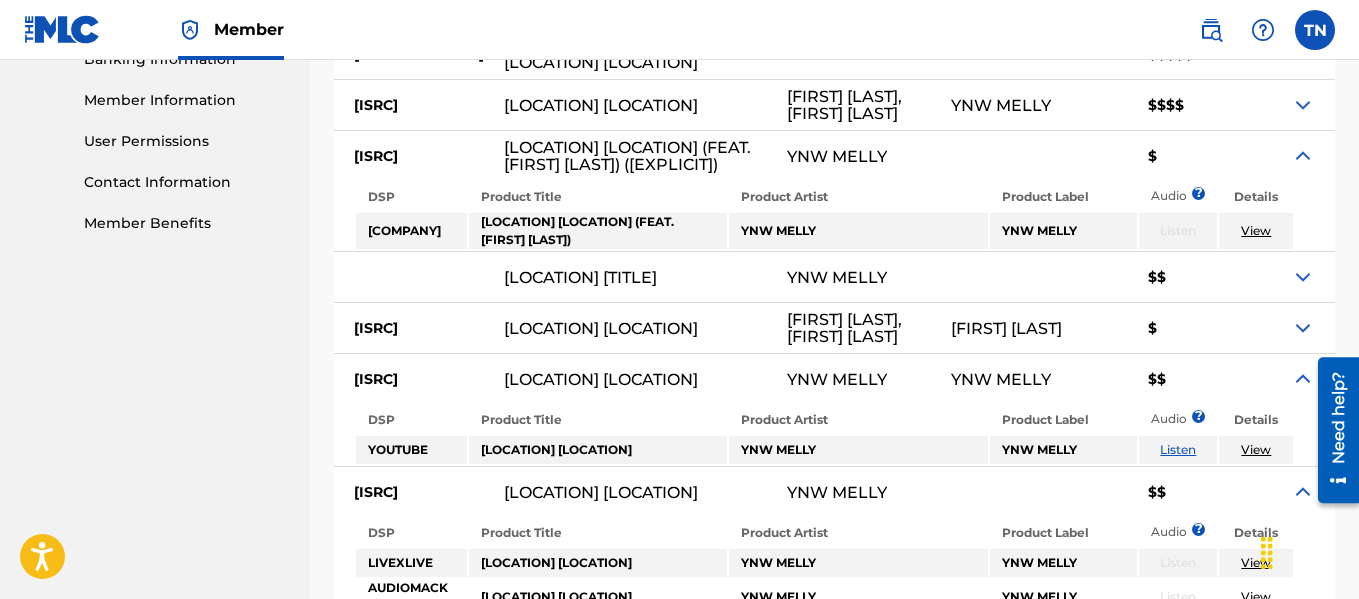 click at bounding box center (1303, 328) 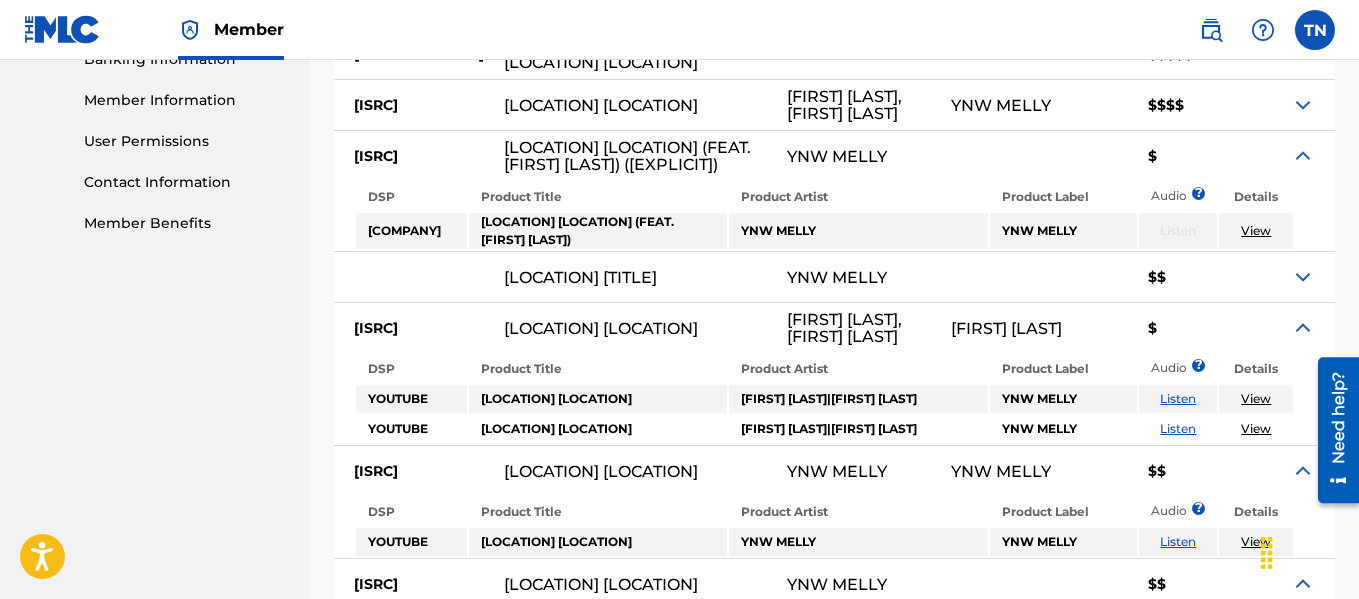 click at bounding box center (1303, 277) 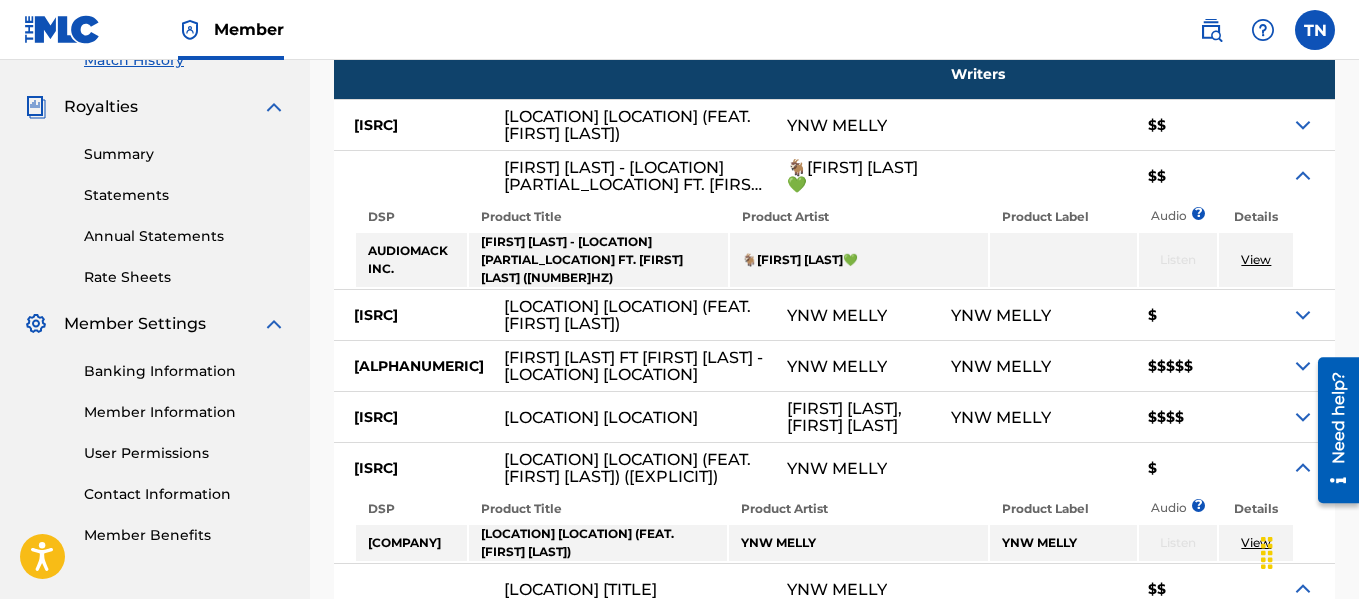 scroll, scrollTop: 564, scrollLeft: 0, axis: vertical 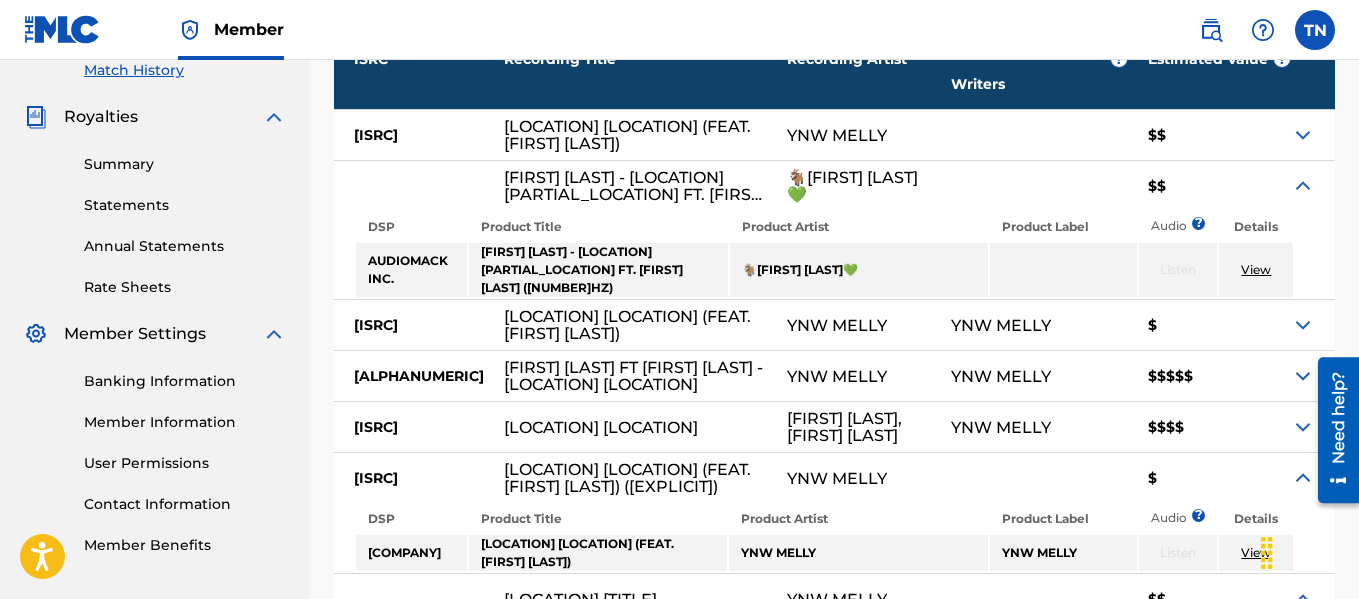 click at bounding box center [1303, 427] 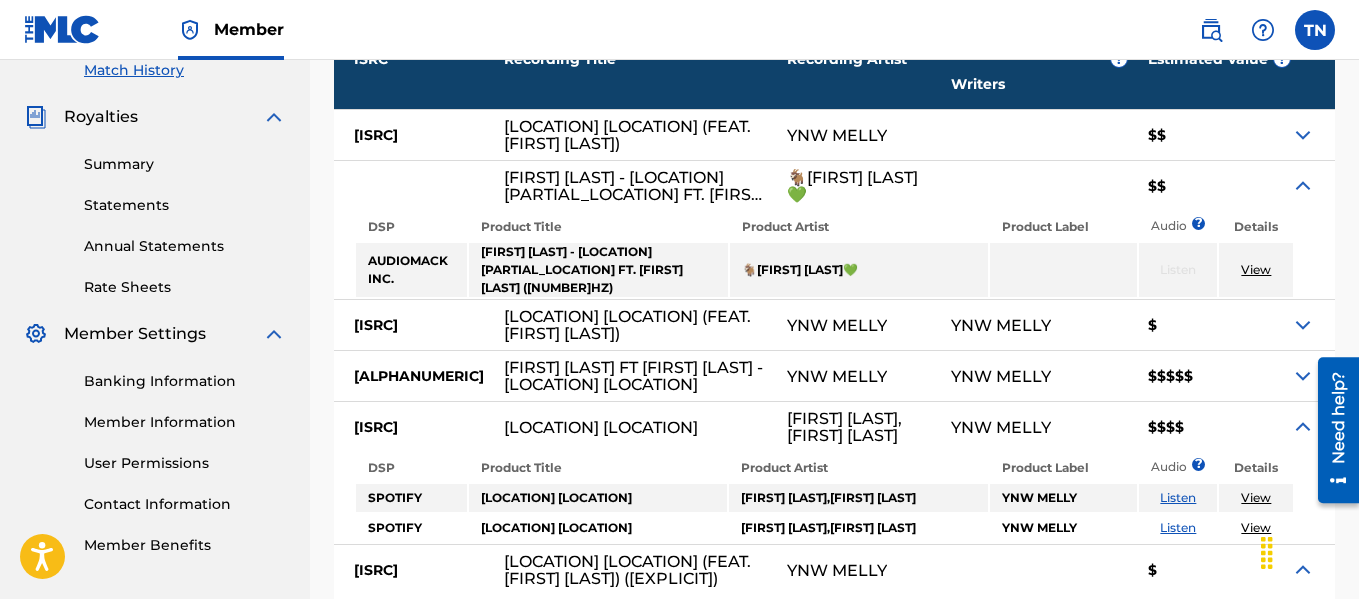 click at bounding box center (1303, 376) 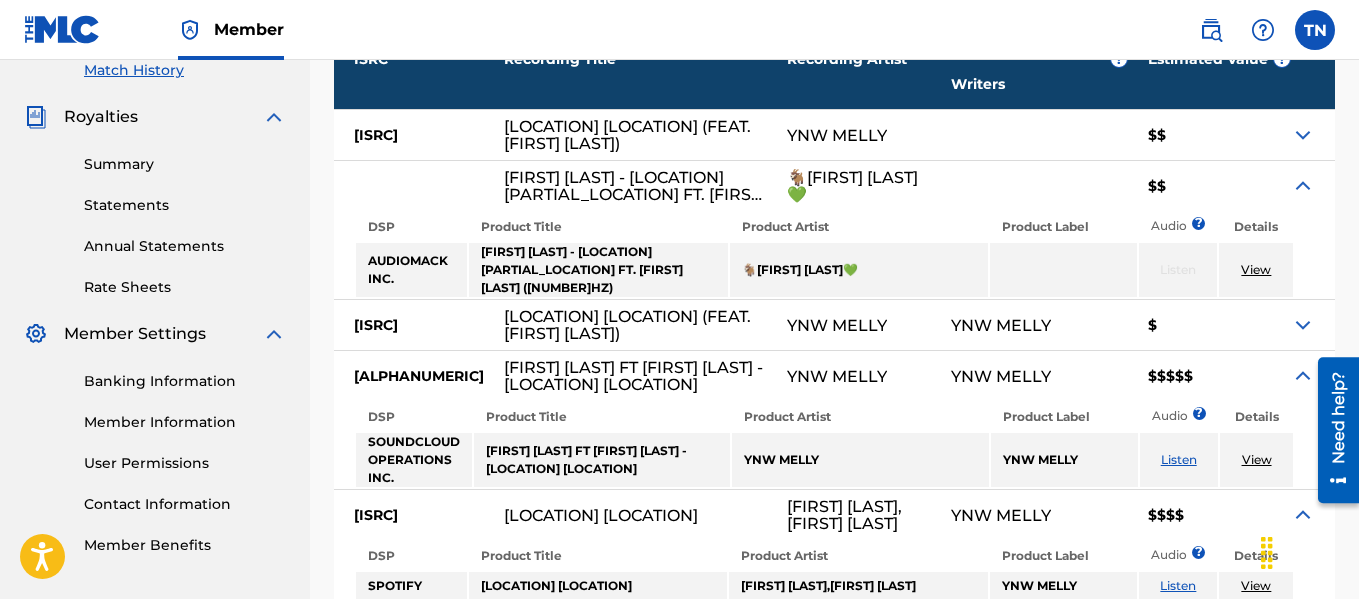 click at bounding box center (1303, 325) 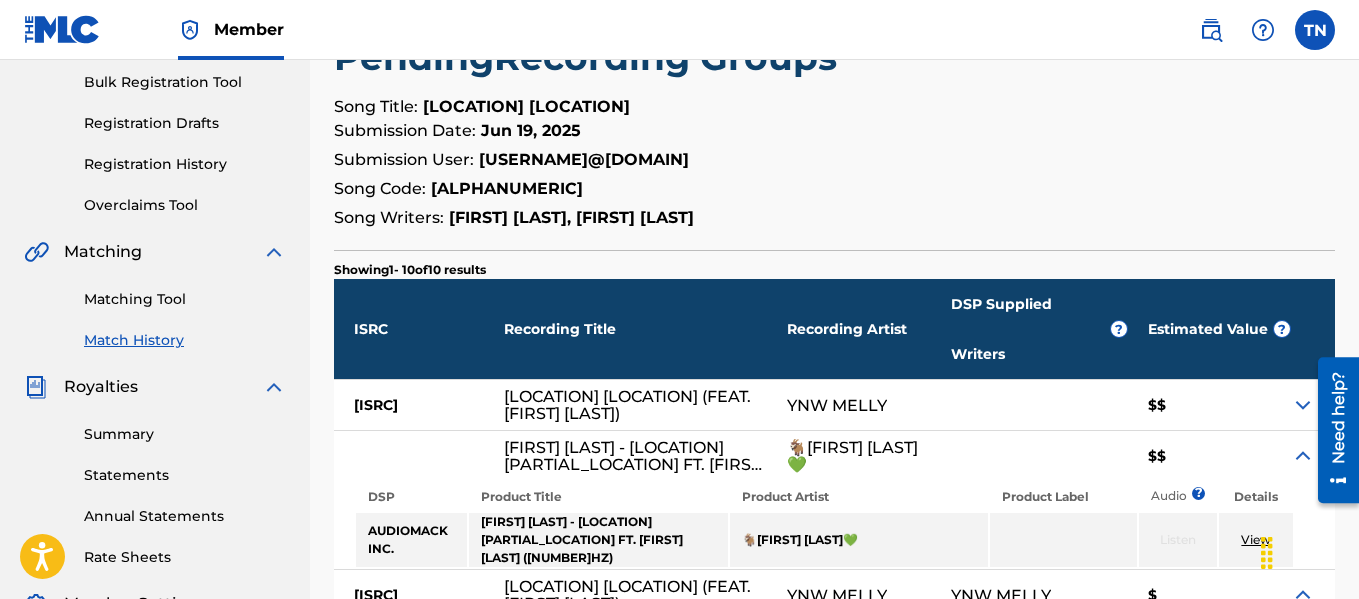 scroll, scrollTop: 290, scrollLeft: 0, axis: vertical 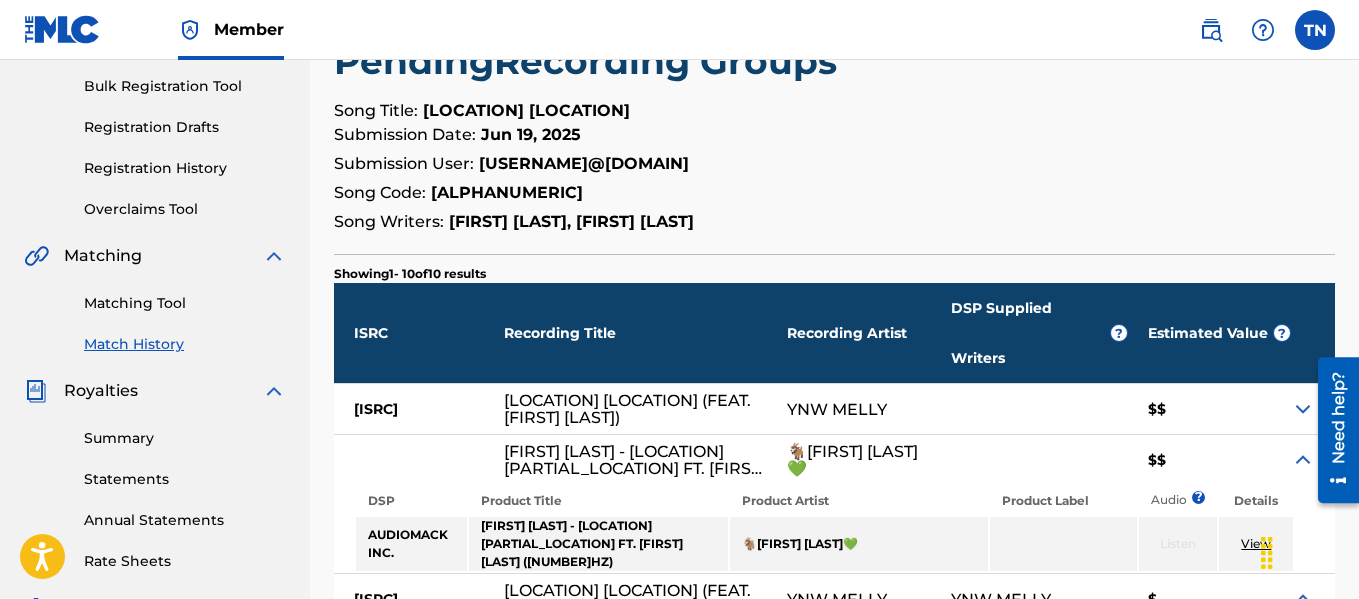 click at bounding box center (1303, 409) 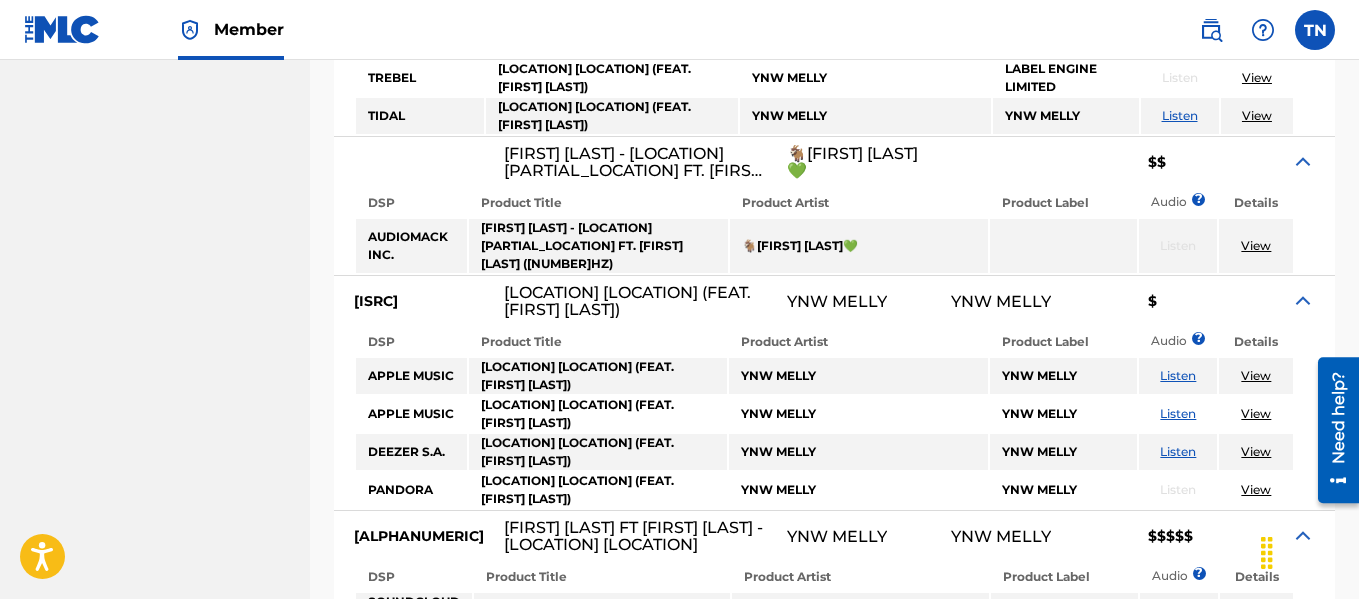 scroll, scrollTop: 1440, scrollLeft: 0, axis: vertical 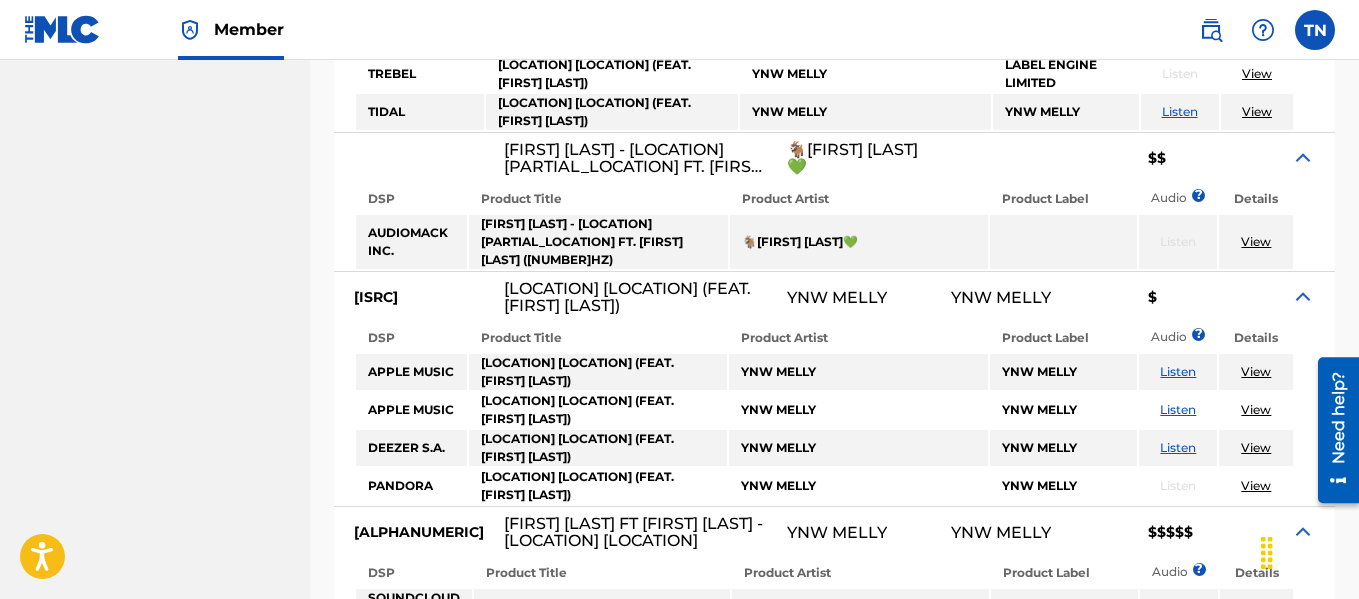 drag, startPoint x: 1365, startPoint y: 158, endPoint x: 16, endPoint y: 50, distance: 1353.3163 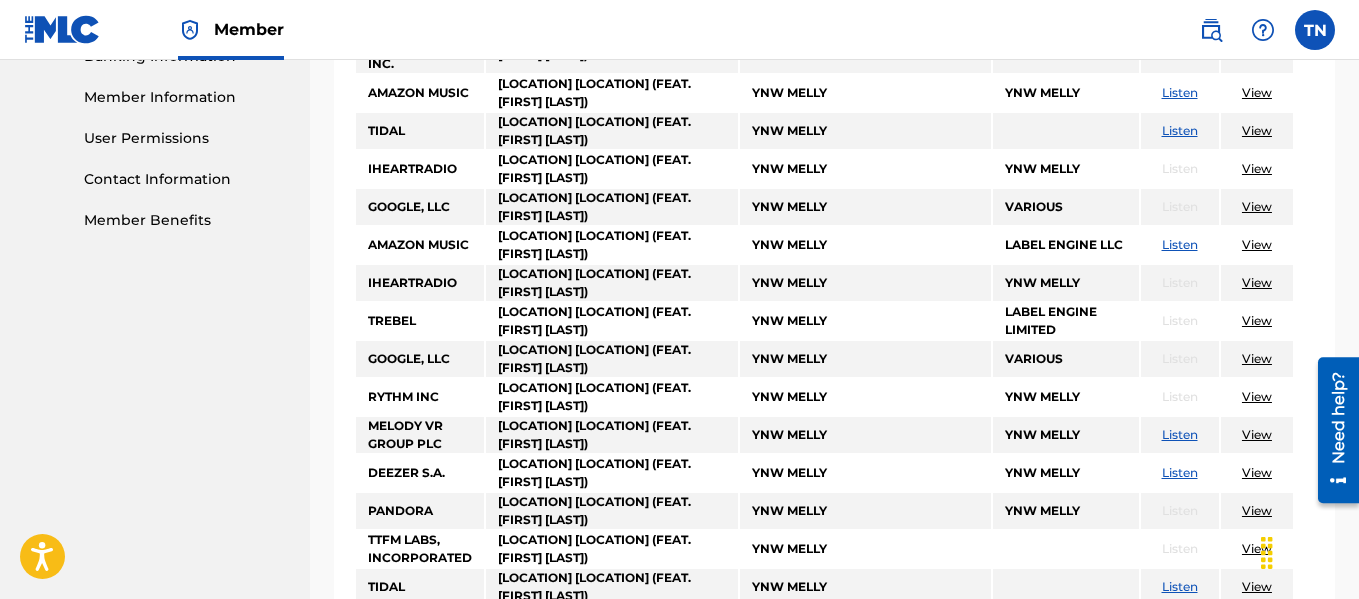 scroll, scrollTop: 899, scrollLeft: 0, axis: vertical 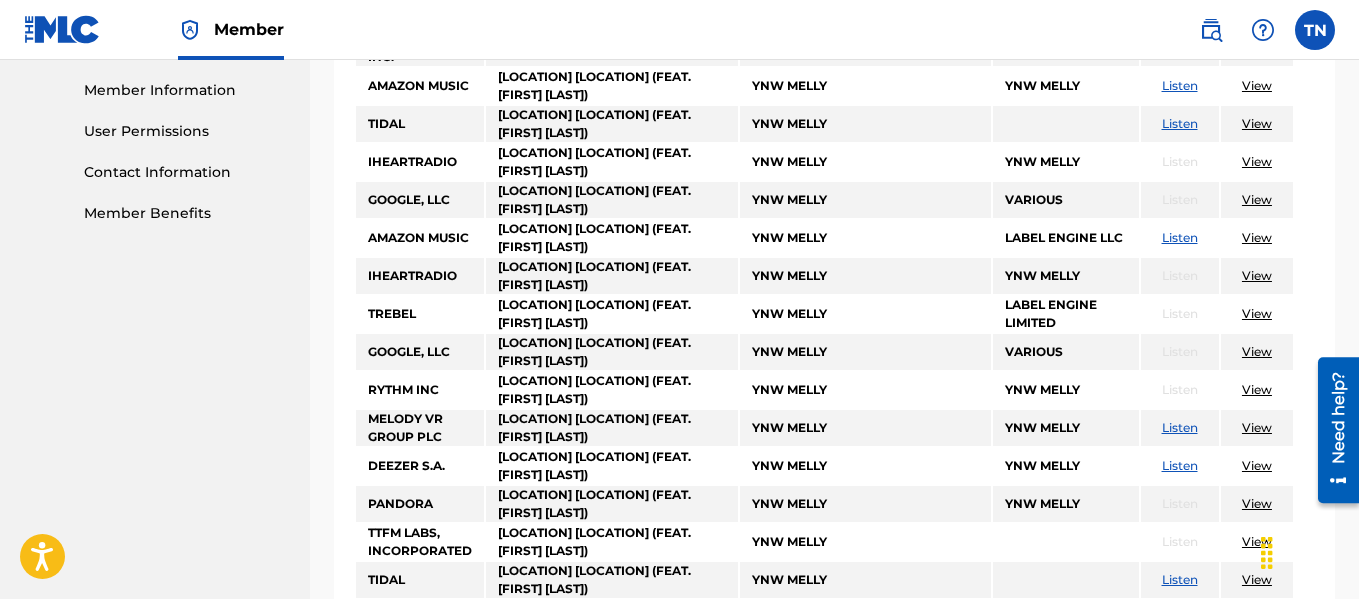 click on "DSP Product Title Product Artist Product Label Audio ? Details PANDORA [LOCATION] [LOCATION] (FEAT. [FIRST] [LAST]) [FIRST] [LAST] [FIRST] [LAST] Listen View TREBEL [LOCATION] [LOCATION] (FEAT. [FIRST] [LAST]) [FIRST] [LAST] LABEL ENGINE LIMITED Listen View DEEZER S.A. [LOCATION] [LOCATION] (FEAT. [FIRST] [LAST]) [FIRST] [LAST] Listen View AMAZON MUSIC [LOCATION] [LOCATION] (FEAT. [FIRST] [LAST]) [FIRST] [LAST] LABEL ENGINE LLC Listen View SOUNDCLOUD OPERATIONS INC. [LOCATION] [LOCATION] (FEAT. [FIRST] [LAST]) [FIRST] [LAST] Listen View AMAZON MUSIC [LOCATION] [LOCATION] (FEAT. [FIRST] [LAST]) [FIRST] [LAST] [FIRST] [LAST] Listen View TIDAL [LOCATION] [LOCATION] (FEAT. [FIRST] [LAST]) [FIRST] [LAST] Listen View IHEARTRADIO [LOCATION] [LOCATION] (FEAT. [FIRST] [LAST]) [FIRST] [LAST] [FIRST] [LAST] Listen View GOOGLE, LLC [LOCATION] [LOCATION] (FEAT. [FIRST] [LAST]) [FIRST] [LAST] VARIOUS Listen View AMAZON MUSIC [LOCATION] [LOCATION] (FEAT. [FIRST] [LAST]) [FIRST] [LAST] LABEL ENGINE LLC Listen View IHEARTRADIO [LOCATION] [LOCATION] (FEAT. [FIRST] [LAST]) [FIRST] [LAST] [FIRST] [LAST] Listen View TREBEL [LOCATION] [LOCATION] (FEAT. [FIRST] [LAST]) [FIRST] [LAST] LABEL ENGINE LIMITED Listen View GOOGLE, LLC [LOCATION] [LOCATION] (FEAT. [FIRST] [LAST]) [FIRST] [LAST] VARIOUS" at bounding box center (834, 252) 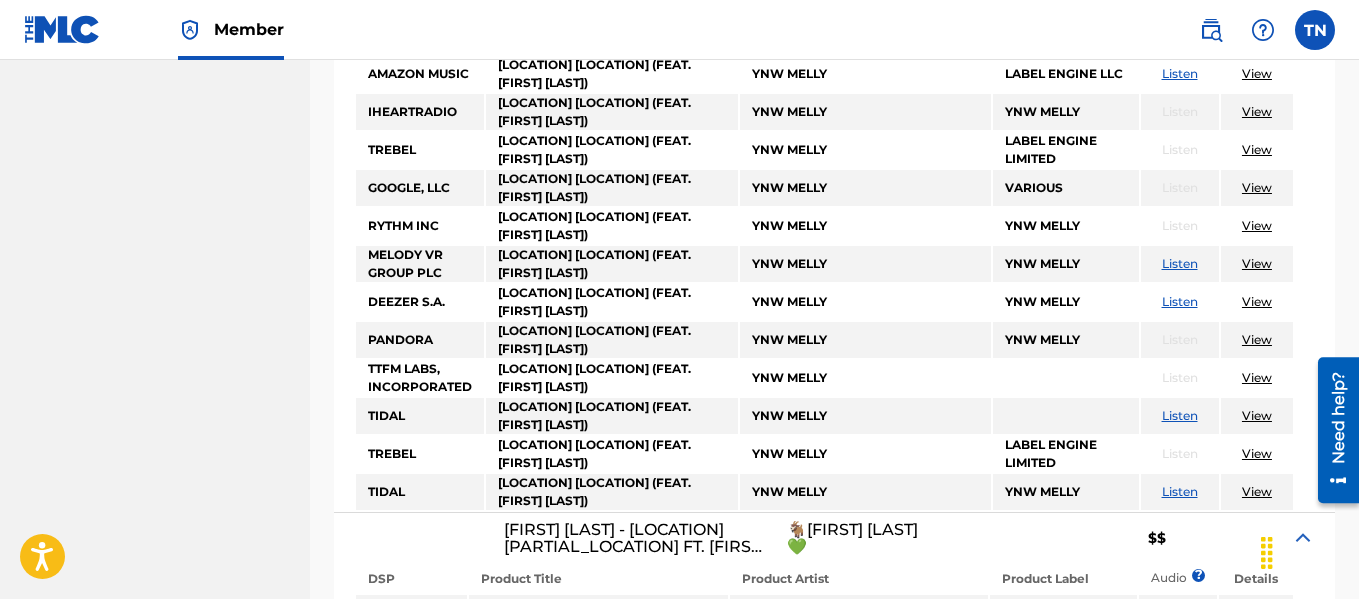 scroll, scrollTop: 1064, scrollLeft: 0, axis: vertical 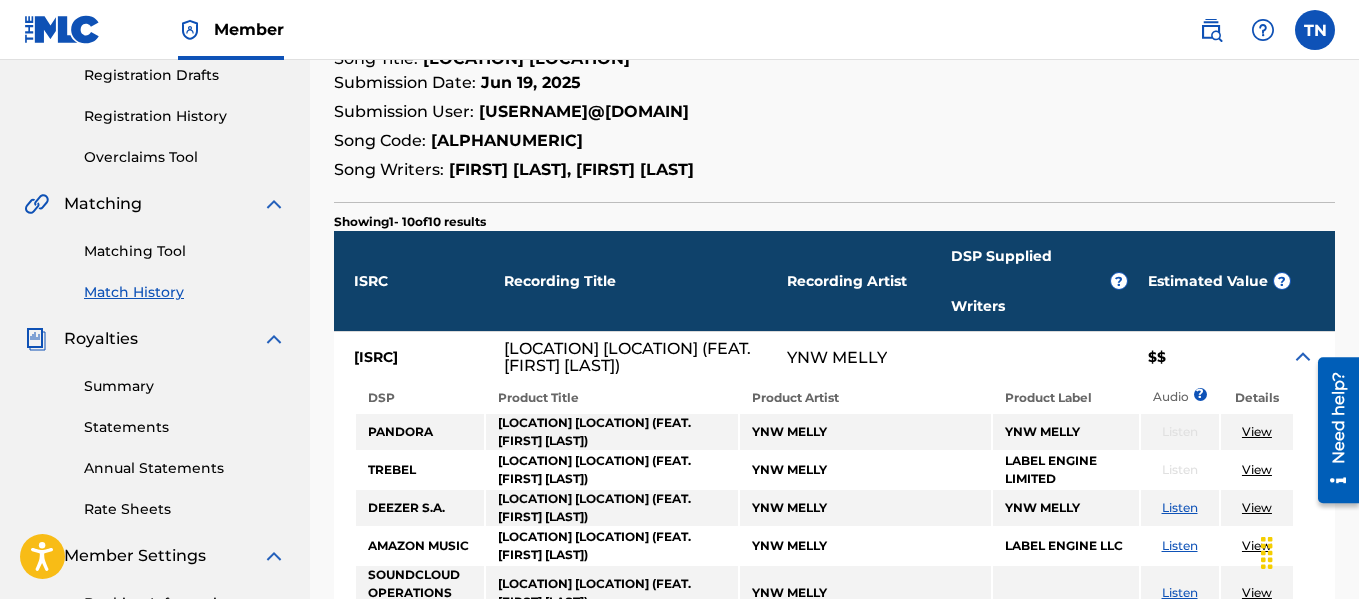 drag, startPoint x: 465, startPoint y: 301, endPoint x: 354, endPoint y: 297, distance: 111.07205 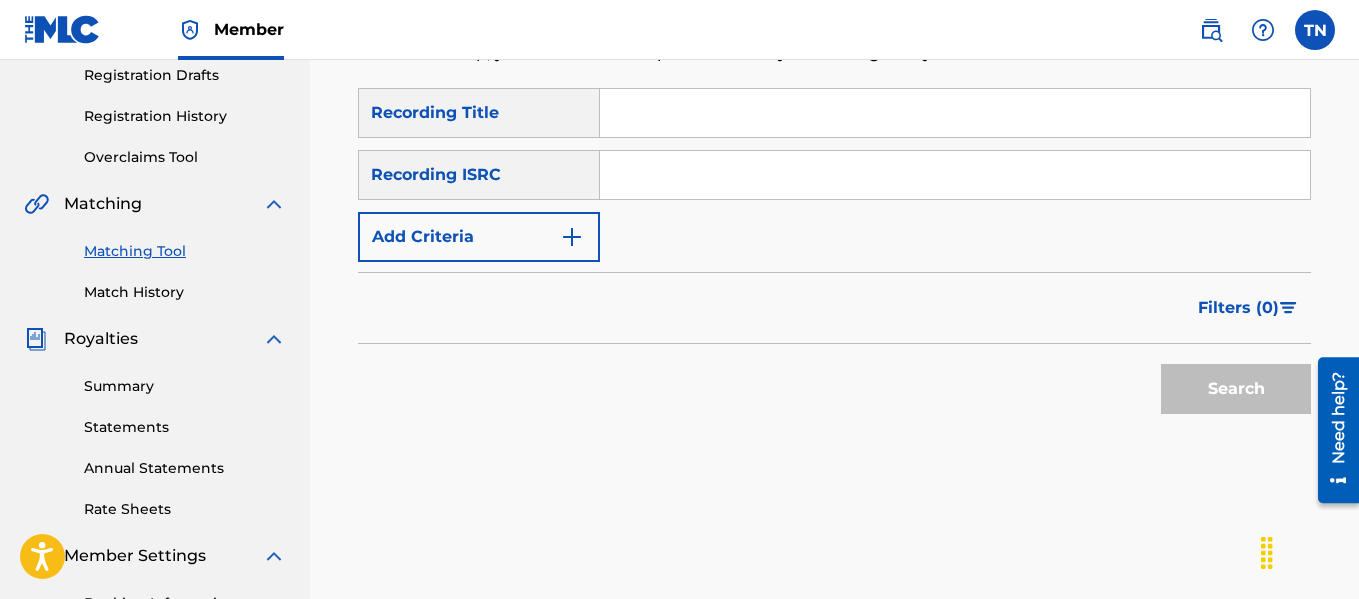 scroll, scrollTop: 0, scrollLeft: 0, axis: both 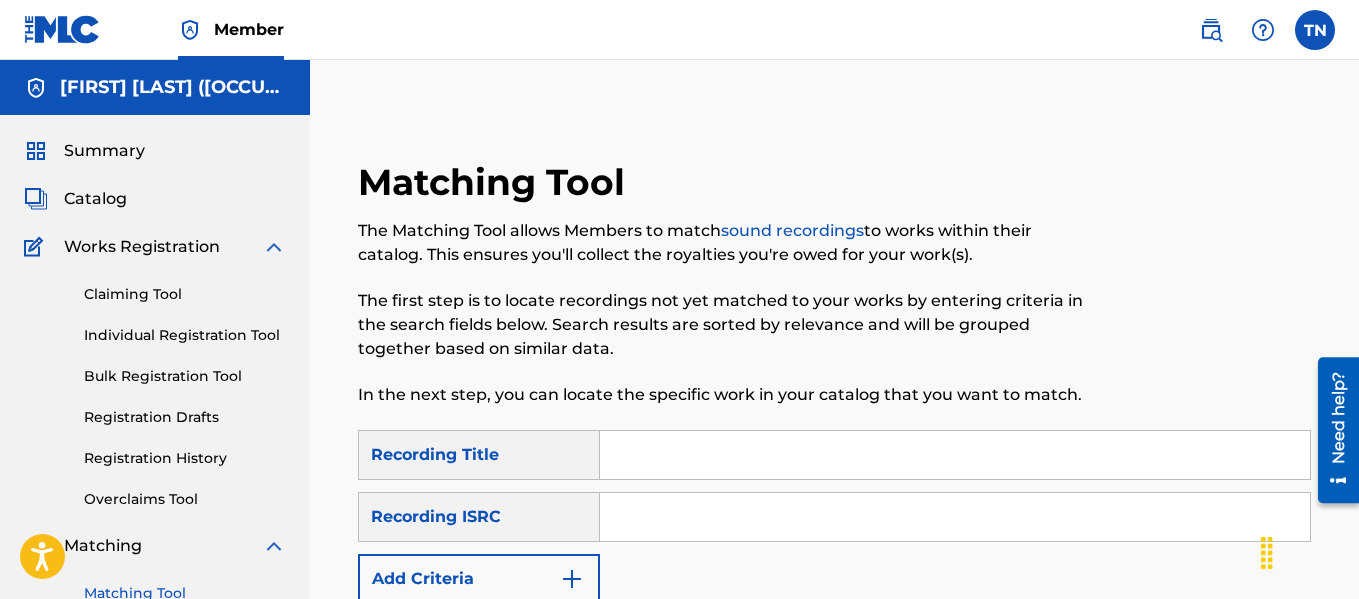 click at bounding box center (955, 517) 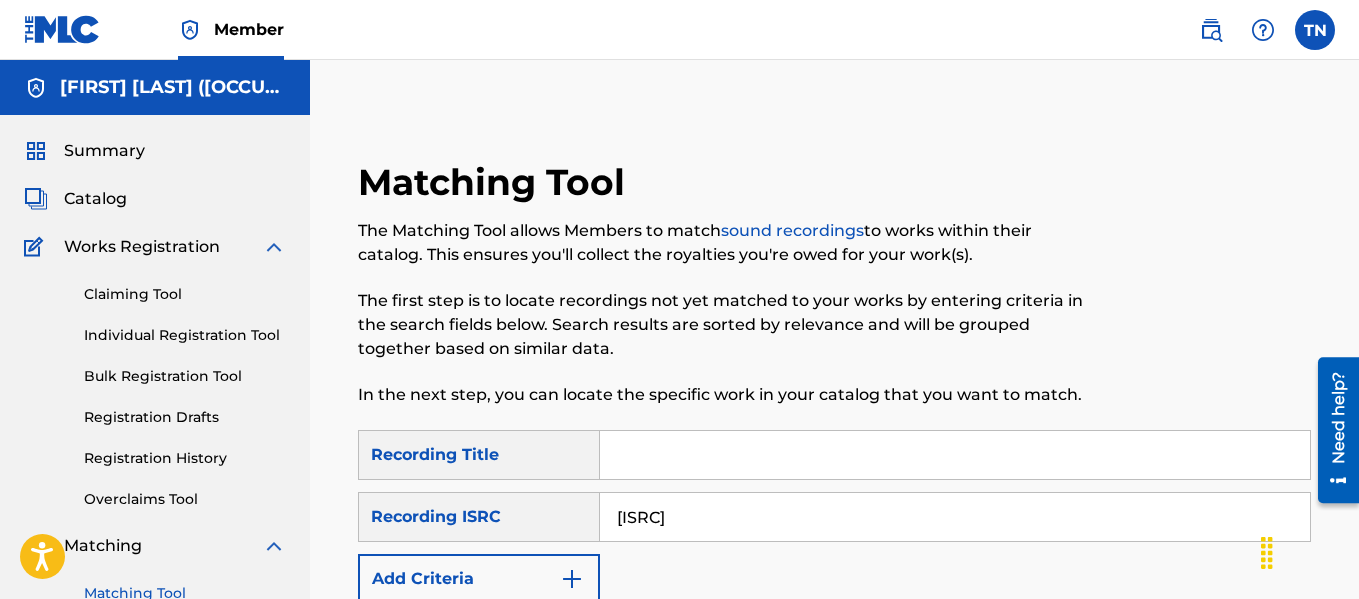 type on "[ISRC]" 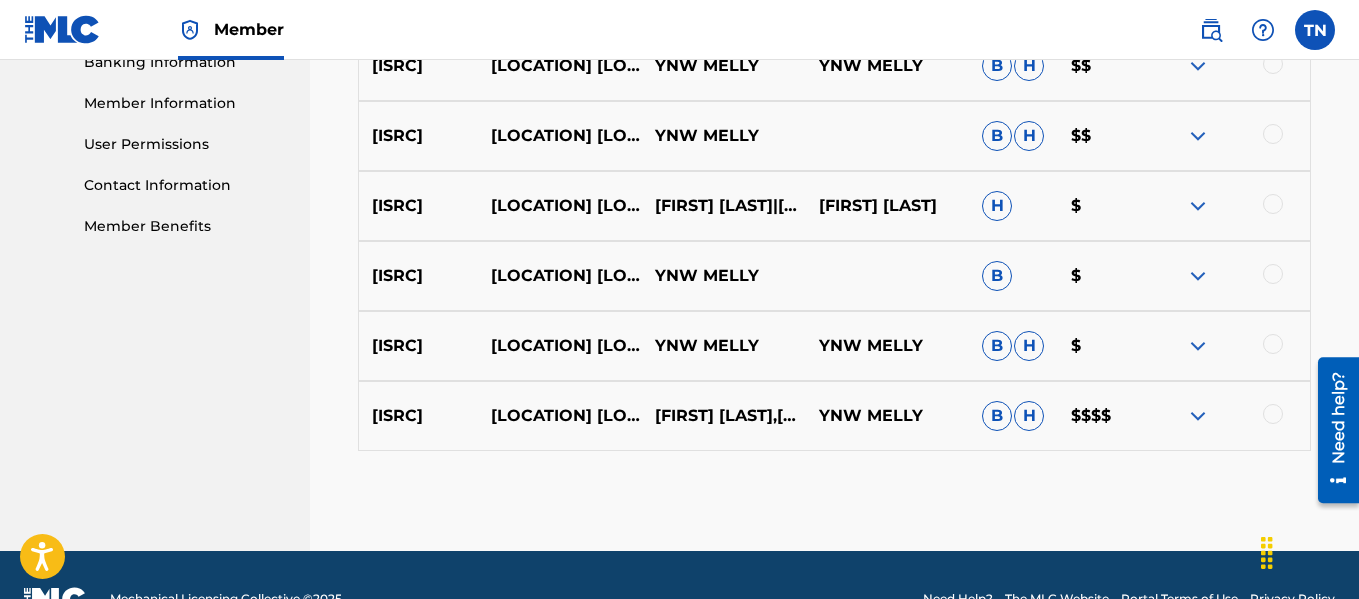 scroll, scrollTop: 931, scrollLeft: 0, axis: vertical 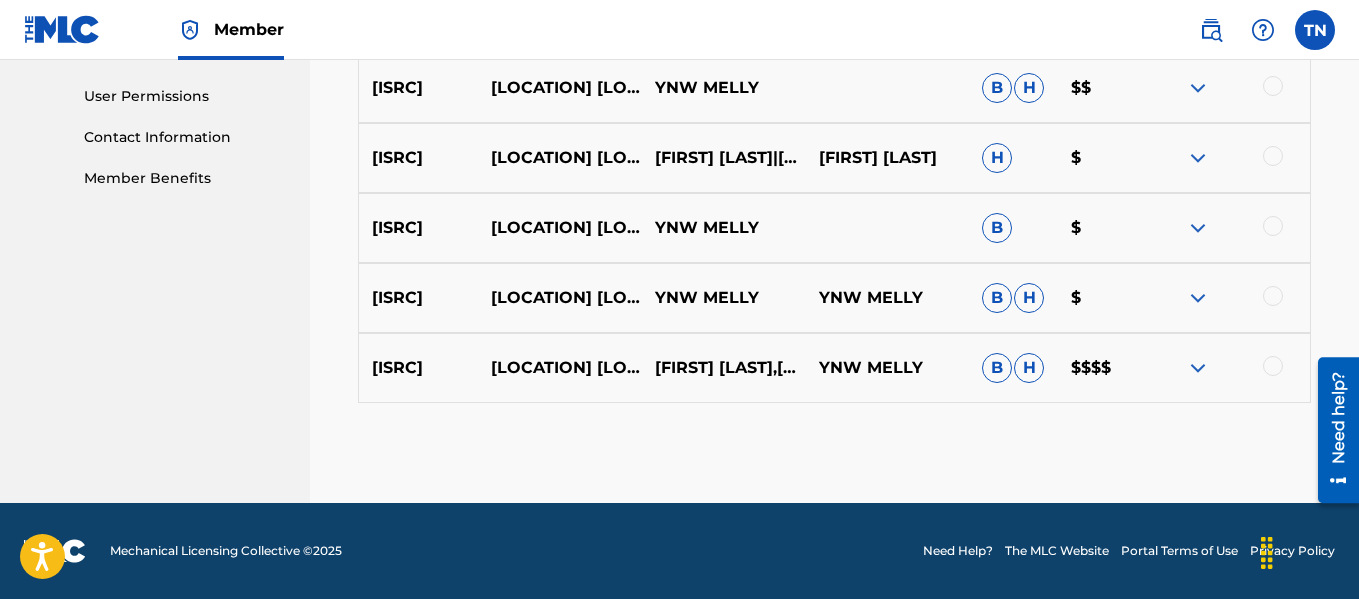 click at bounding box center (1198, 368) 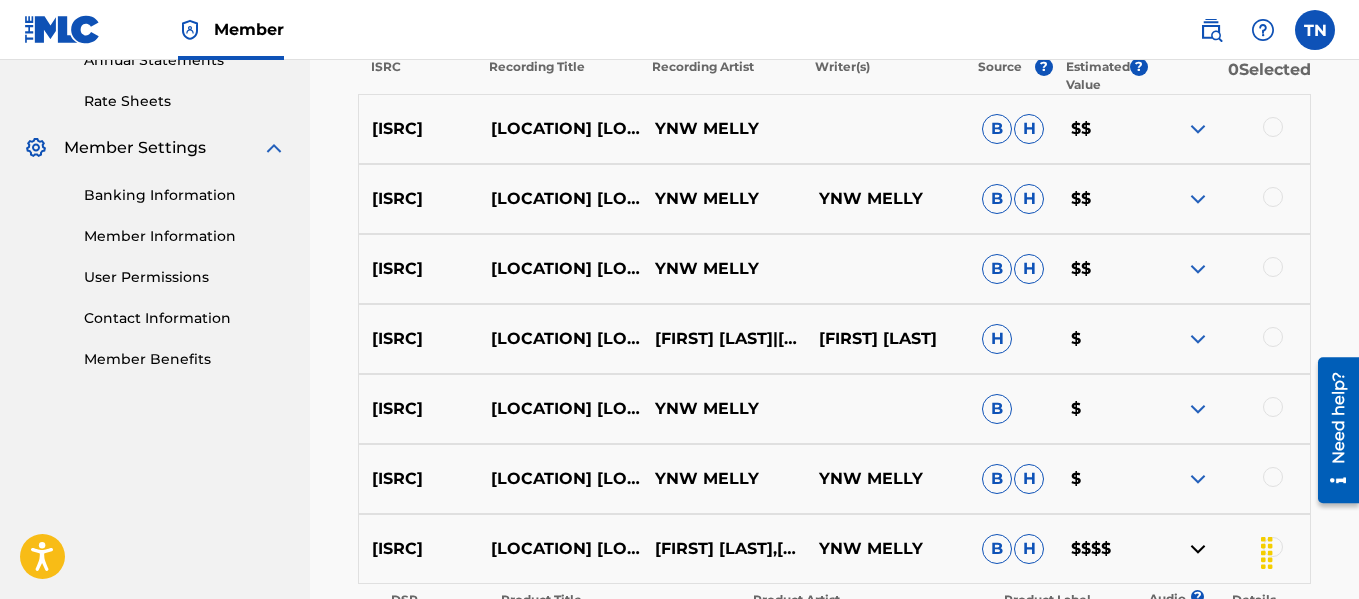 scroll, scrollTop: 728, scrollLeft: 0, axis: vertical 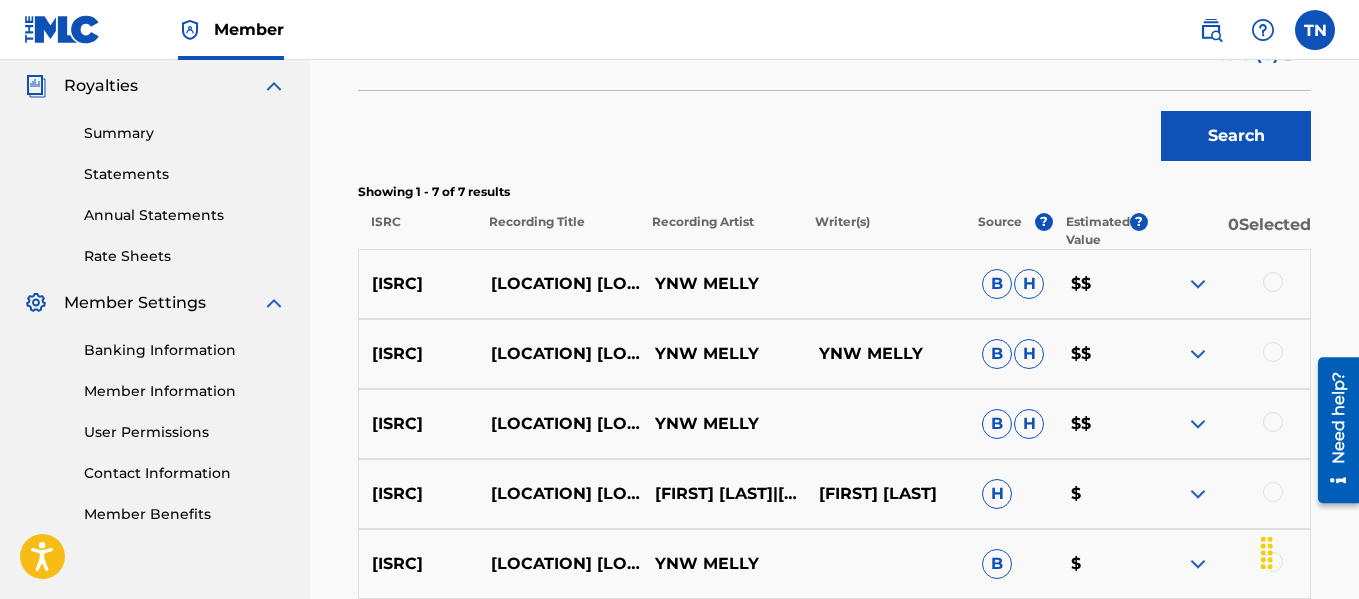click at bounding box center (1198, 284) 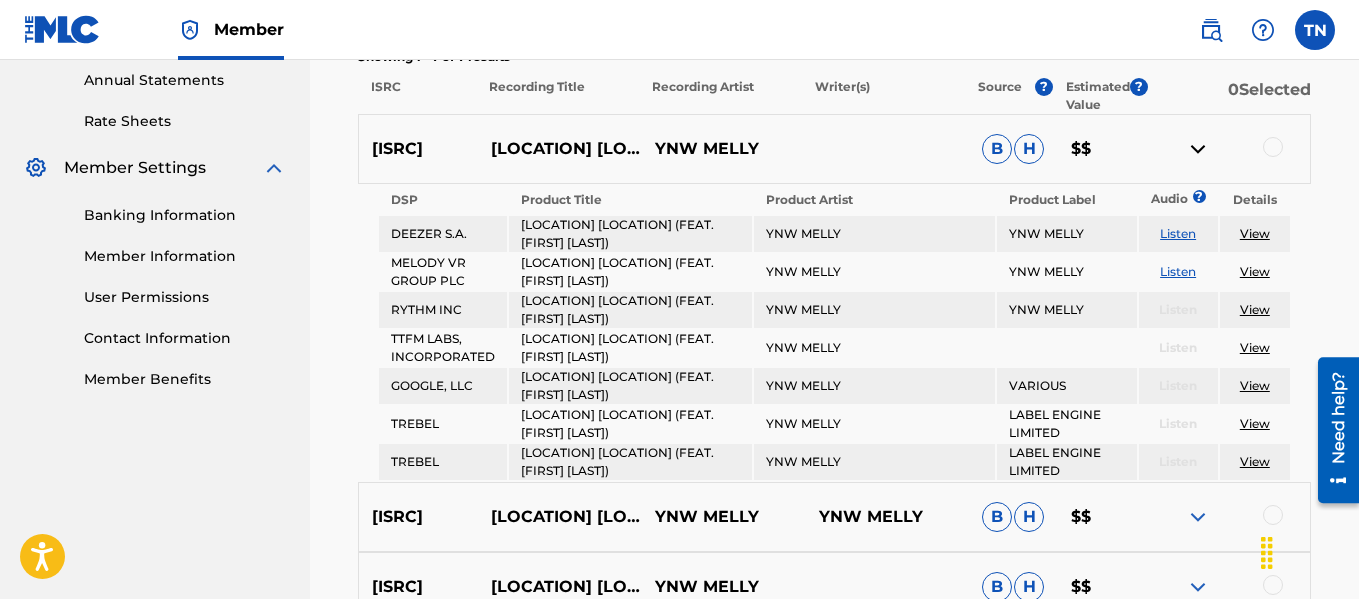 scroll, scrollTop: 708, scrollLeft: 0, axis: vertical 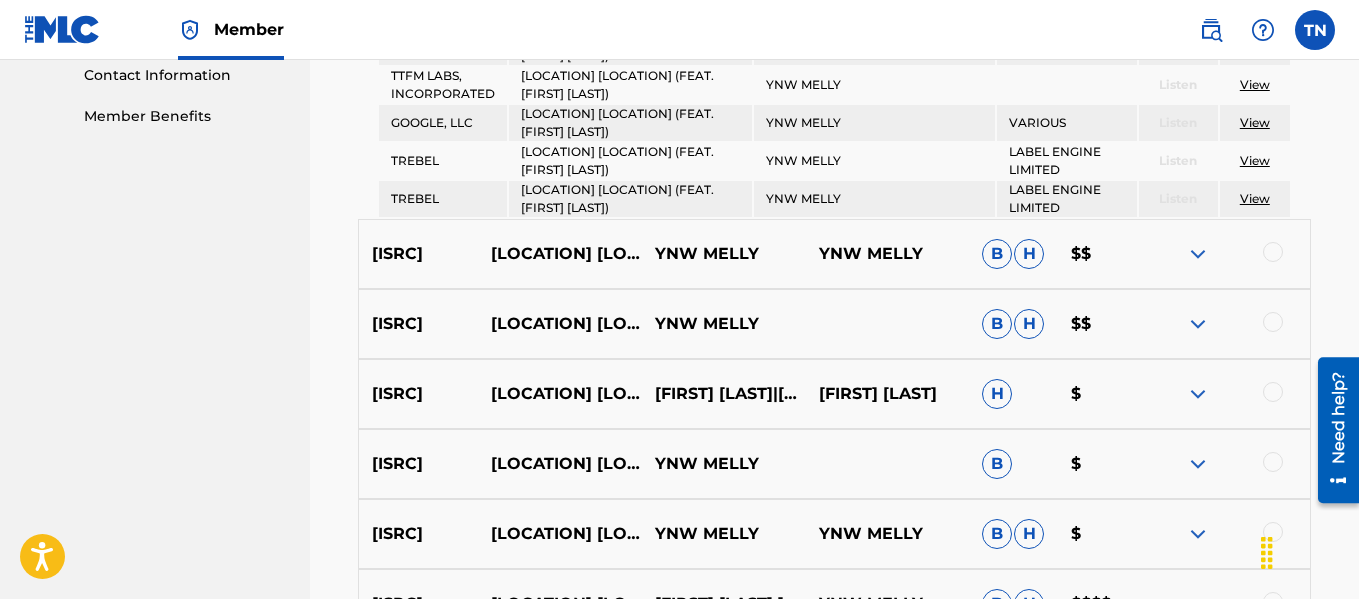 click at bounding box center (1198, 254) 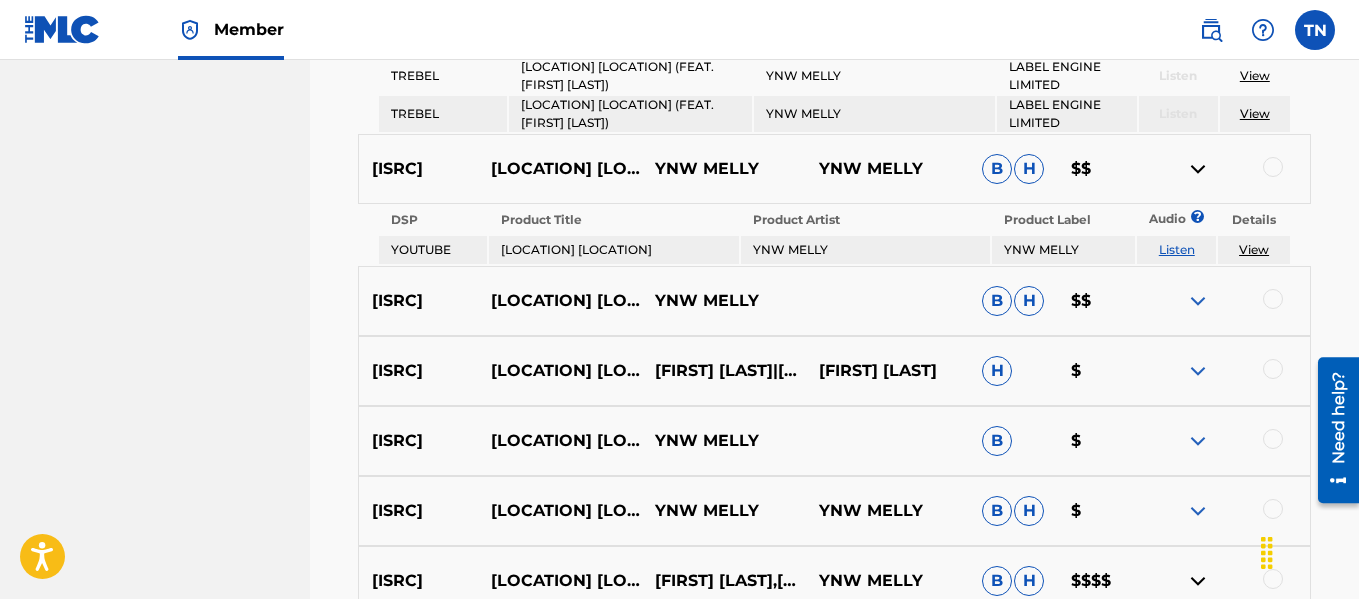 scroll, scrollTop: 1081, scrollLeft: 0, axis: vertical 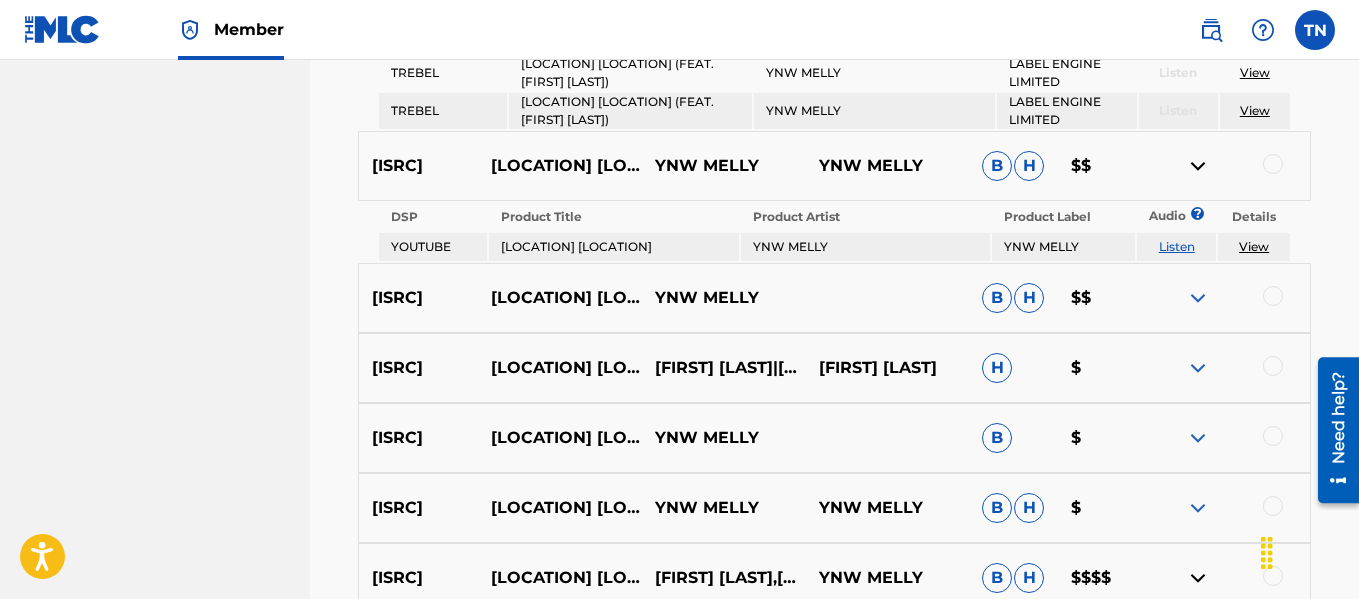 click at bounding box center [1228, 298] 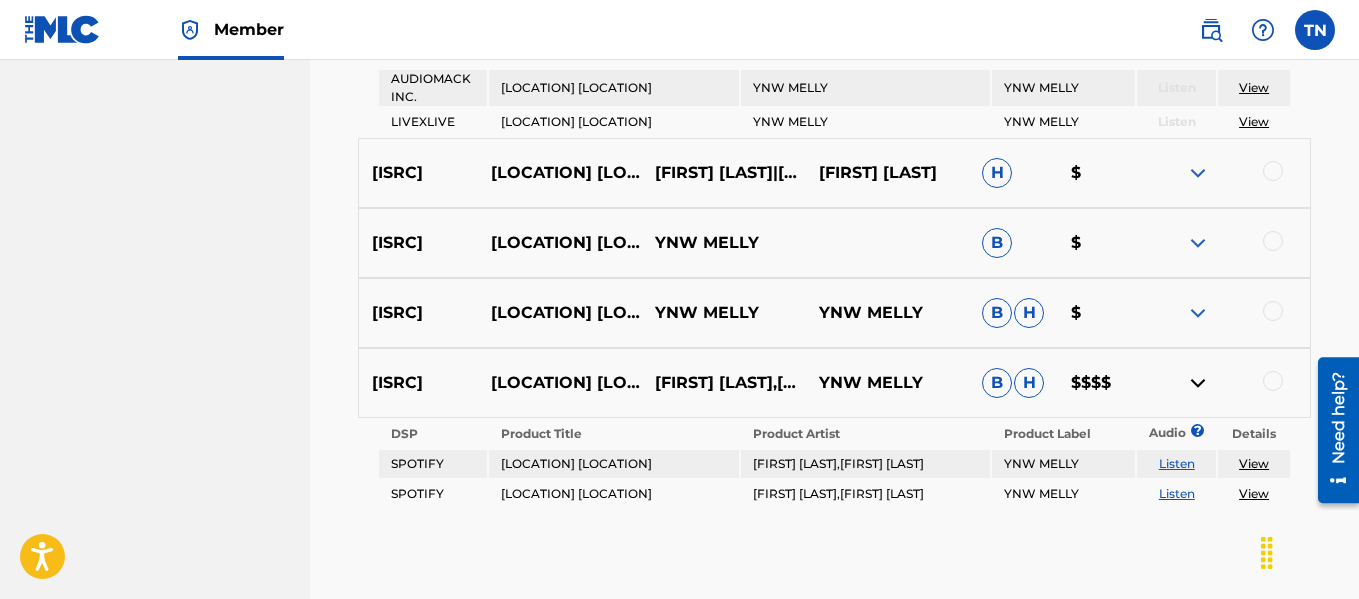scroll, scrollTop: 1384, scrollLeft: 0, axis: vertical 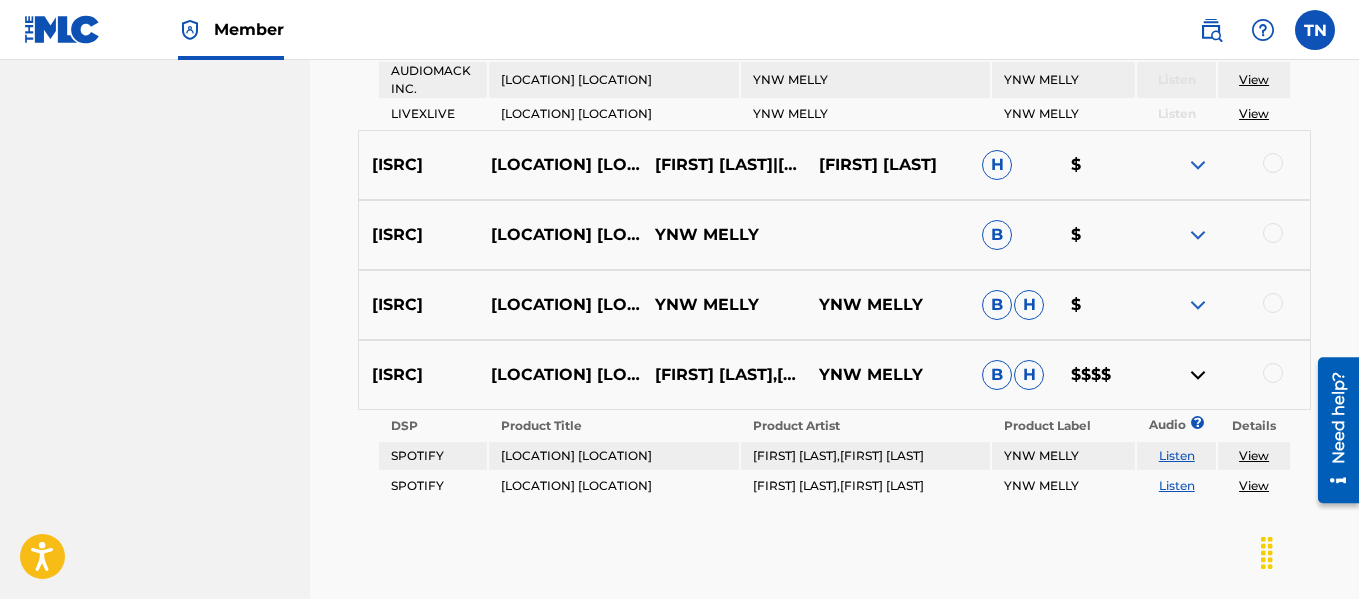 click at bounding box center (1198, 165) 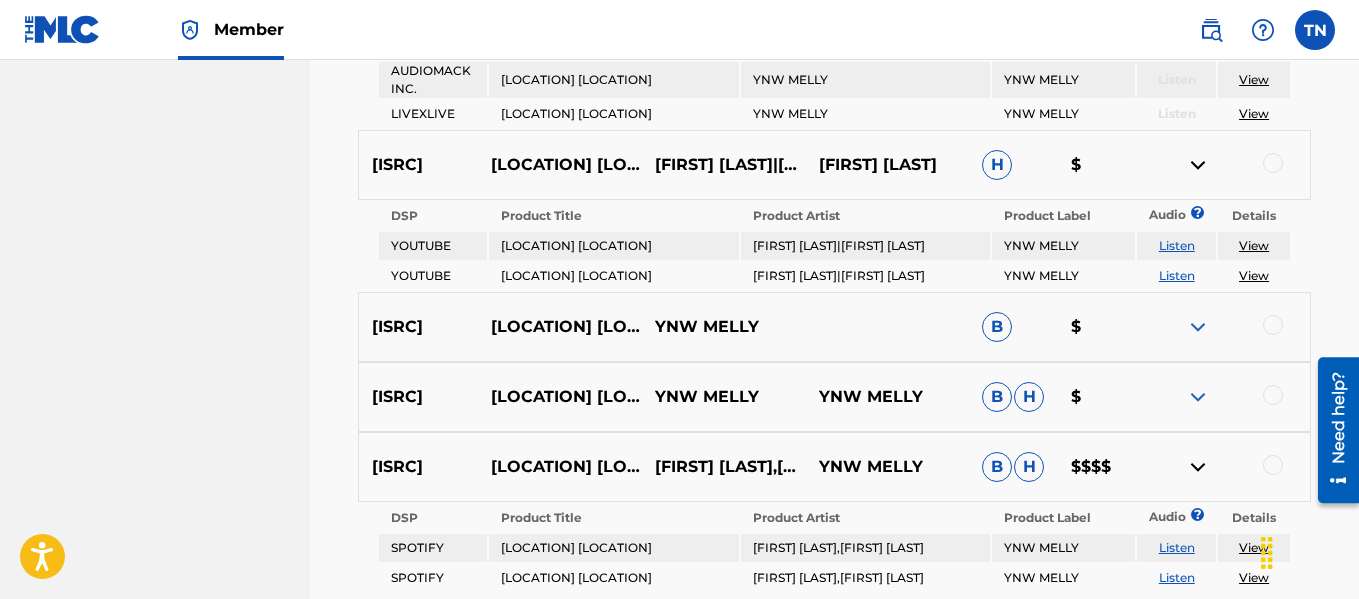 click at bounding box center (1228, 327) 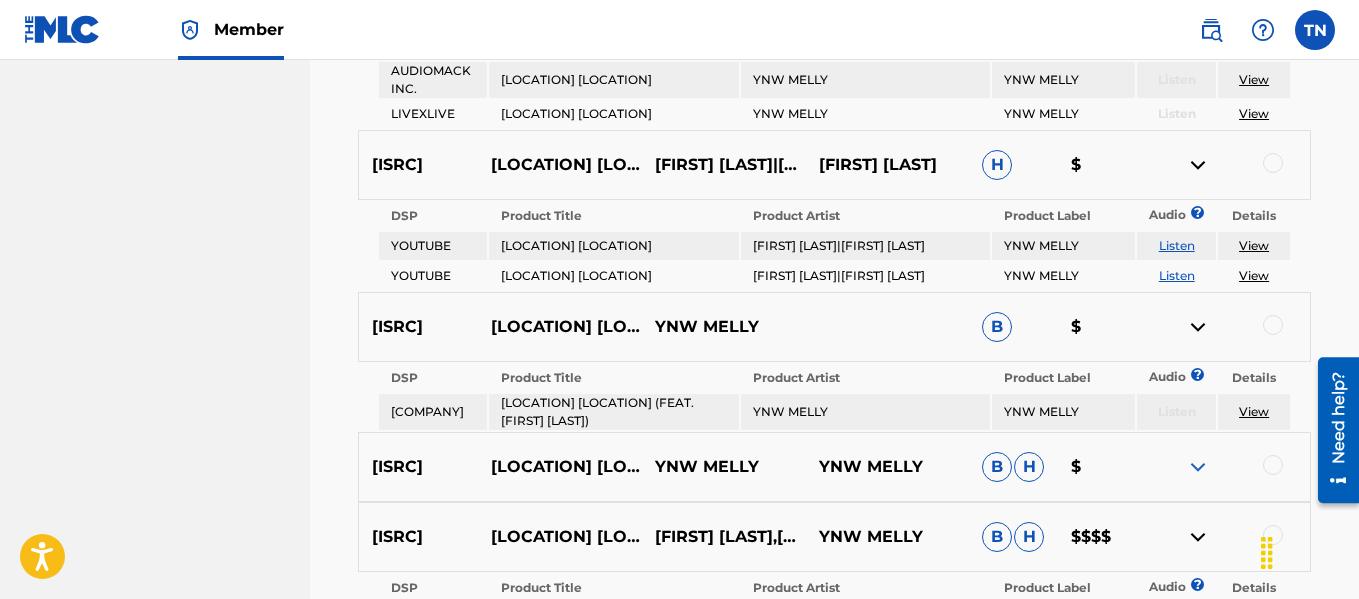 click at bounding box center (1198, 467) 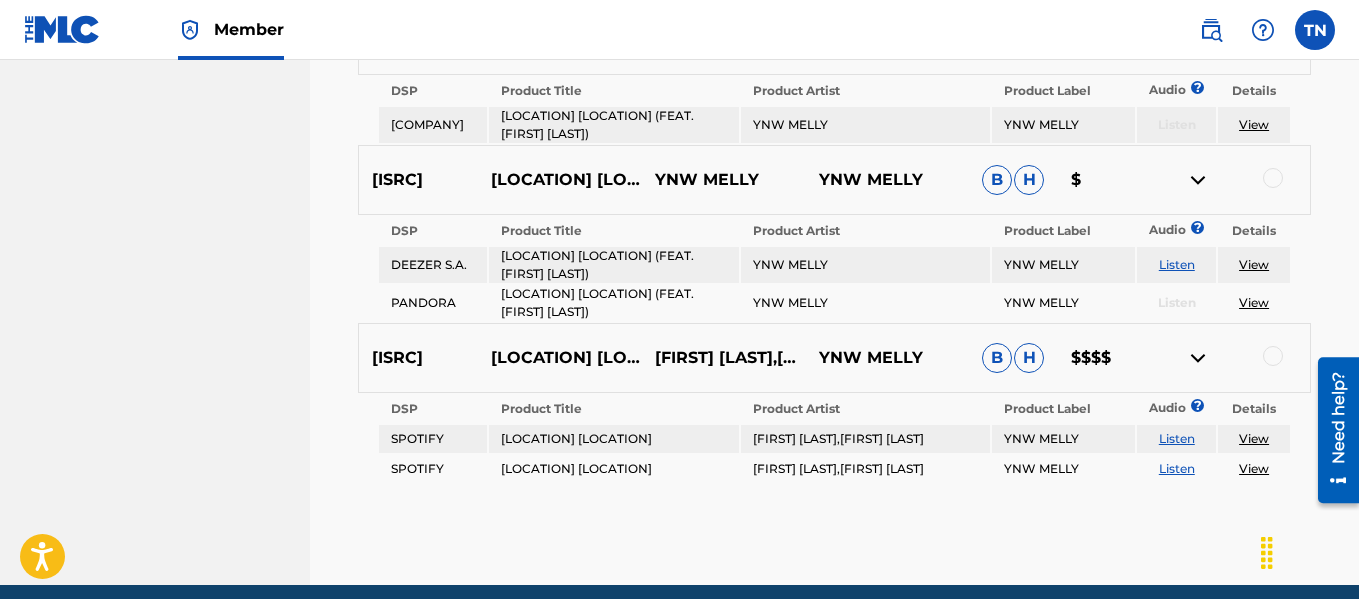 scroll, scrollTop: 1713, scrollLeft: 0, axis: vertical 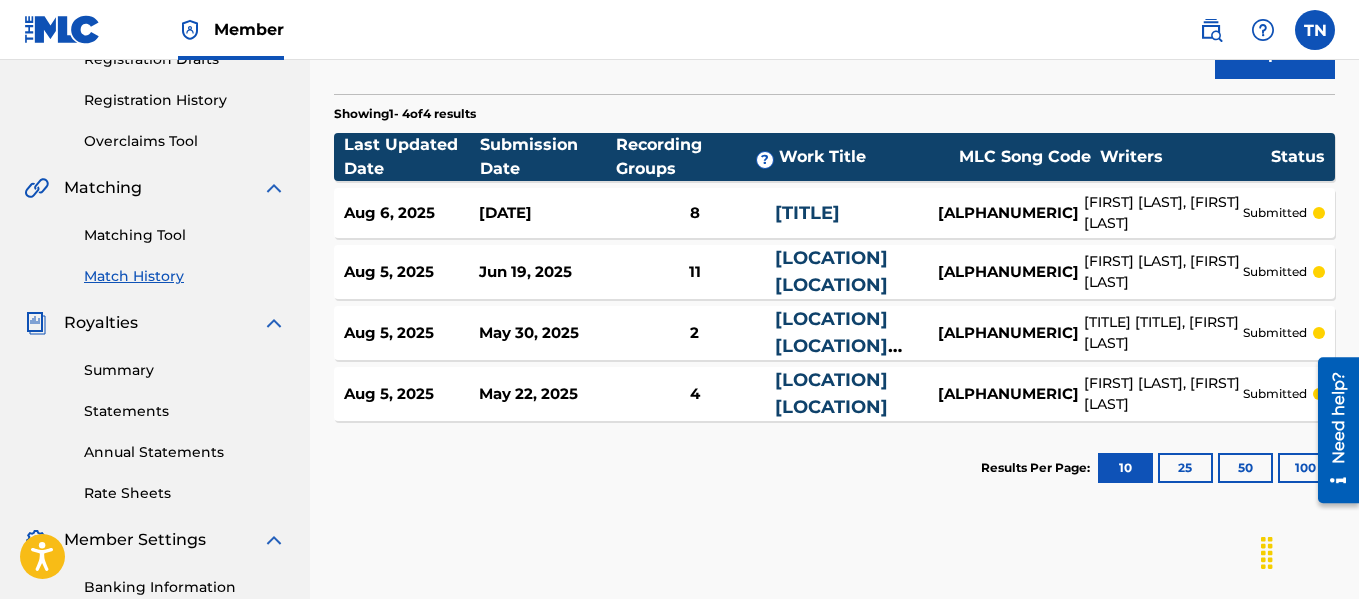 click on "[LOCATION] [LOCATION]" at bounding box center [831, 271] 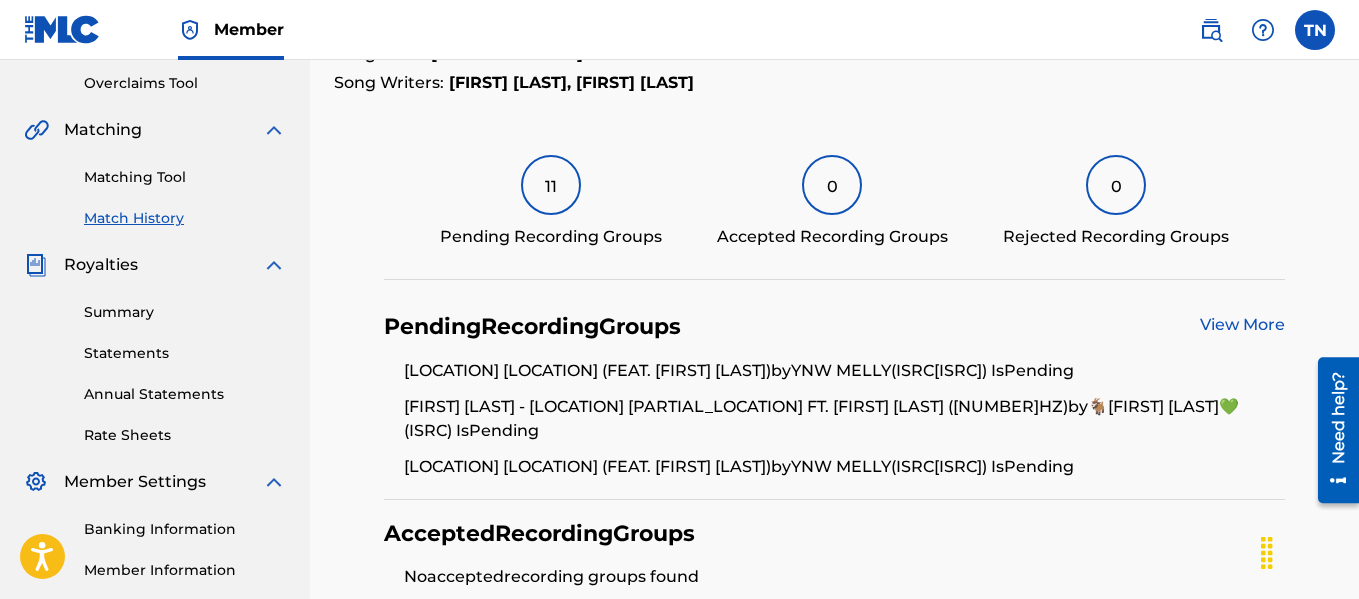 scroll, scrollTop: 425, scrollLeft: 0, axis: vertical 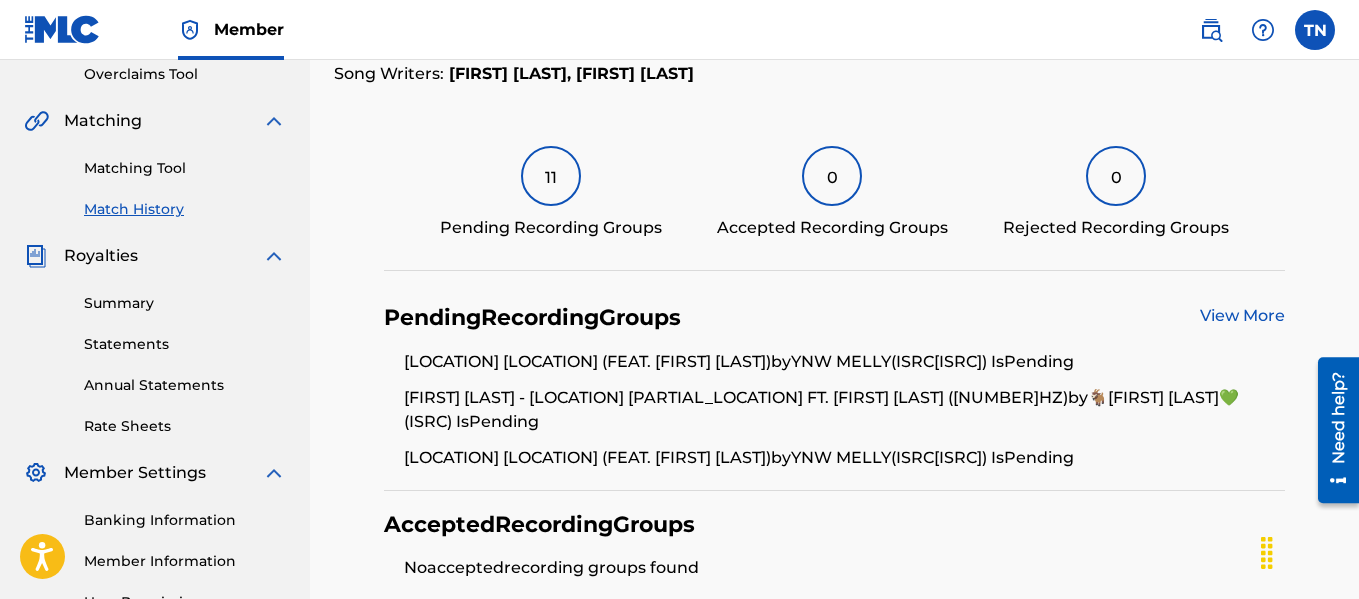 click on "View More" at bounding box center [1242, 315] 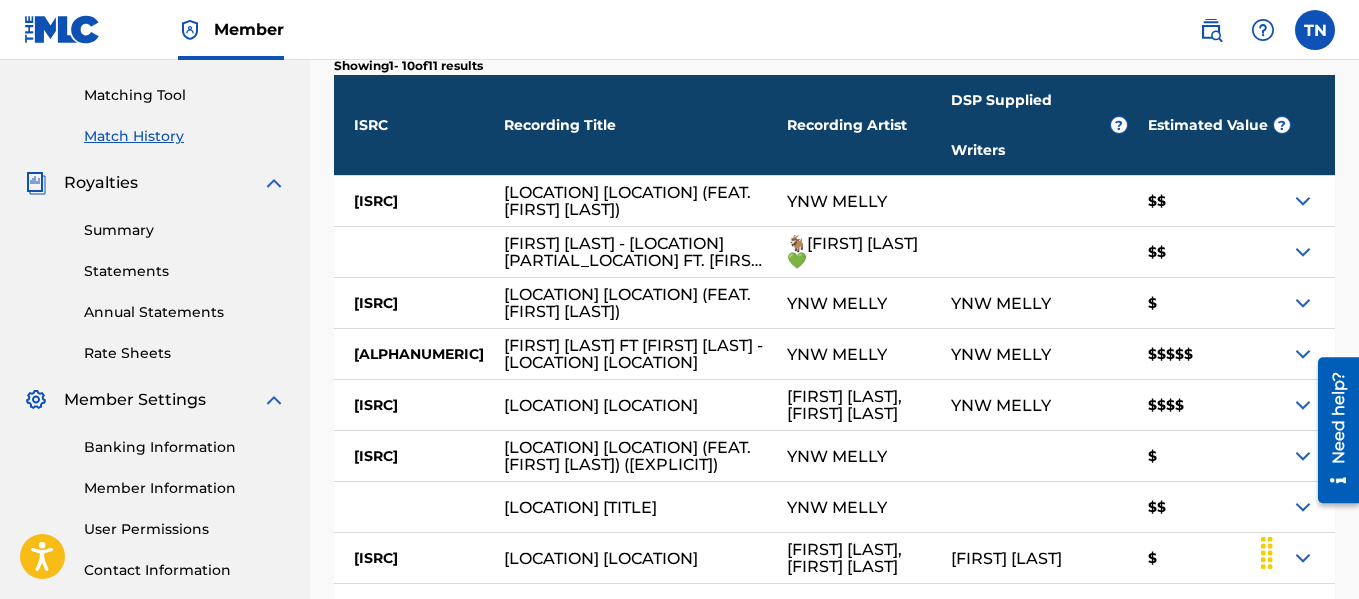 scroll, scrollTop: 524, scrollLeft: 0, axis: vertical 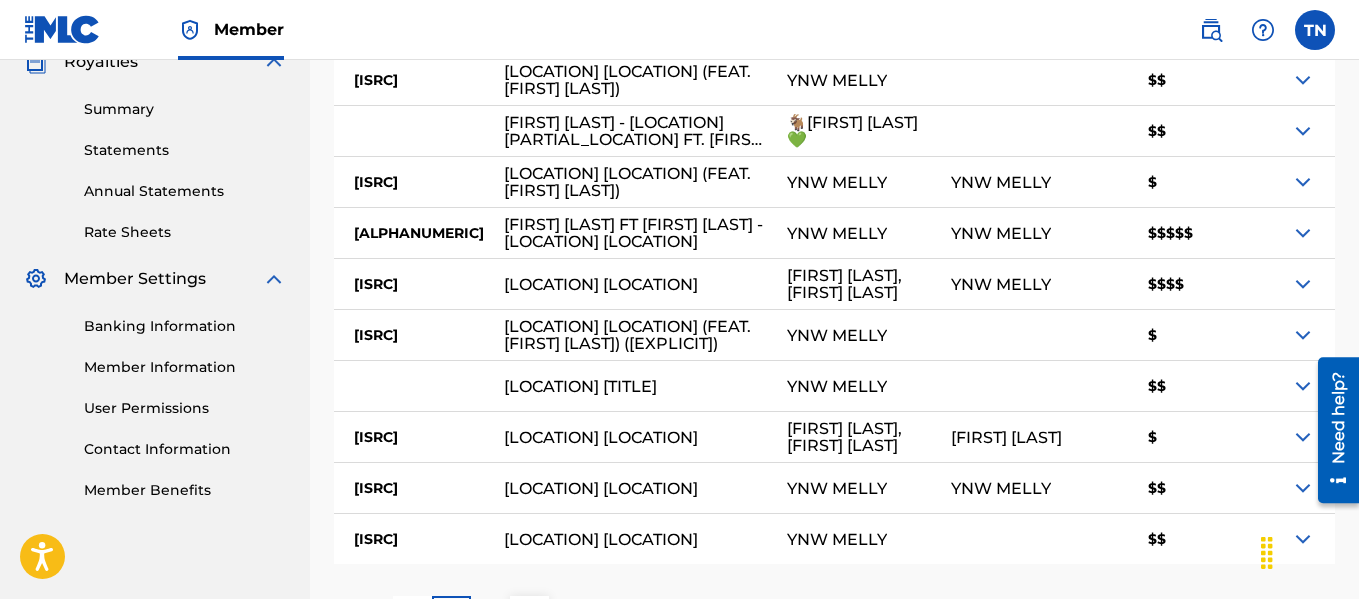 click at bounding box center [1303, 233] 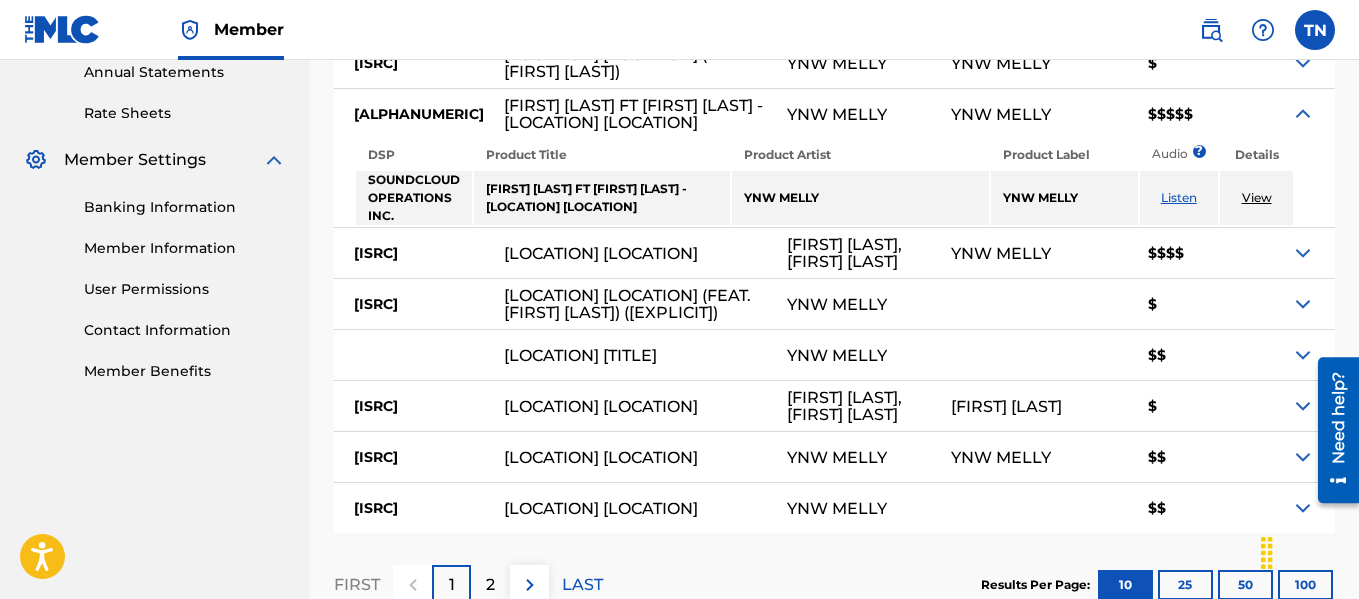 scroll, scrollTop: 740, scrollLeft: 0, axis: vertical 